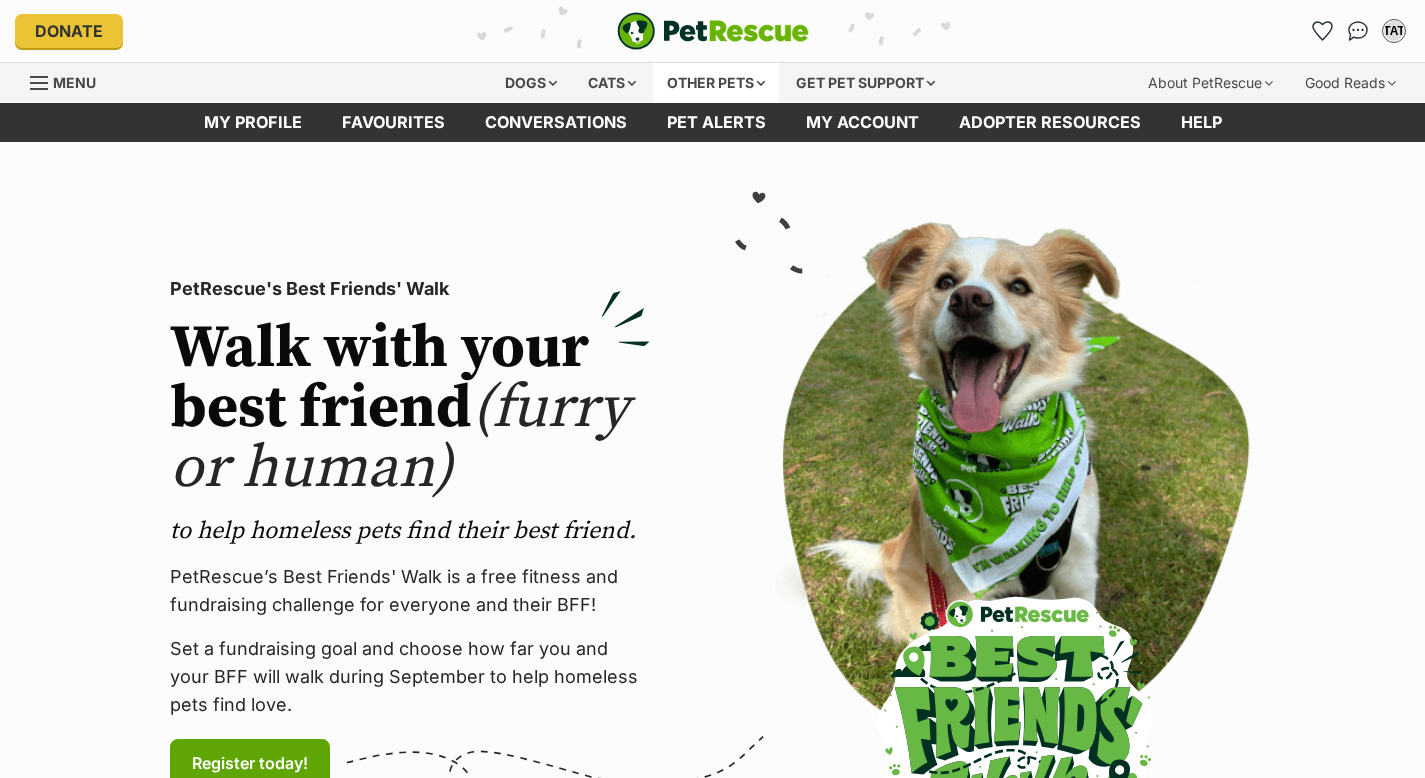 scroll, scrollTop: 0, scrollLeft: 0, axis: both 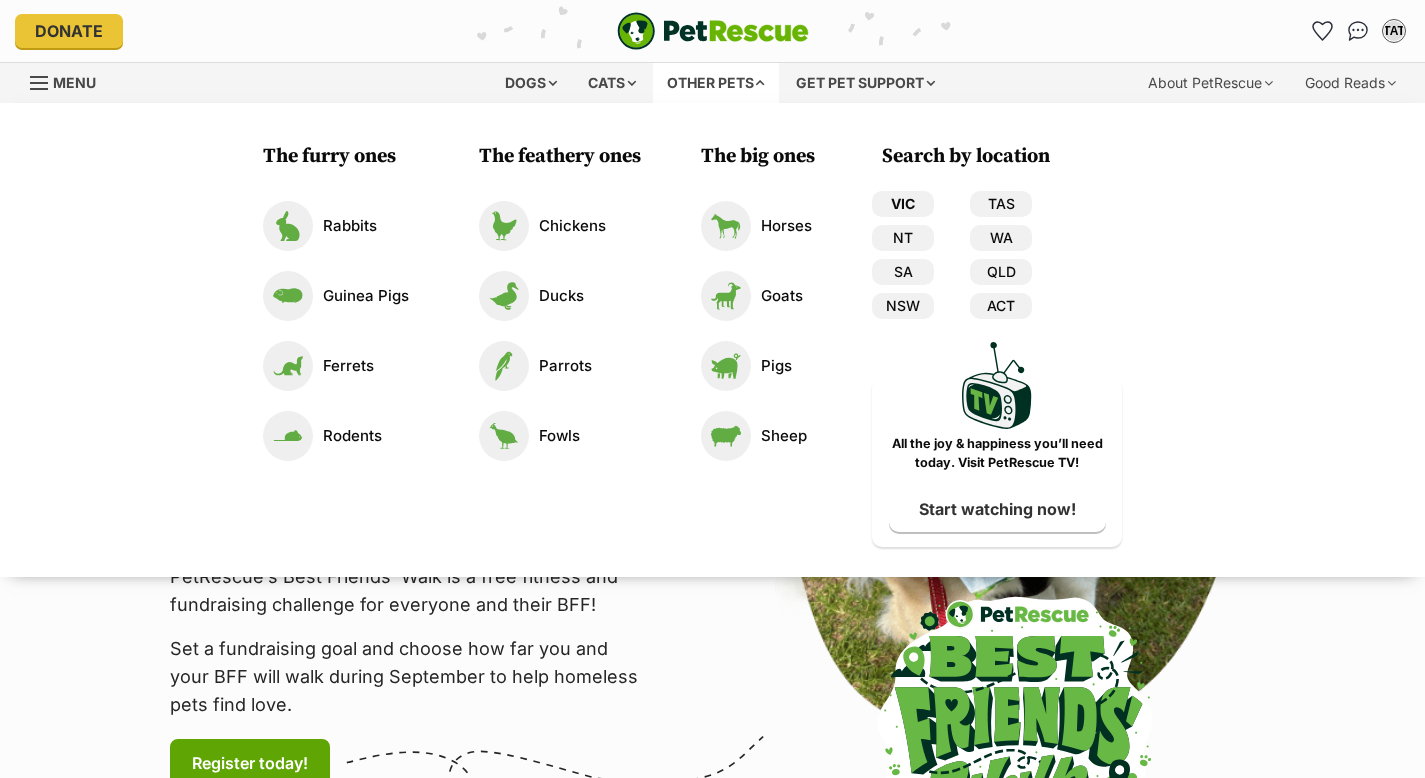 click on "VIC" at bounding box center [903, 204] 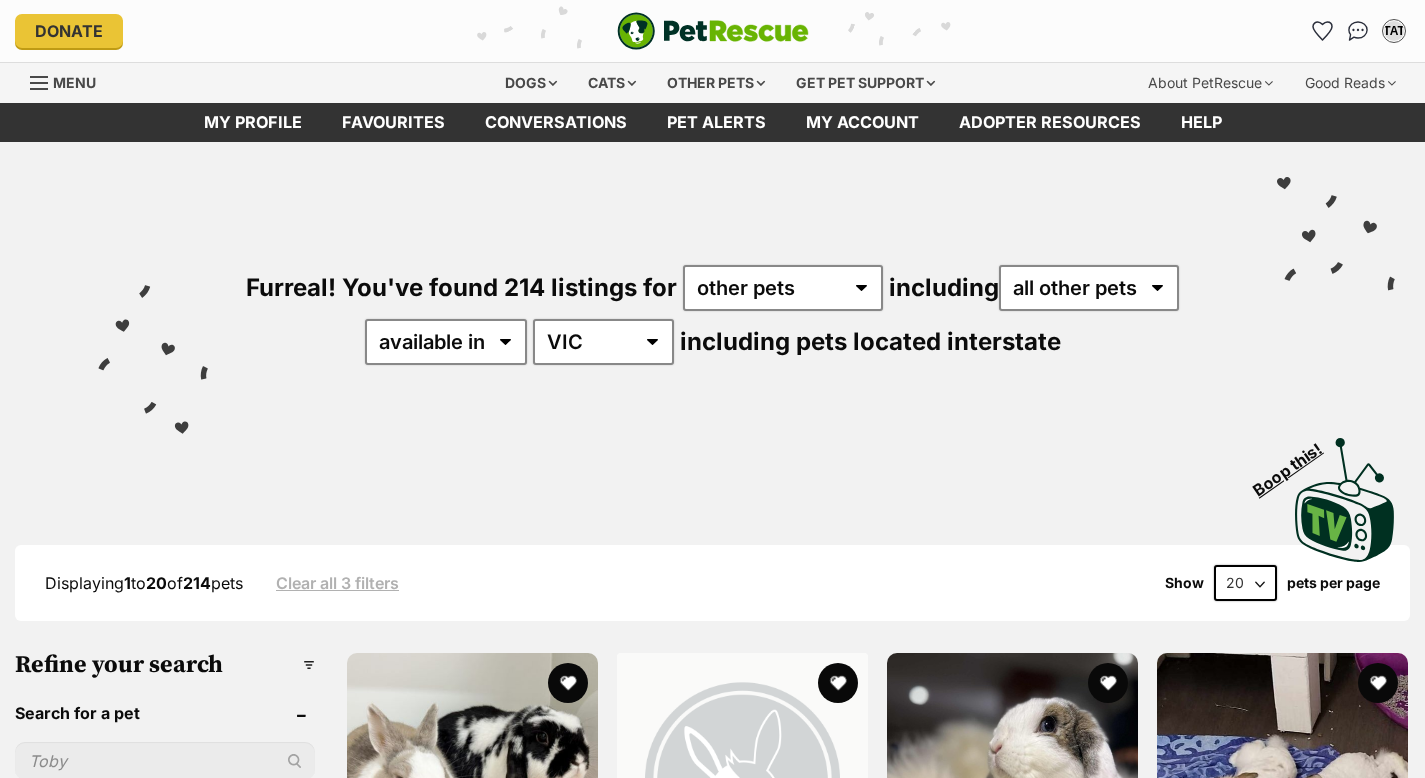 scroll, scrollTop: 0, scrollLeft: 0, axis: both 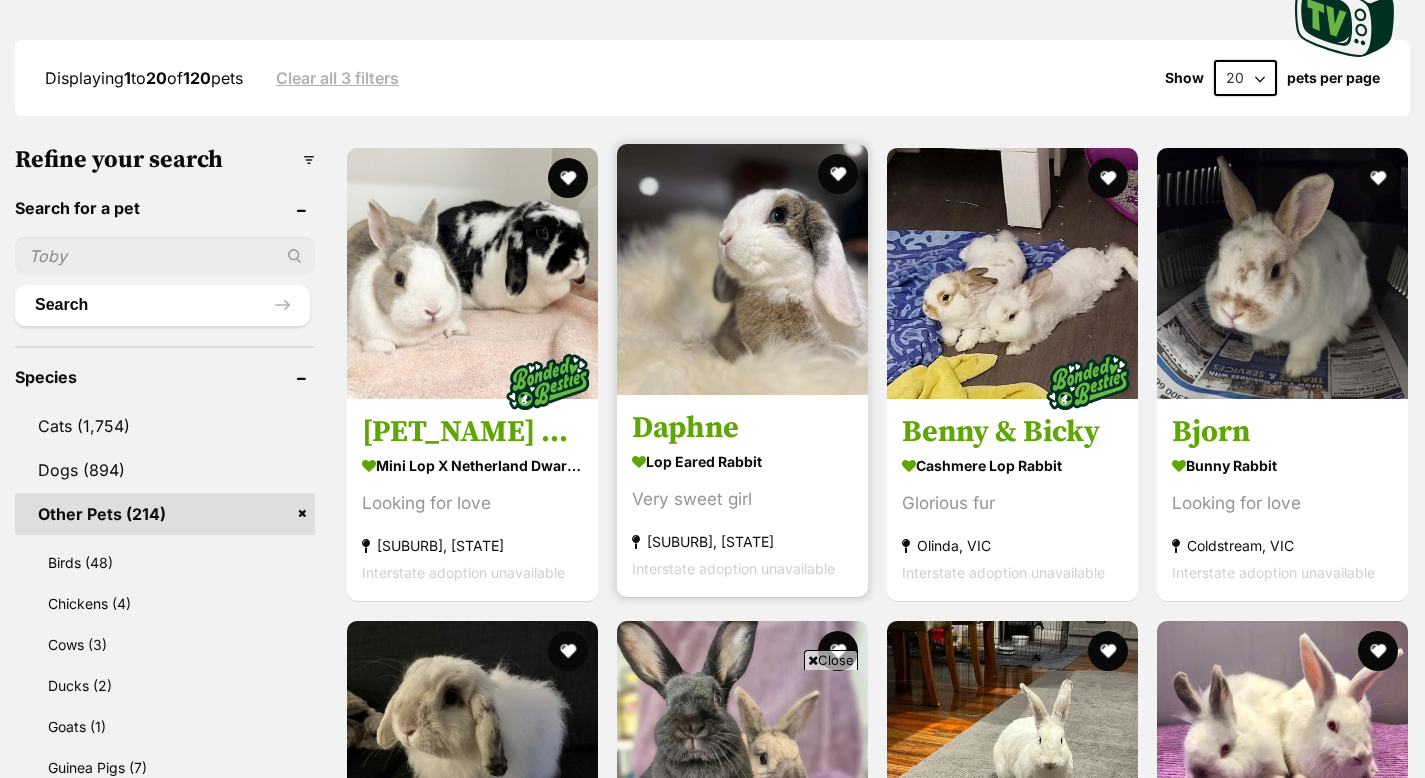 click on "Daphne" at bounding box center [742, 429] 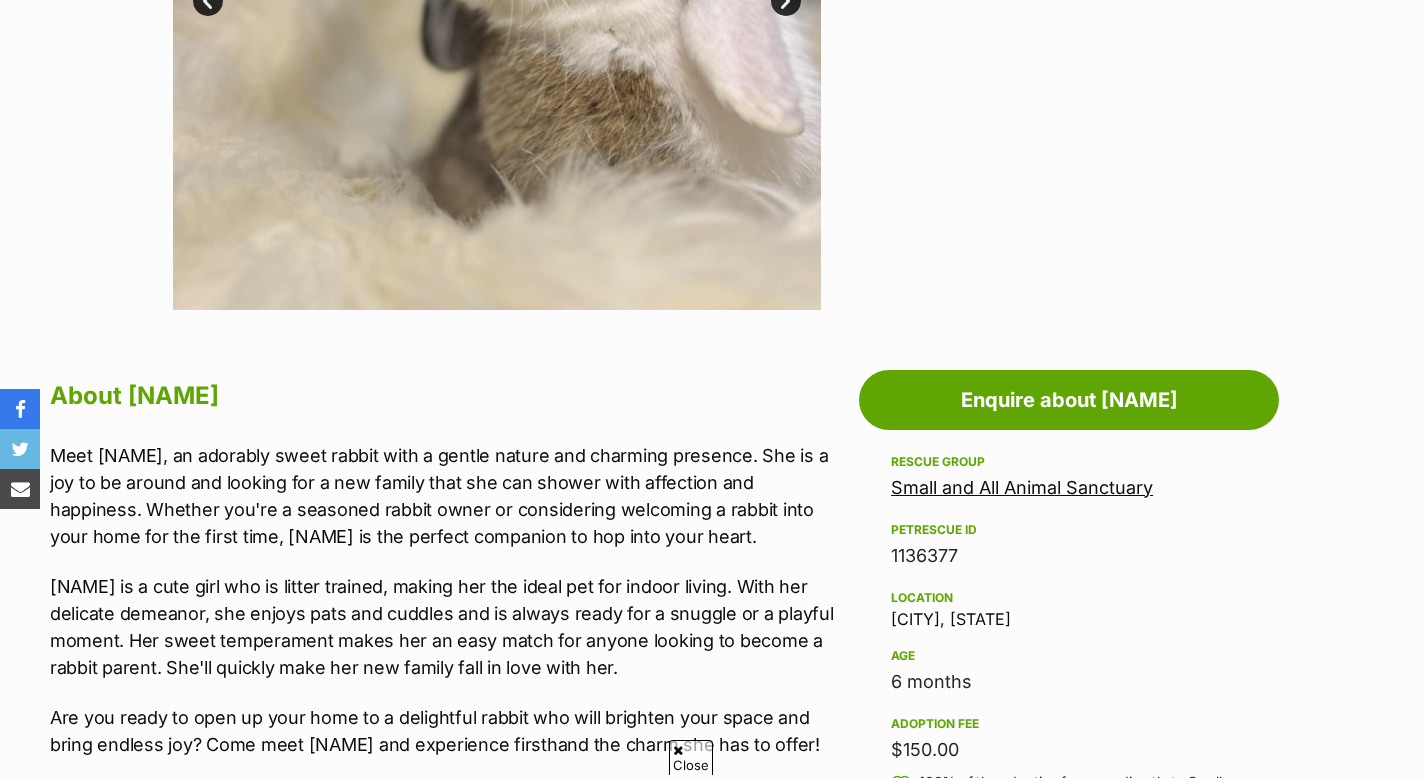 scroll, scrollTop: 757, scrollLeft: 0, axis: vertical 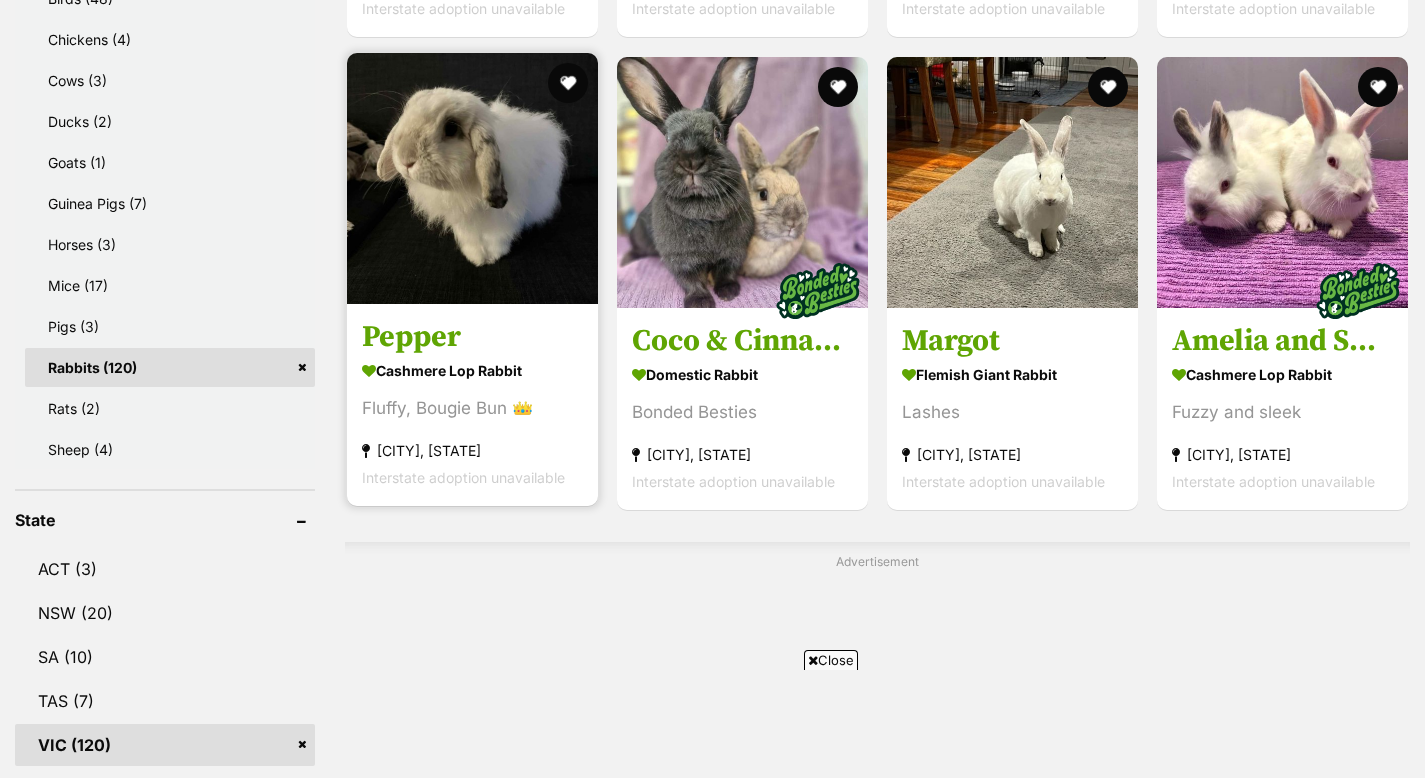 click on "Pepper" at bounding box center (472, 337) 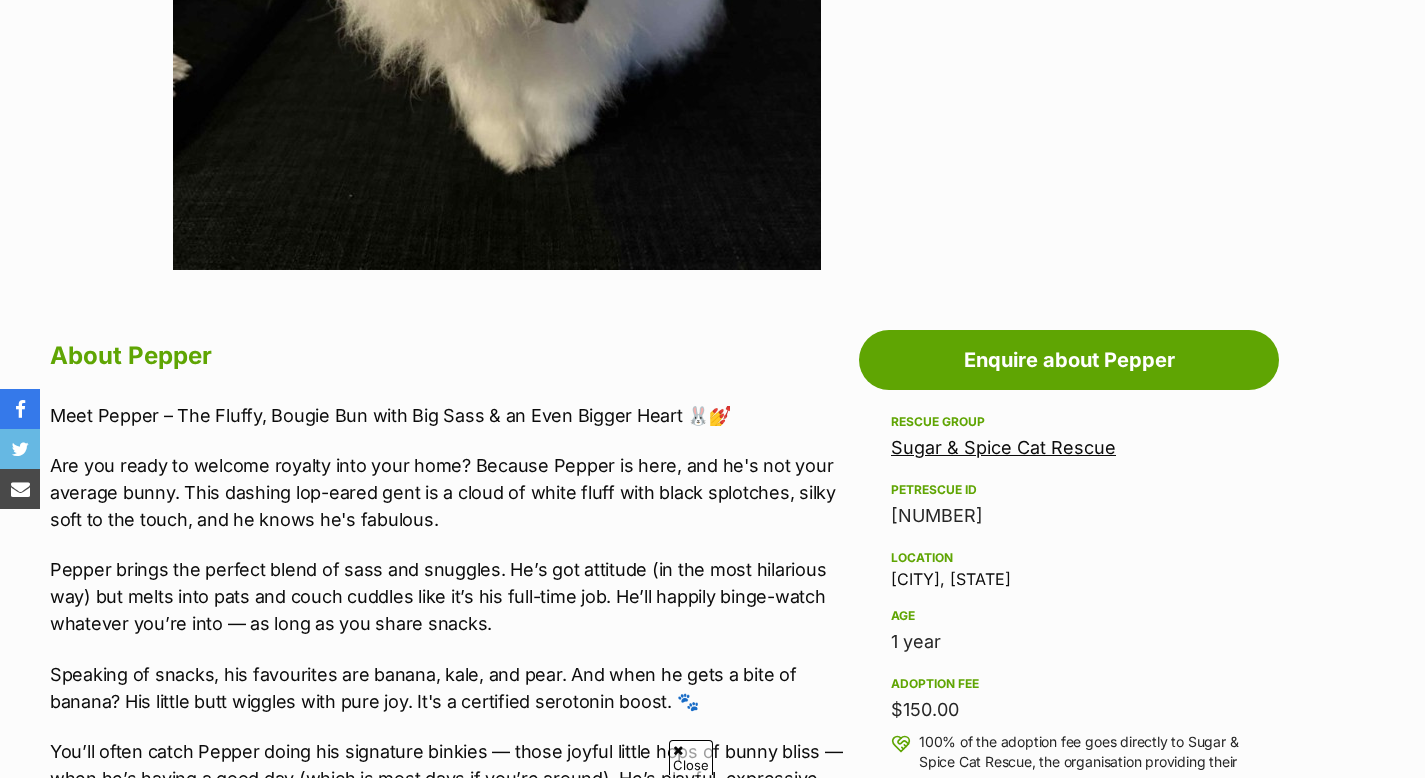 scroll, scrollTop: 994, scrollLeft: 0, axis: vertical 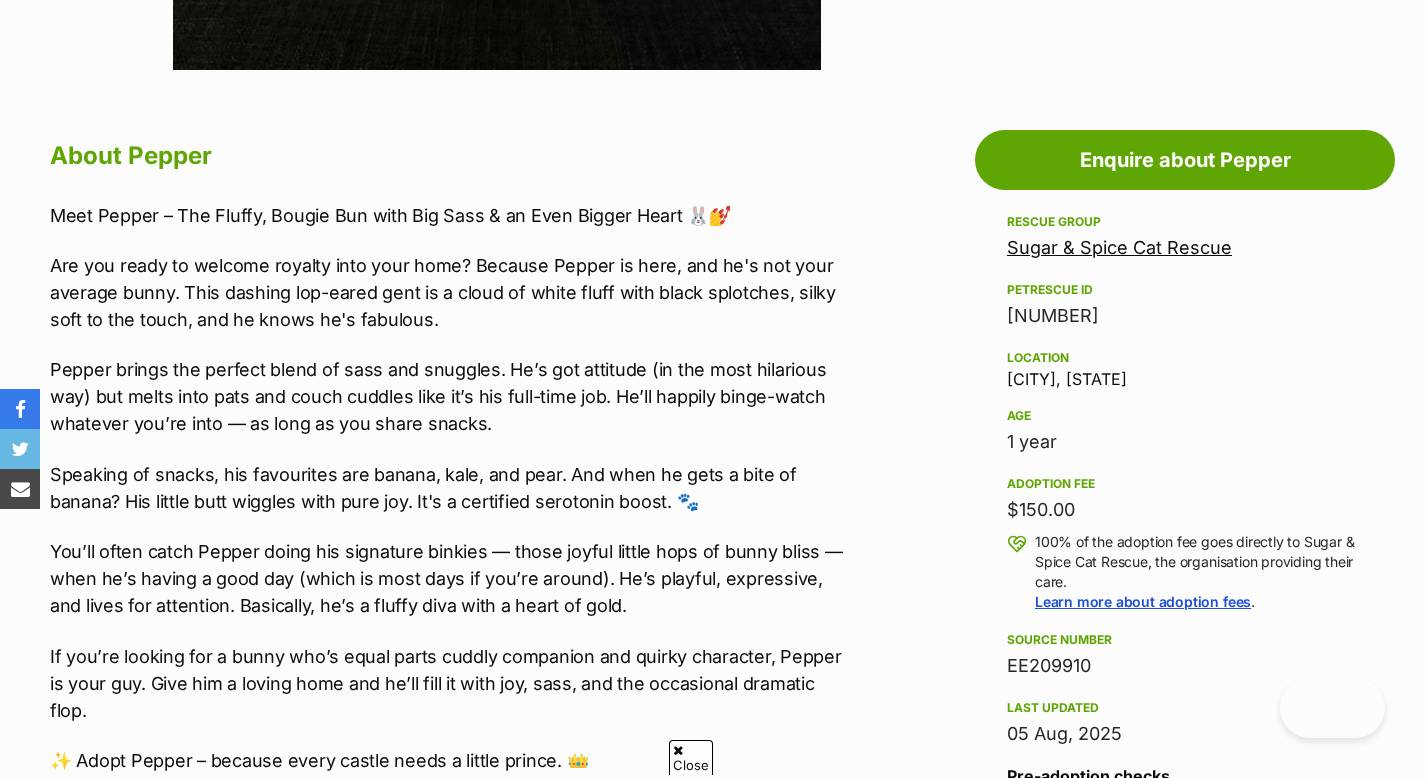 click on "Sugar & Spice Cat Rescue" at bounding box center (1119, 247) 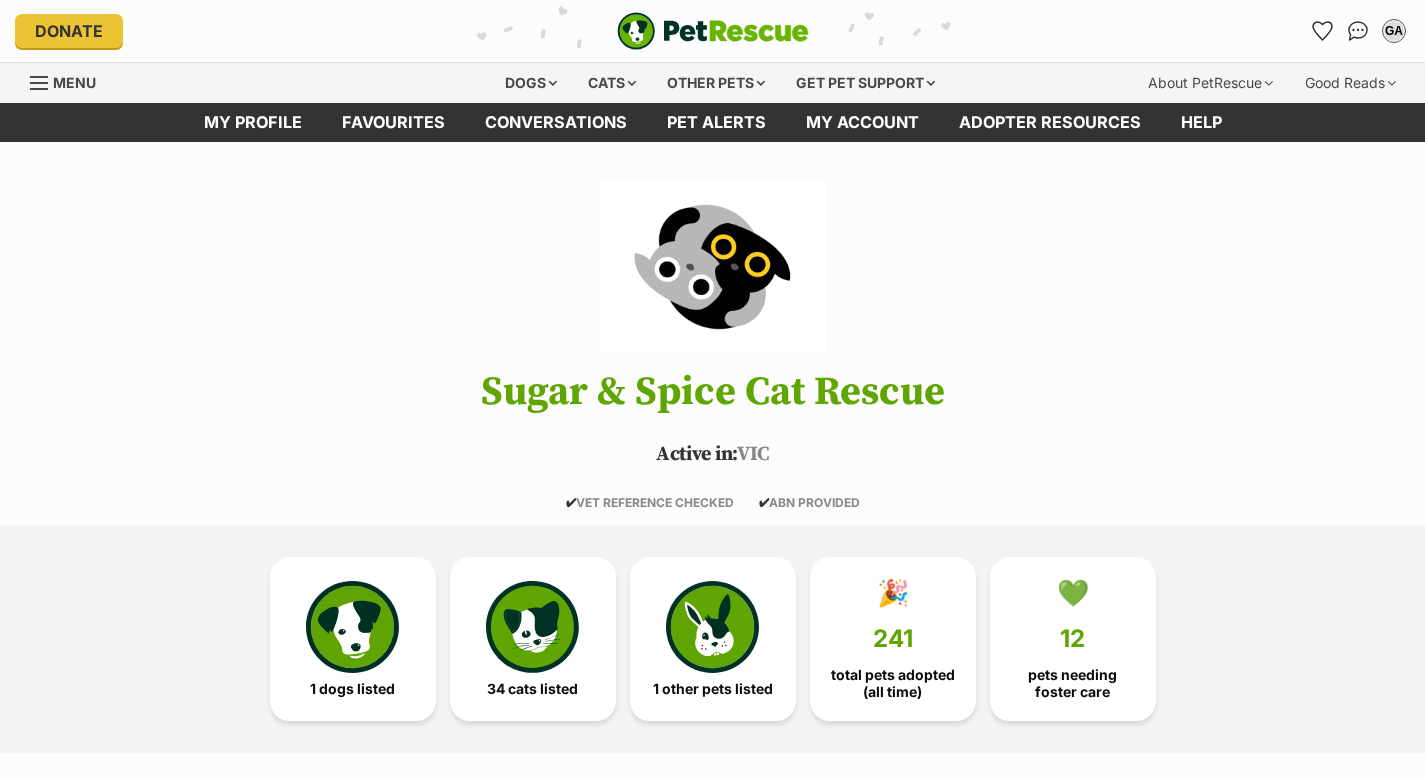 scroll, scrollTop: 0, scrollLeft: 0, axis: both 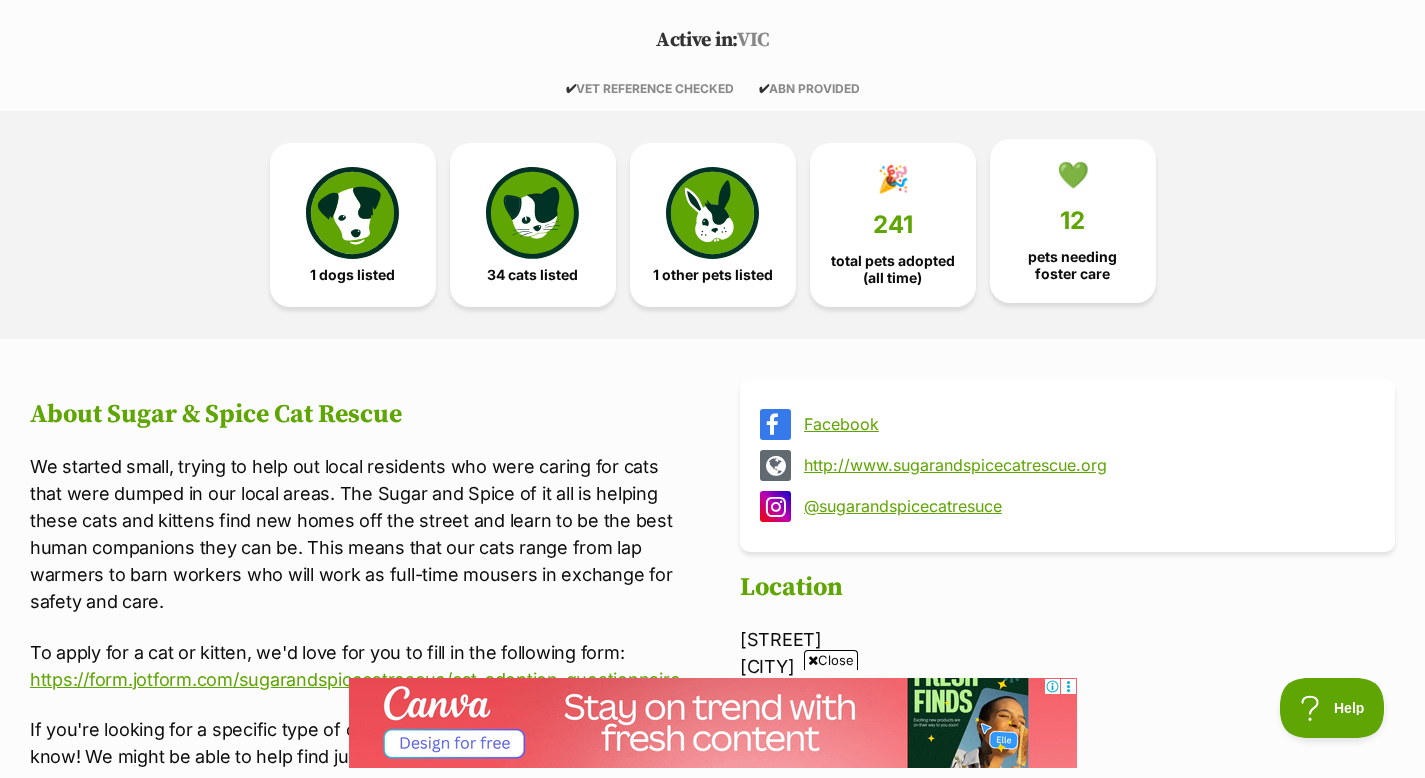 click on "💚
[NUMBER]
pets needing foster care" at bounding box center [1073, 221] 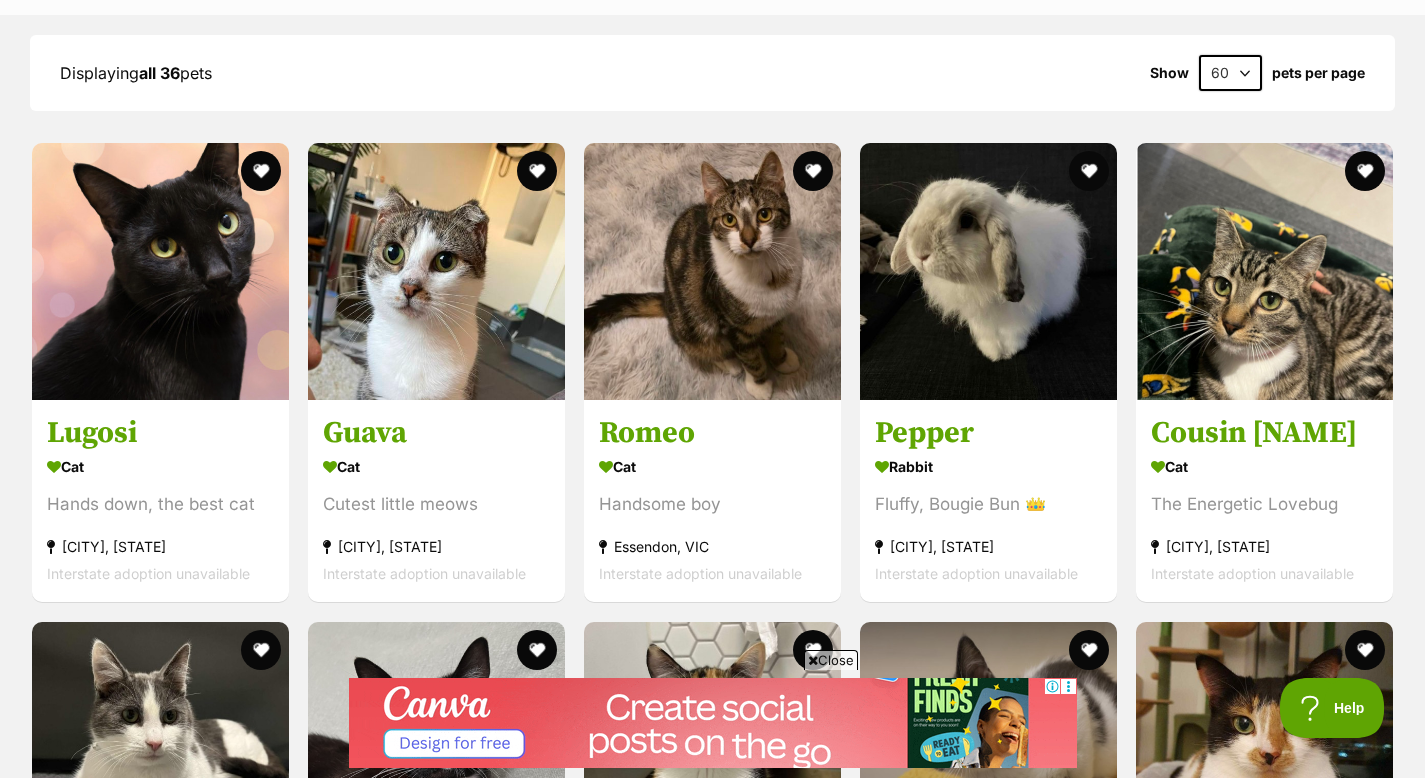 scroll, scrollTop: 1930, scrollLeft: 0, axis: vertical 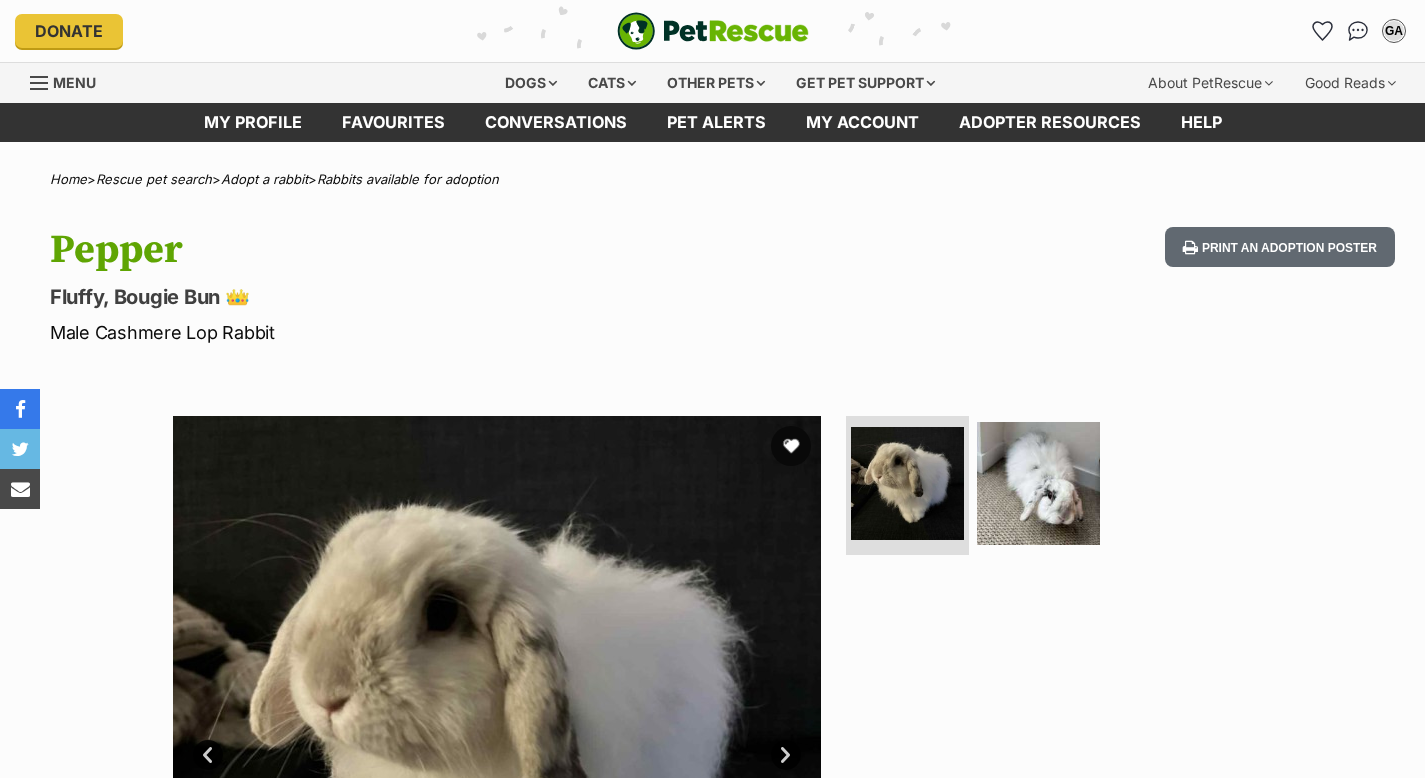 drag, startPoint x: 275, startPoint y: 332, endPoint x: 98, endPoint y: 338, distance: 177.10167 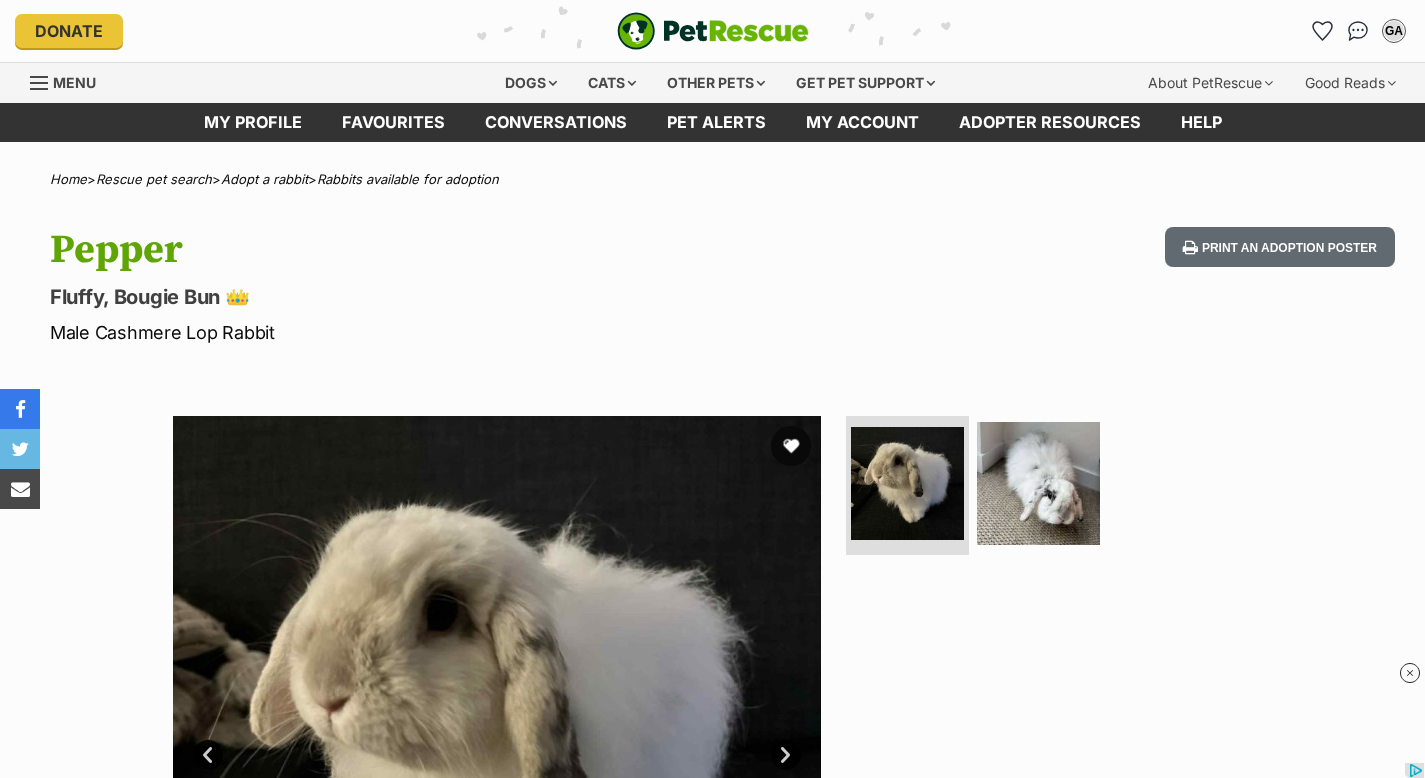 scroll, scrollTop: 0, scrollLeft: 0, axis: both 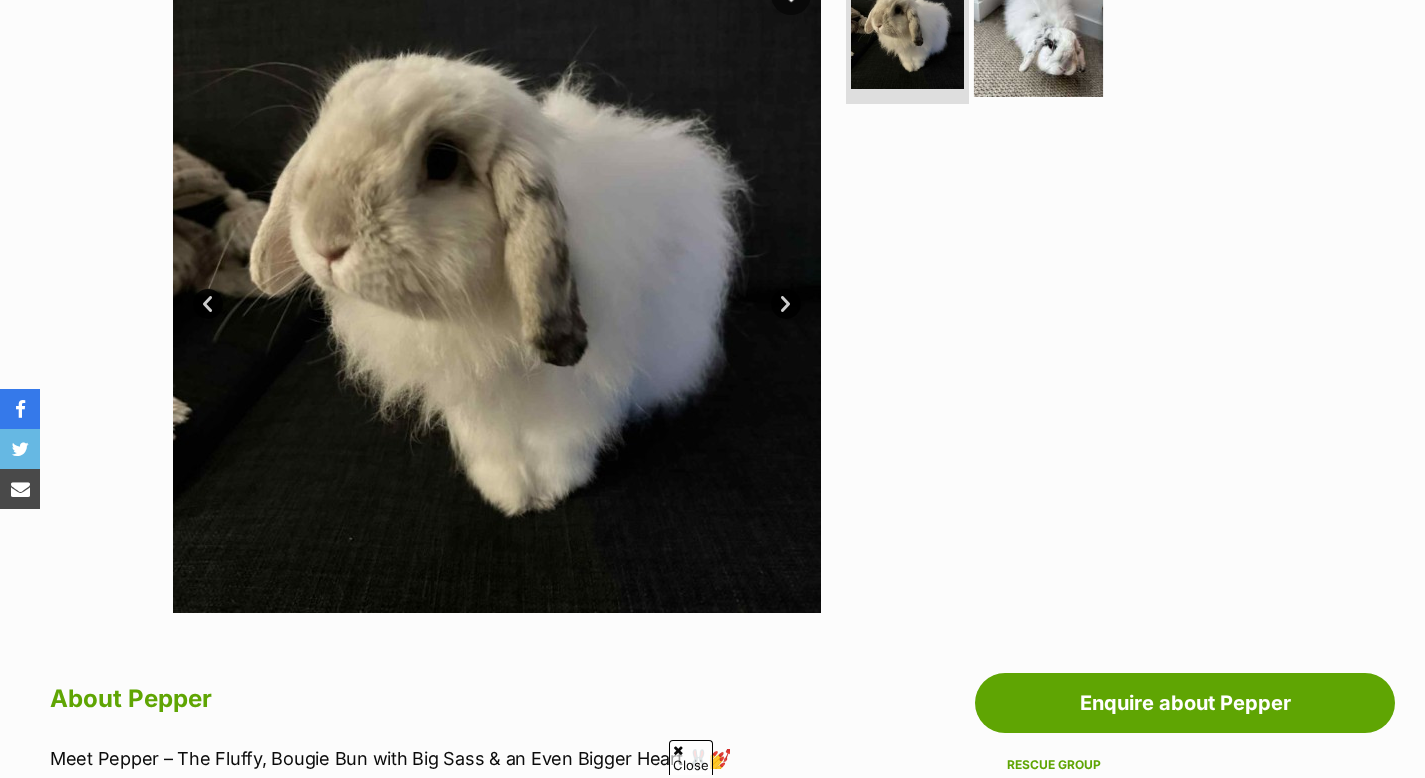 click at bounding box center [1038, 31] 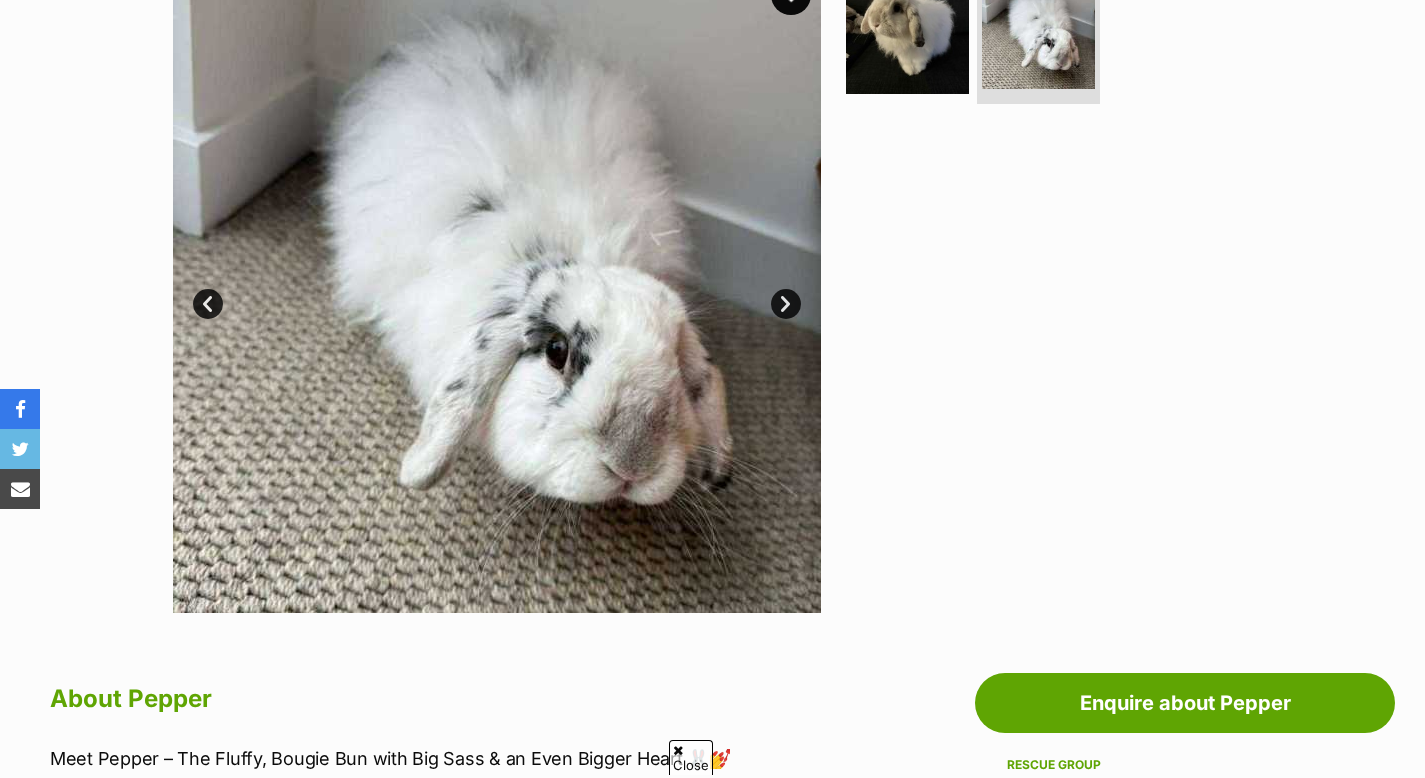 scroll, scrollTop: 42, scrollLeft: 0, axis: vertical 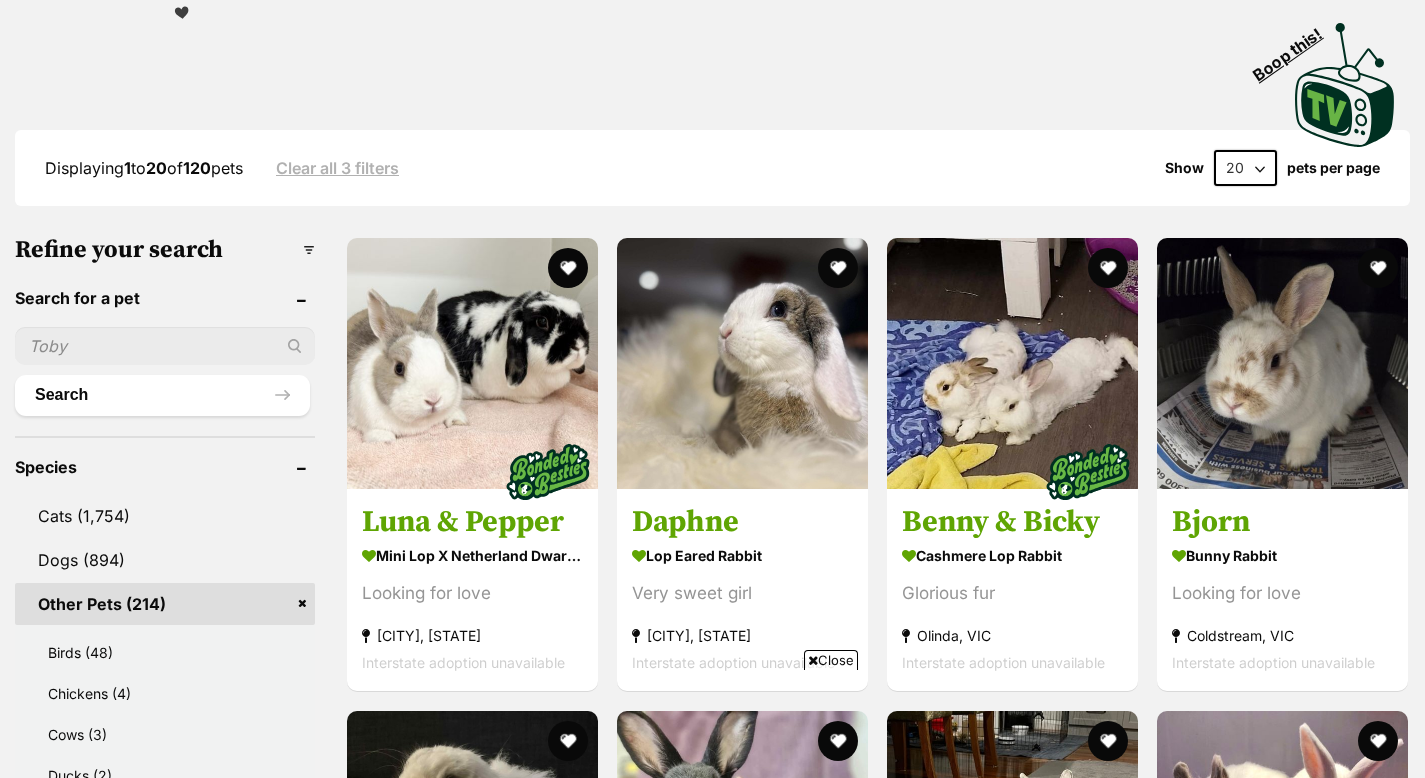 click at bounding box center (165, 346) 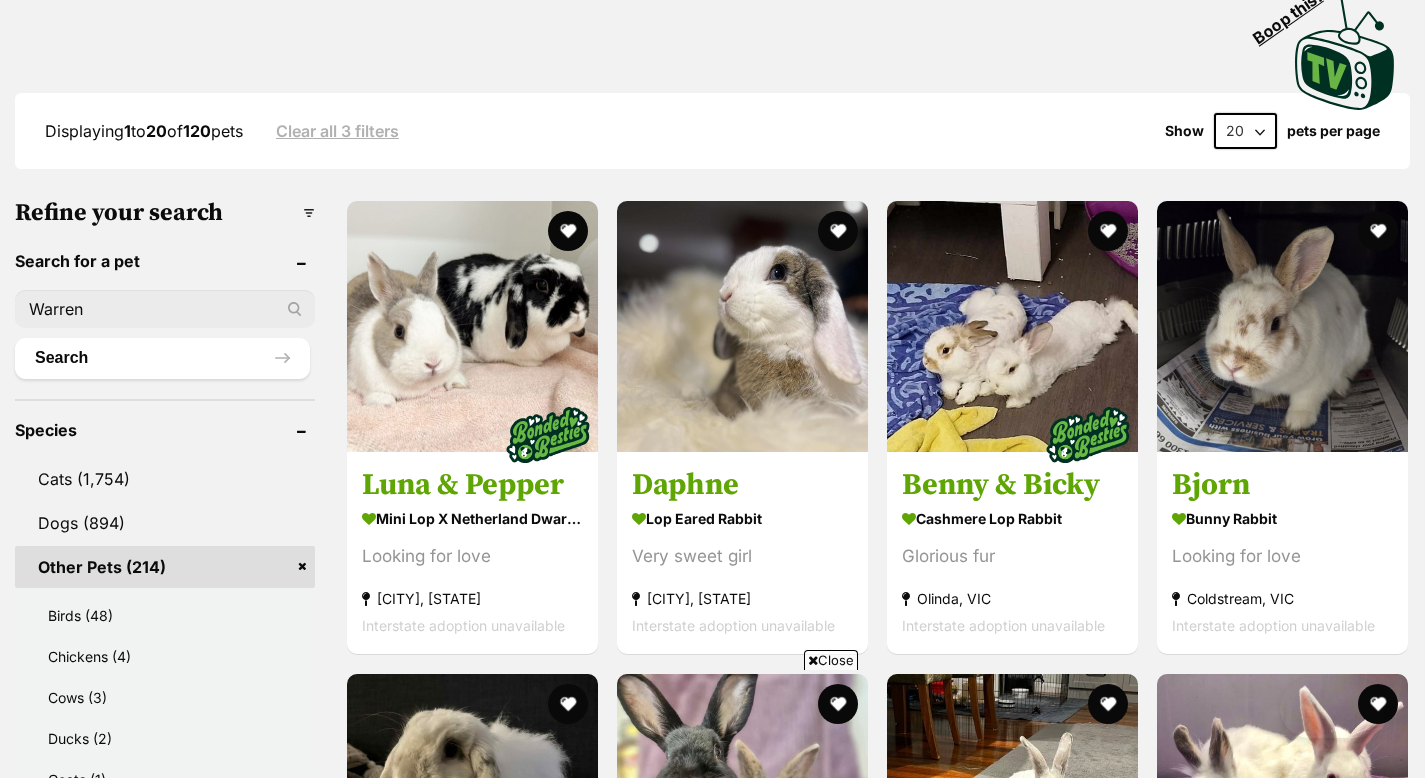 scroll, scrollTop: 0, scrollLeft: 0, axis: both 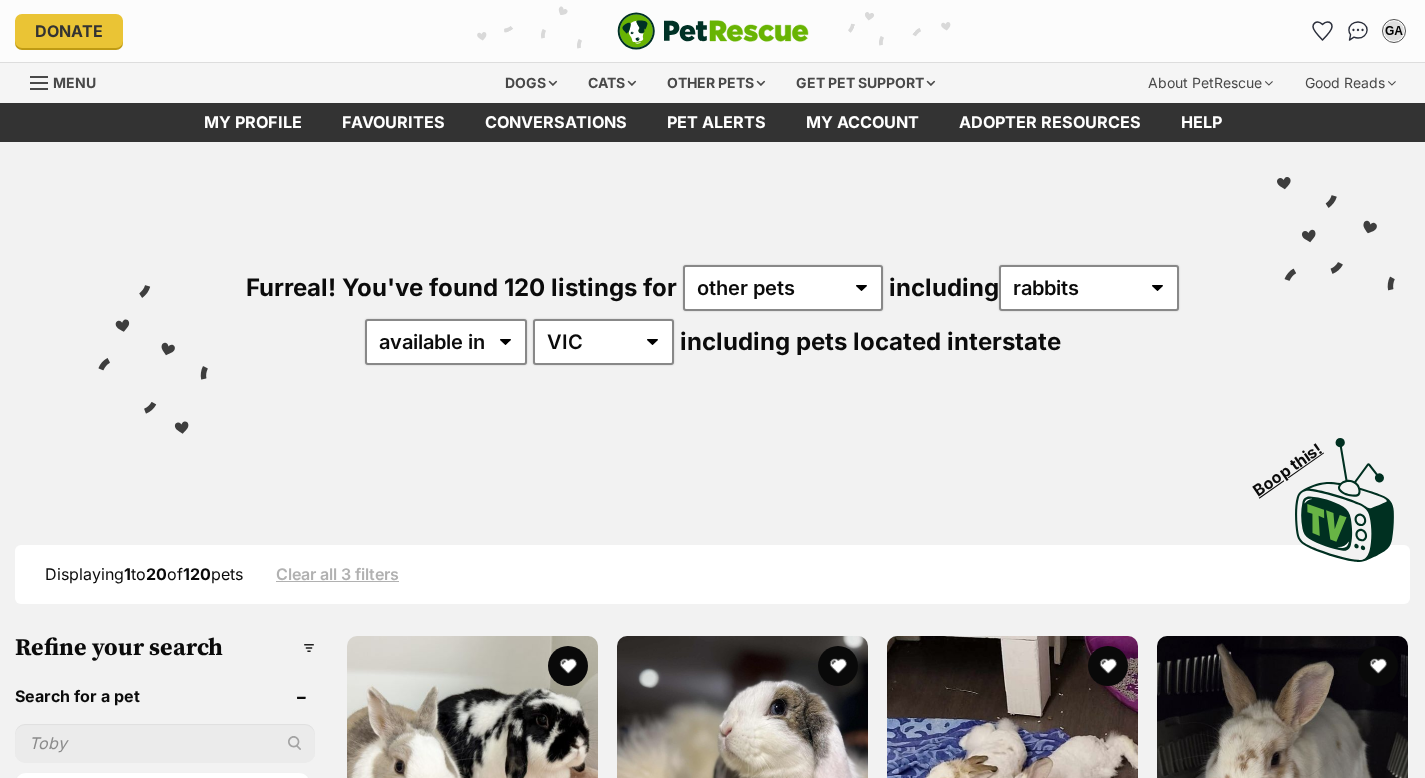 click on "Mocha & Latte" at bounding box center (1282, 3188) 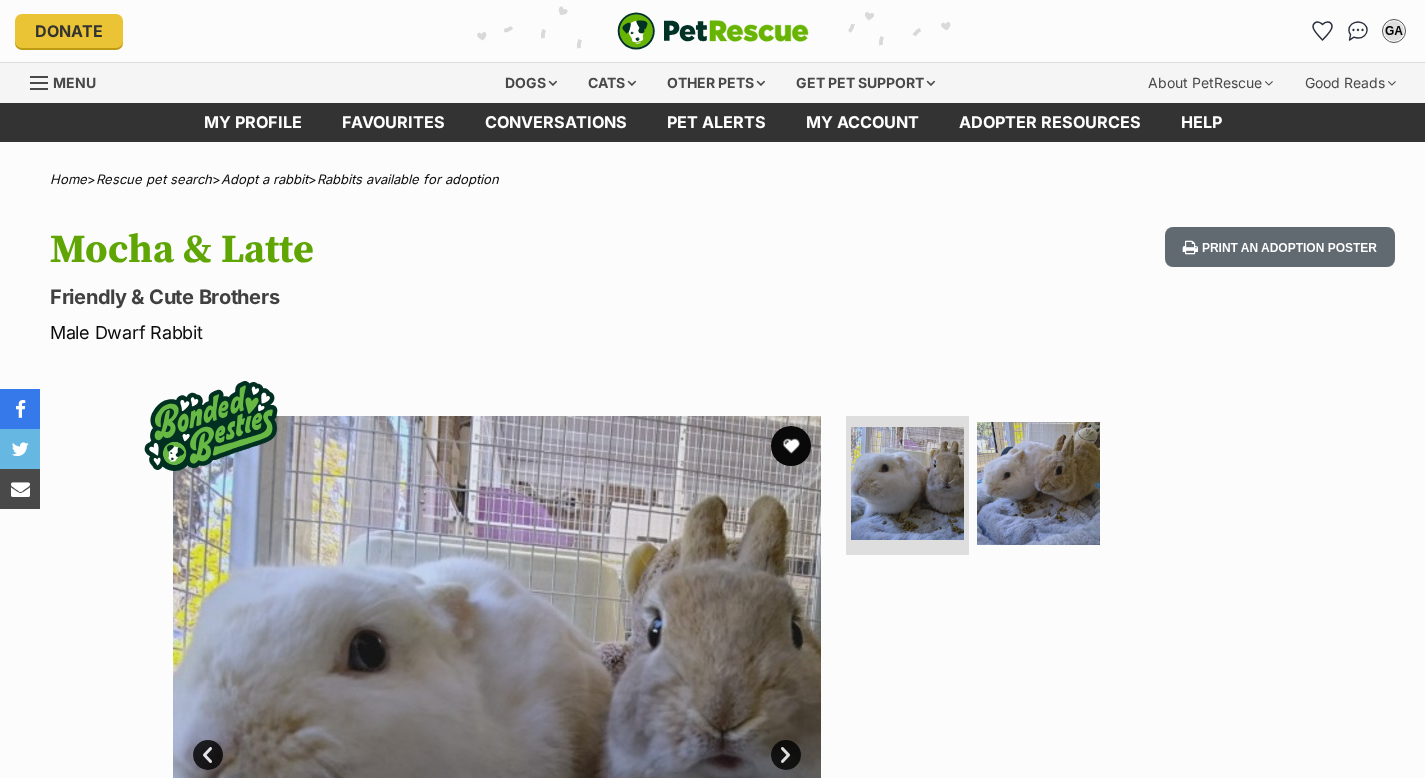 scroll, scrollTop: 0, scrollLeft: 0, axis: both 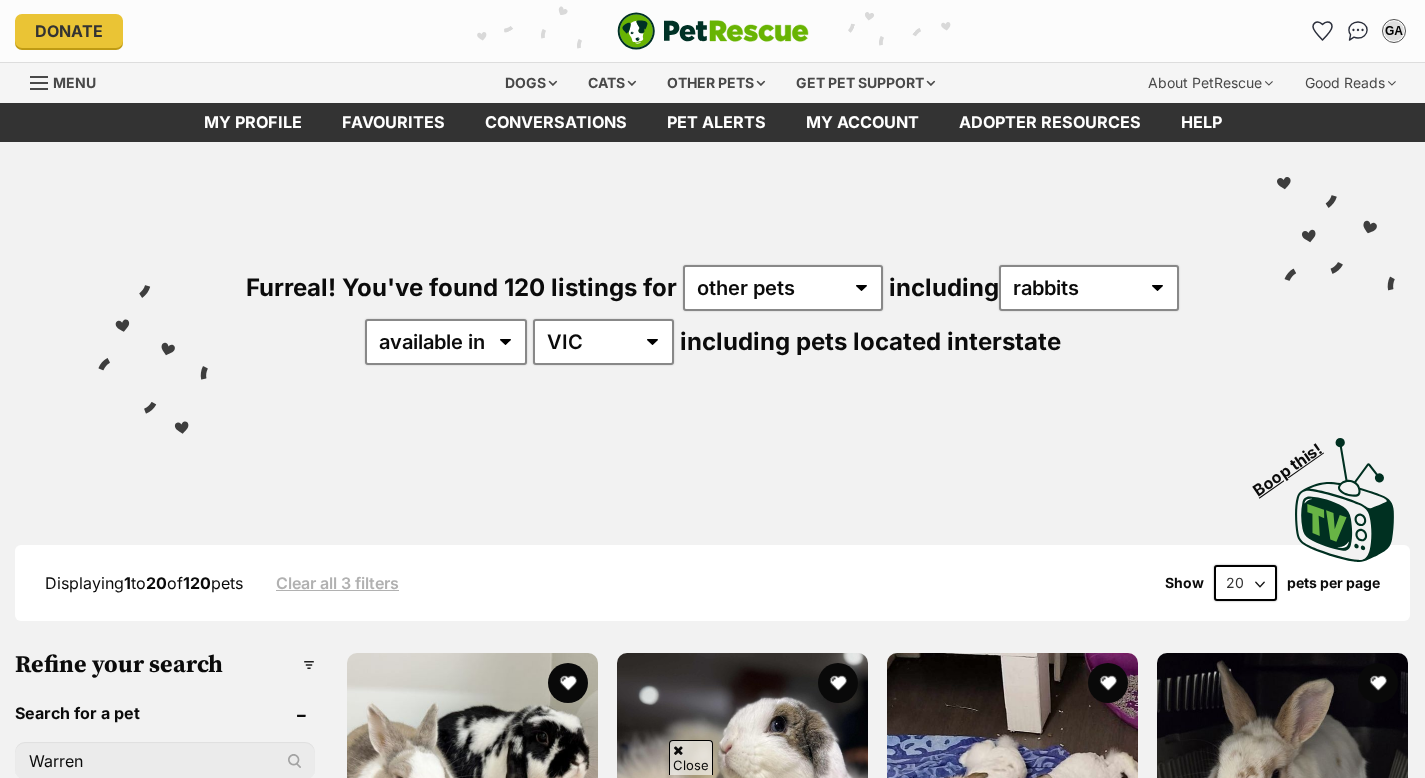 click at bounding box center [900, 3613] 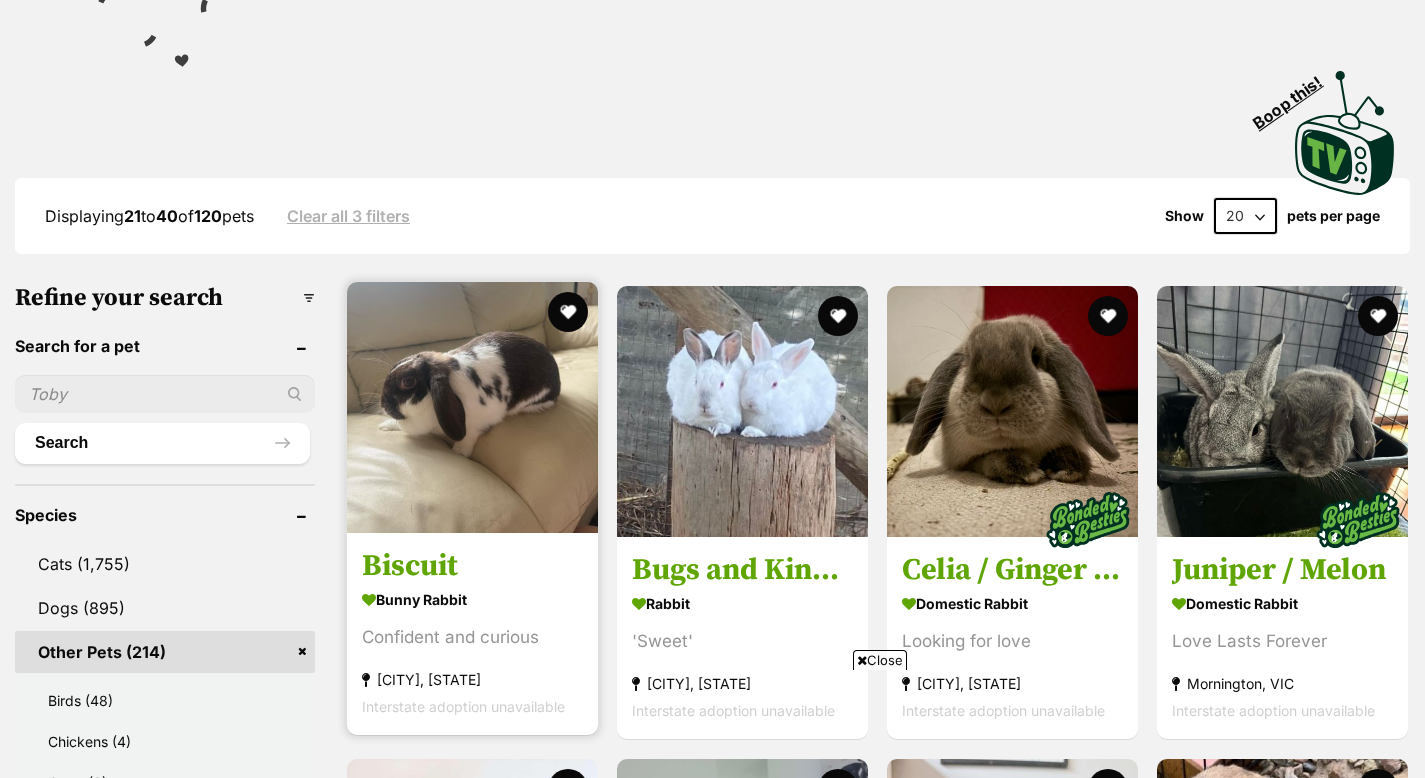 scroll, scrollTop: 593, scrollLeft: 0, axis: vertical 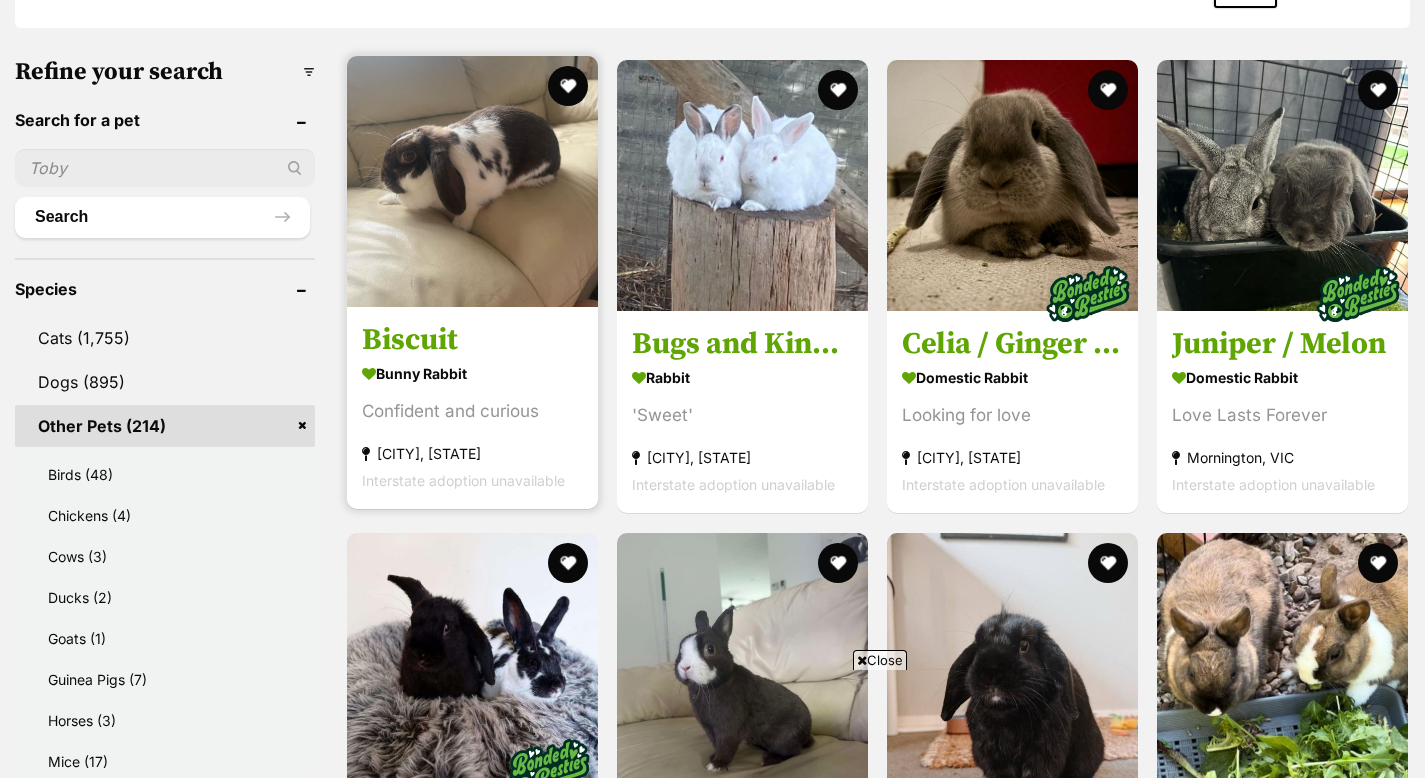 click on "Biscuit" at bounding box center [472, 341] 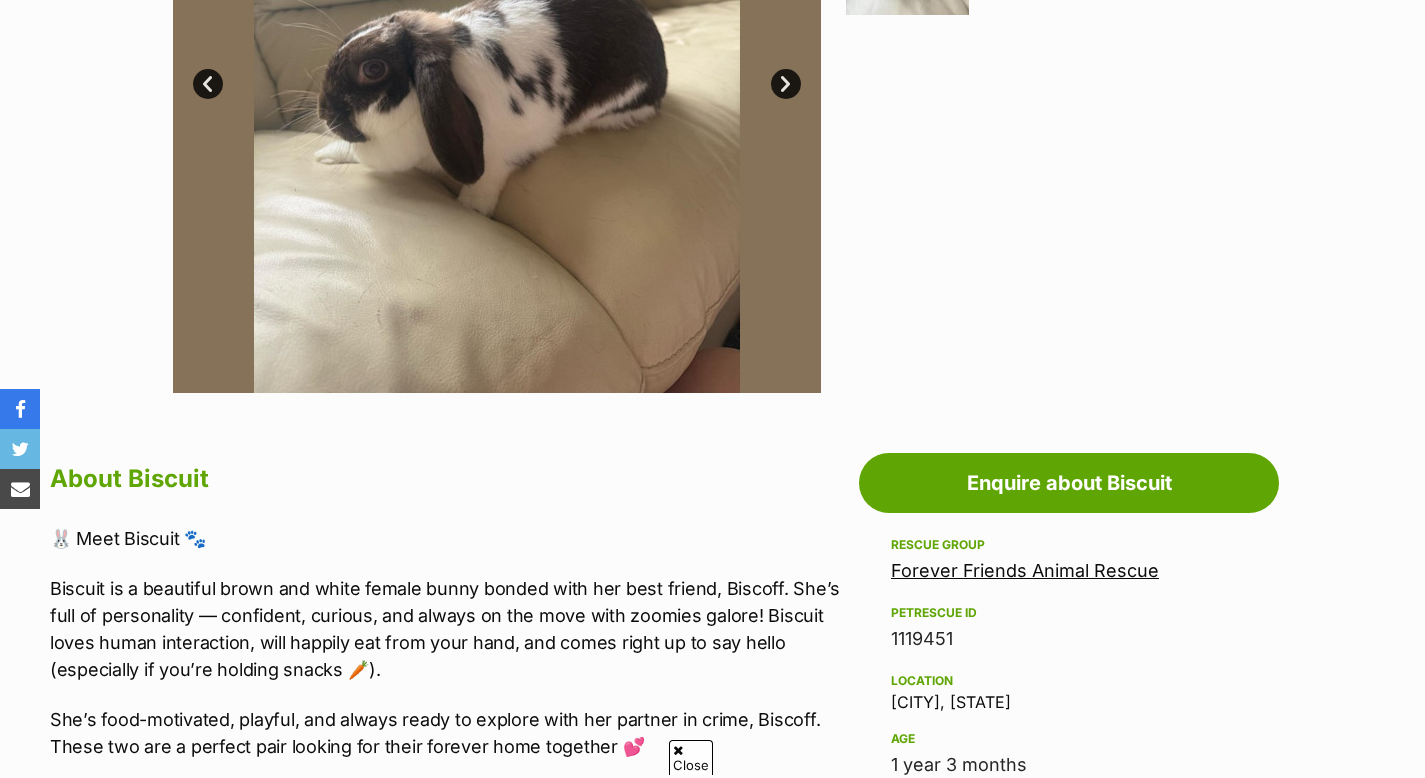 scroll, scrollTop: 773, scrollLeft: 0, axis: vertical 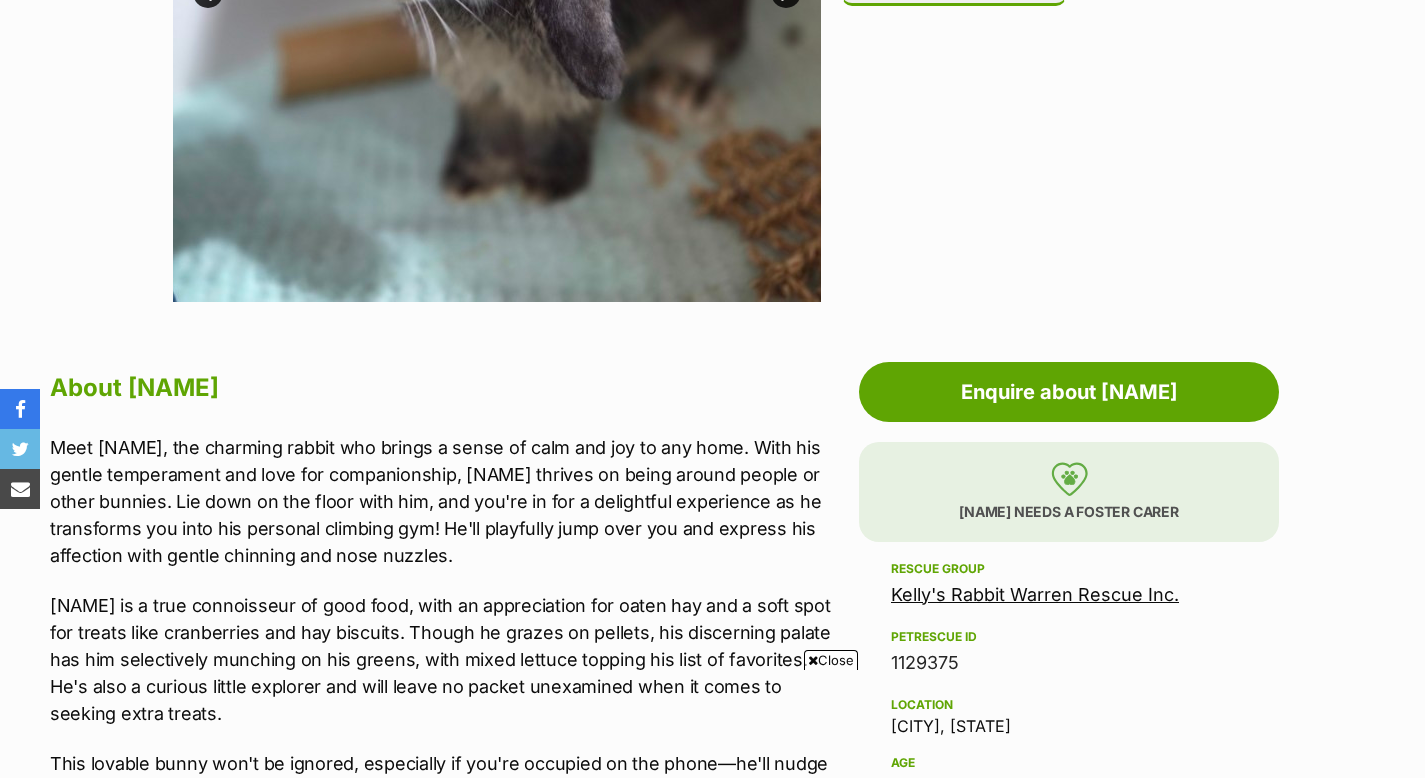 click on "Kelly's Rabbit Warren Rescue Inc." at bounding box center (1035, 594) 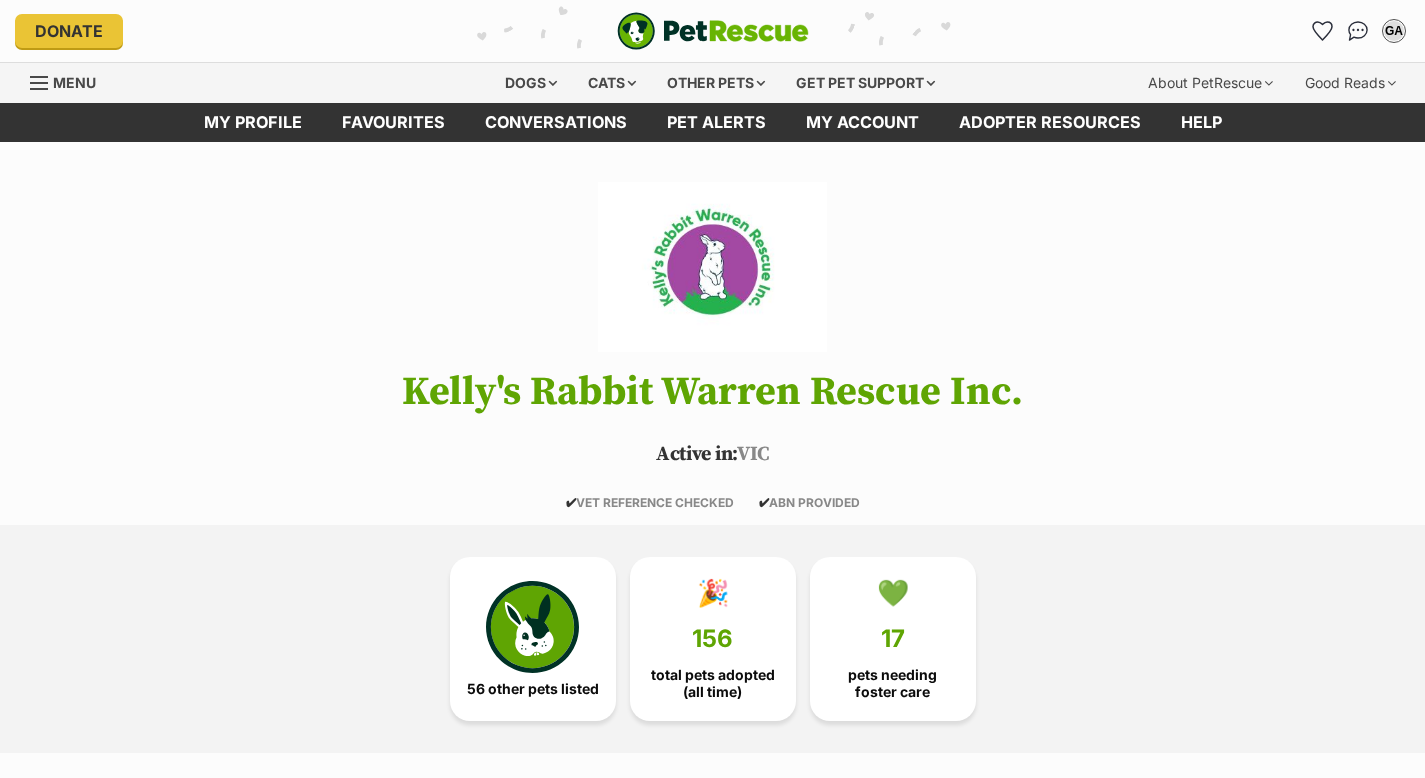 click at bounding box center (532, 627) 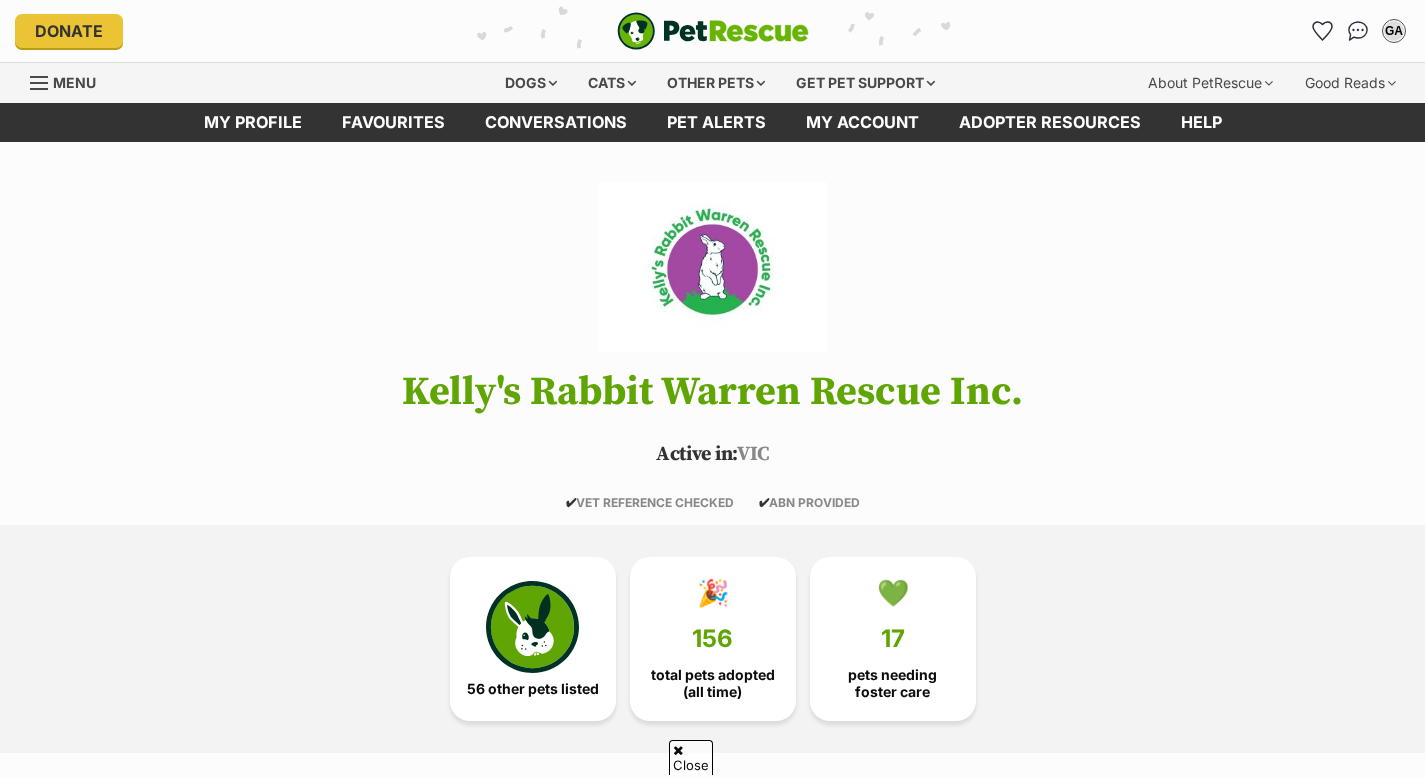 scroll, scrollTop: 1528, scrollLeft: 0, axis: vertical 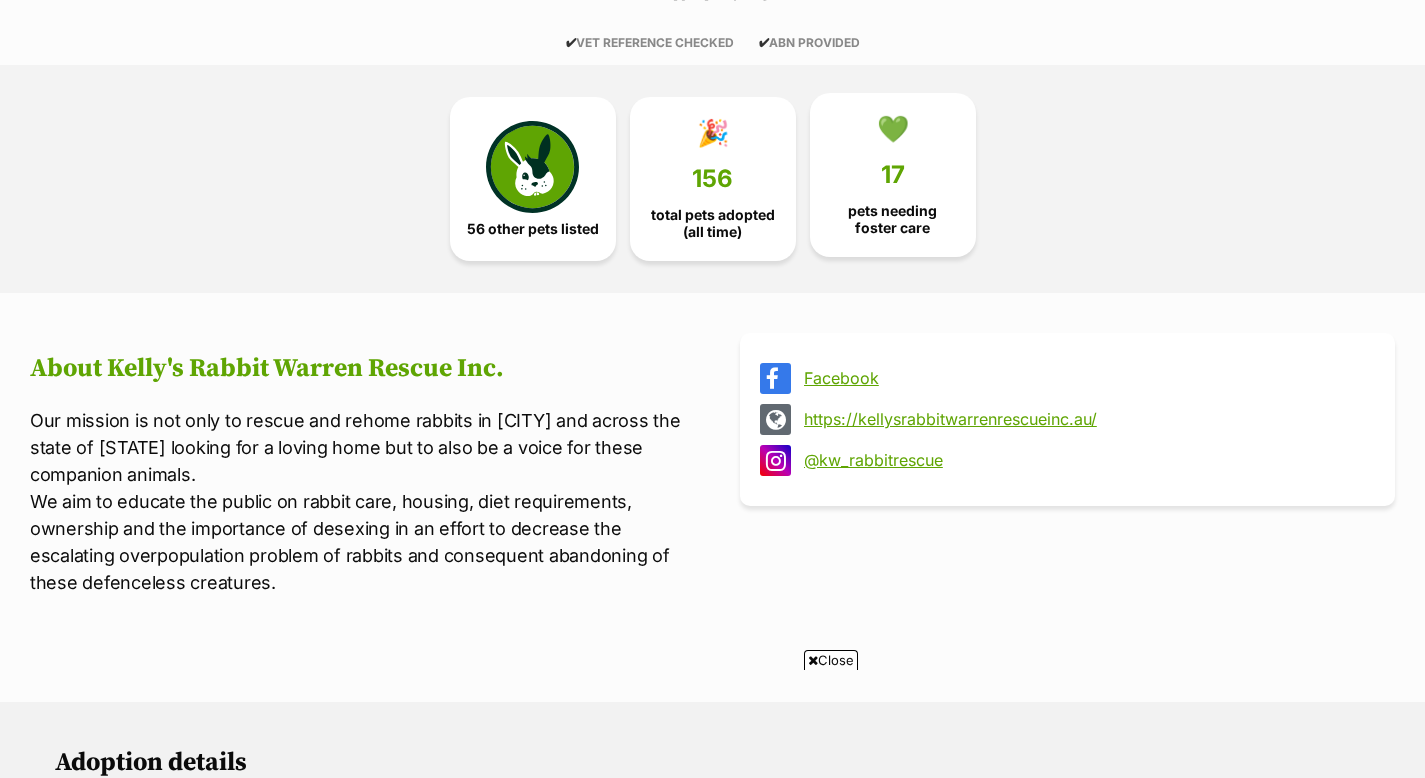 click on "17" at bounding box center (893, 175) 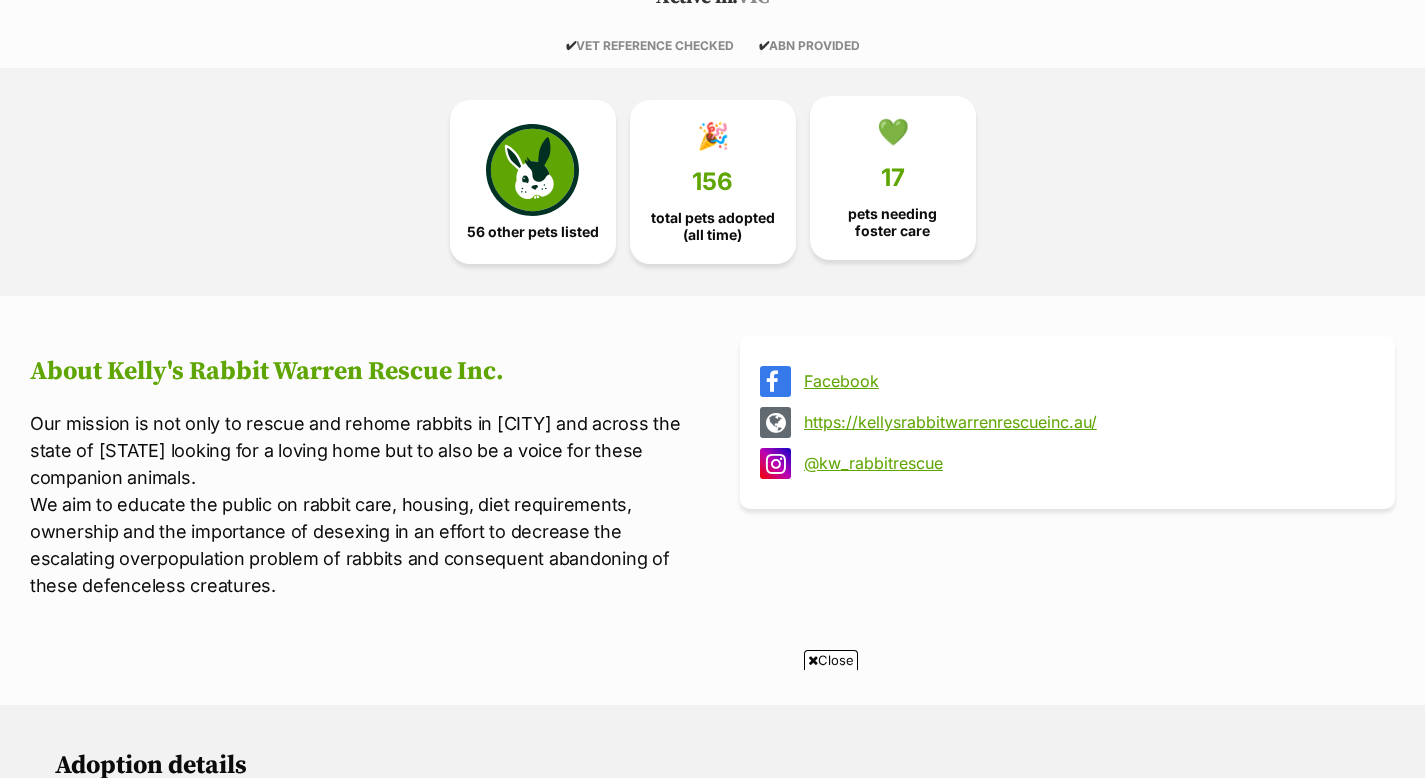 scroll, scrollTop: 0, scrollLeft: 0, axis: both 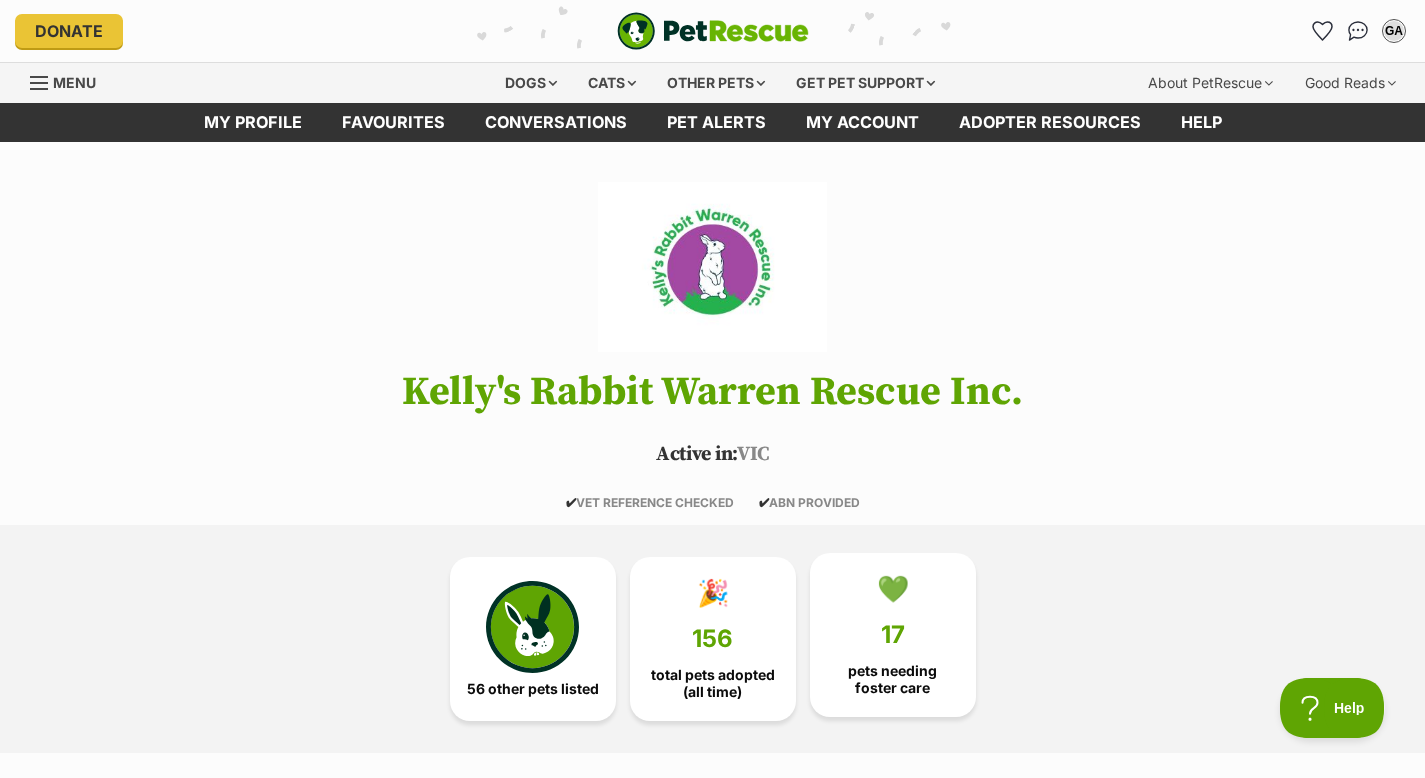 click on "💚
17
pets needing foster care" at bounding box center (893, 635) 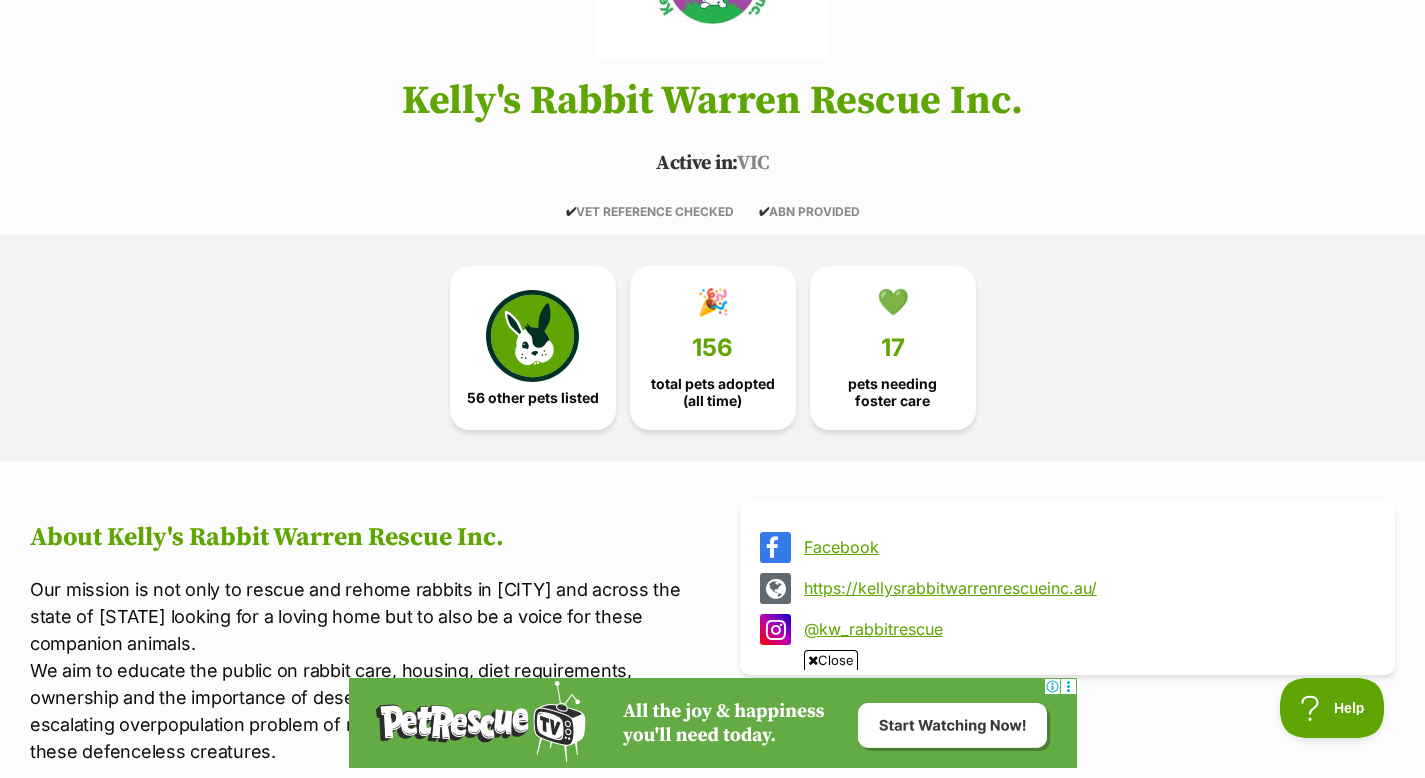 scroll, scrollTop: 290, scrollLeft: 0, axis: vertical 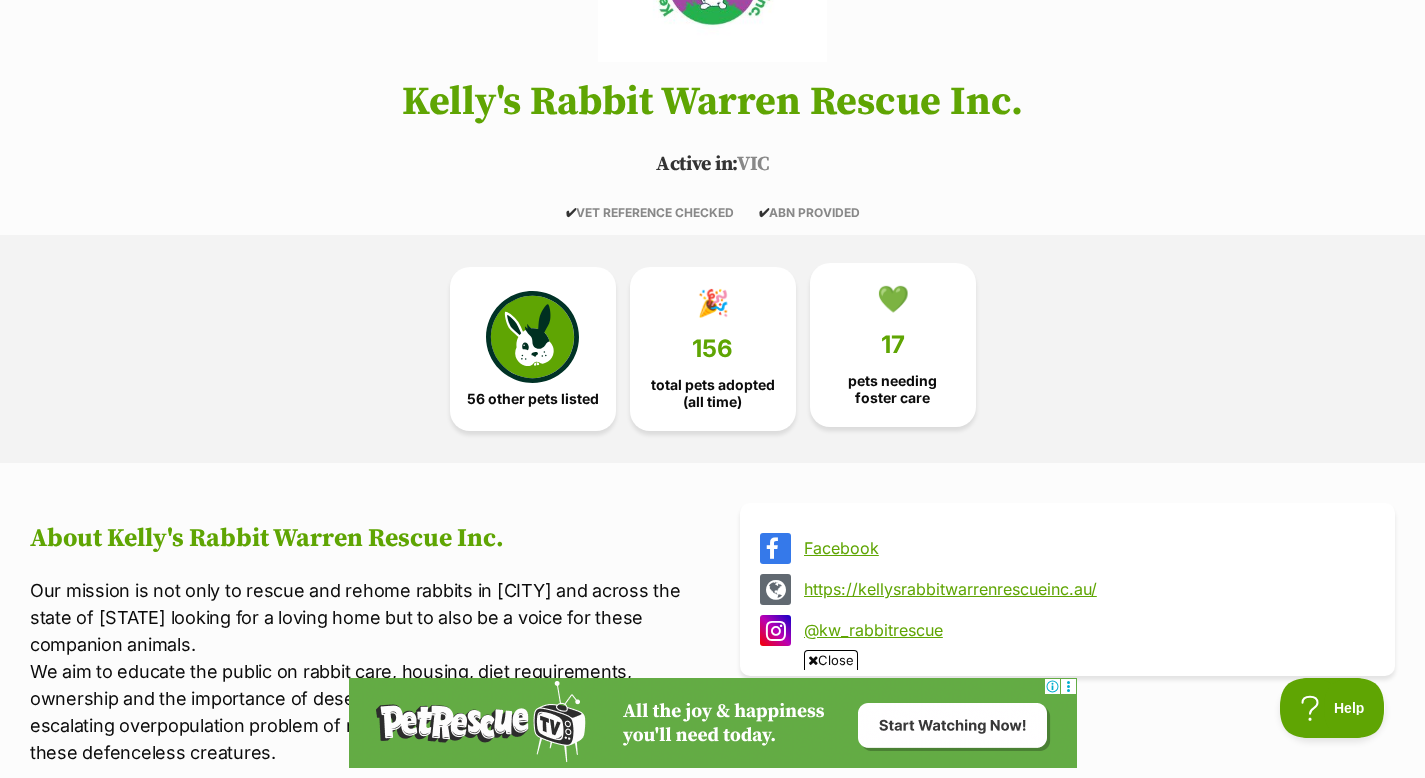 click on "💚
17
pets needing foster care" at bounding box center (893, 345) 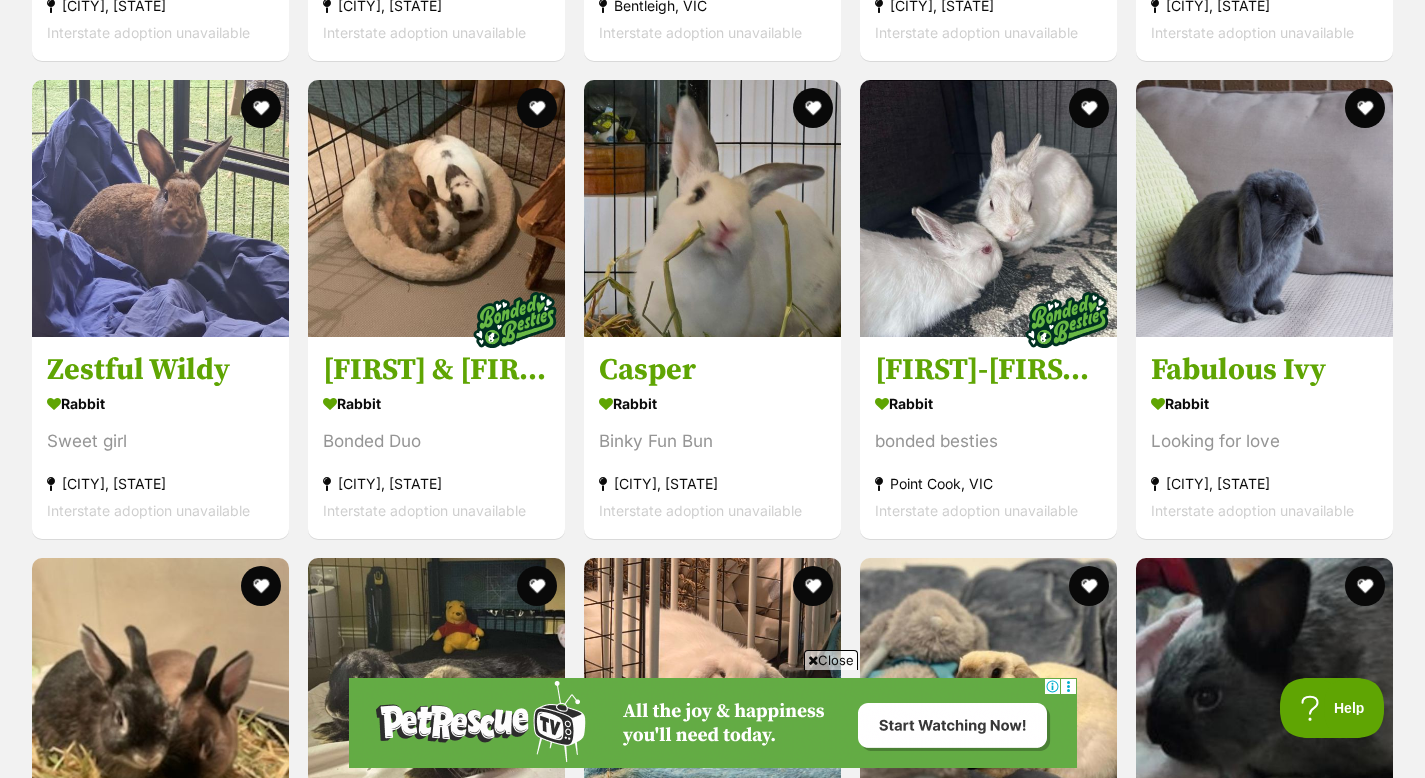 scroll, scrollTop: 6101, scrollLeft: 0, axis: vertical 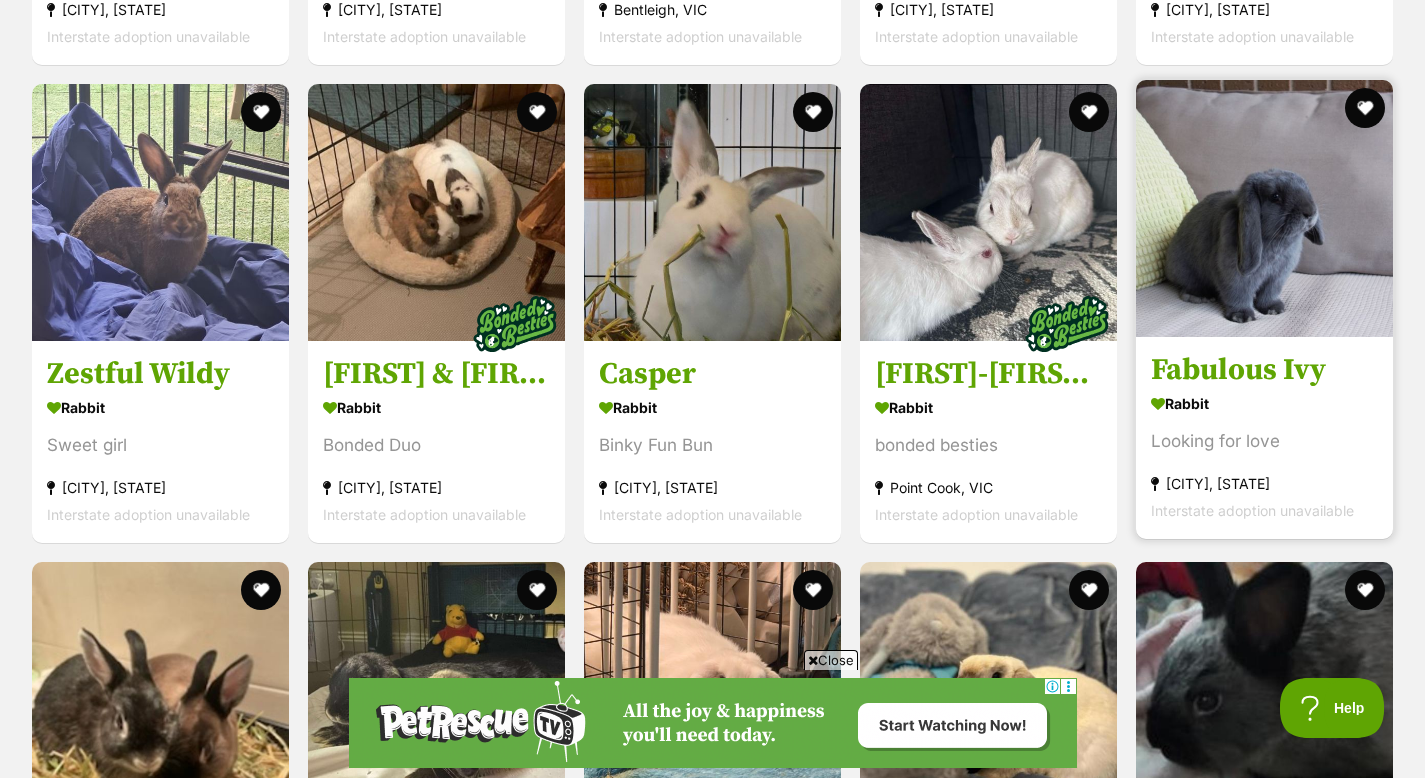 click on "Fabulous Ivy" at bounding box center [1264, 370] 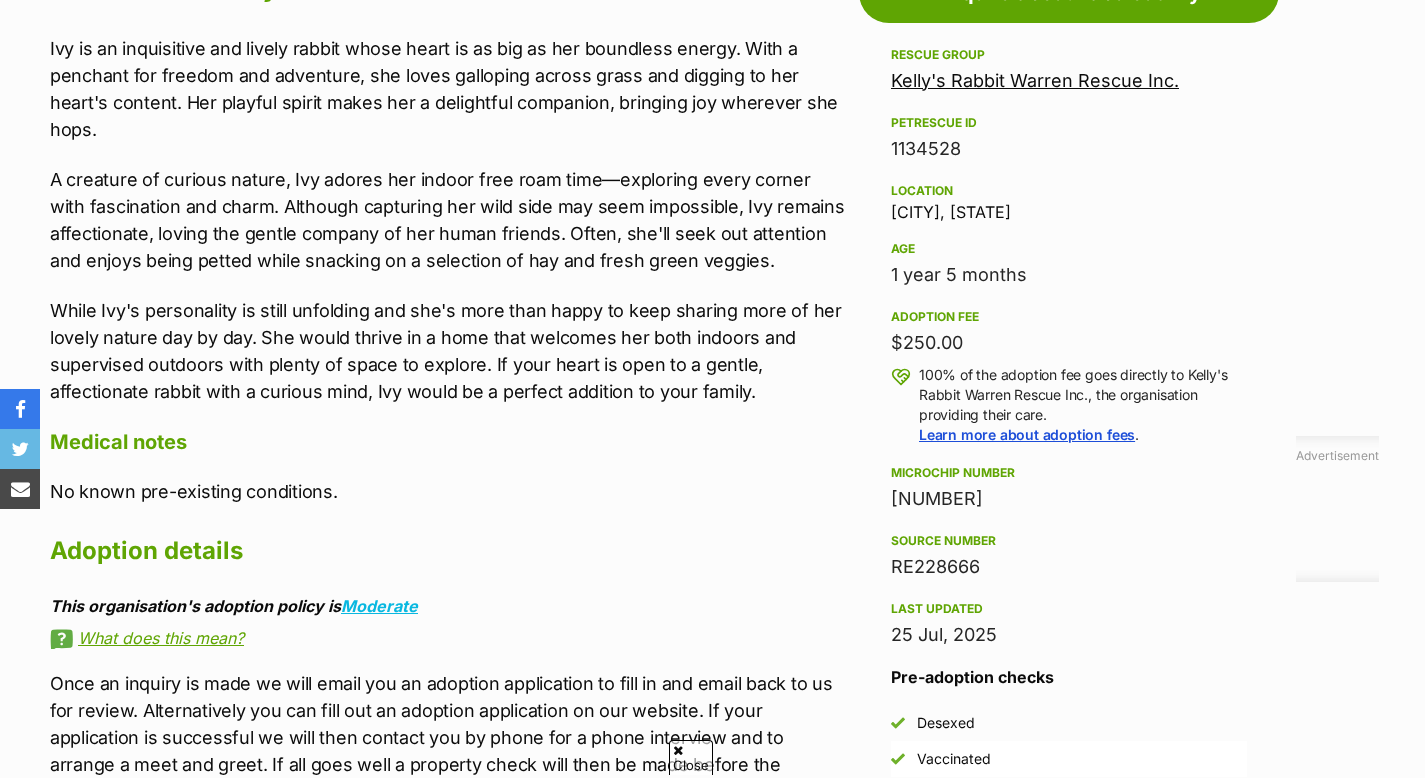 scroll, scrollTop: 605, scrollLeft: 0, axis: vertical 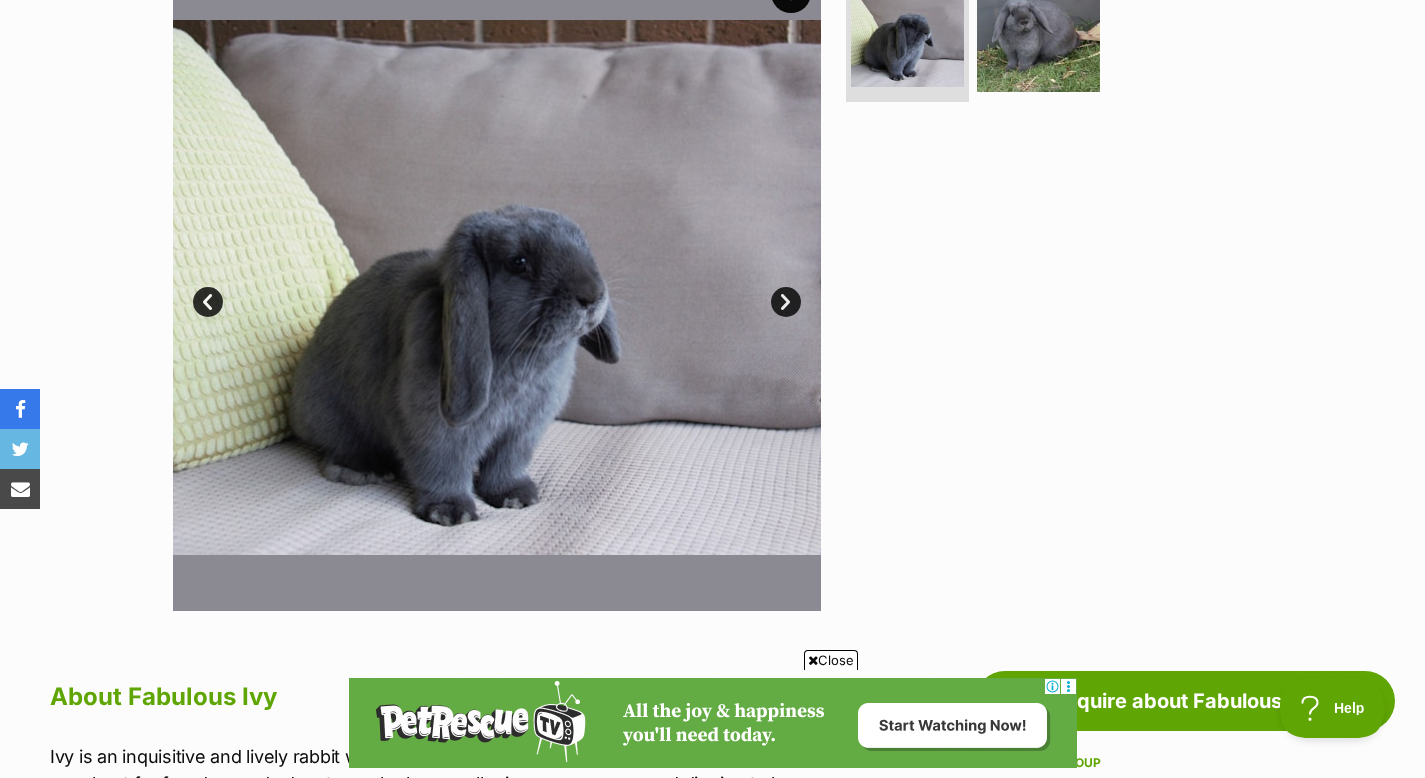 click at bounding box center [497, 287] 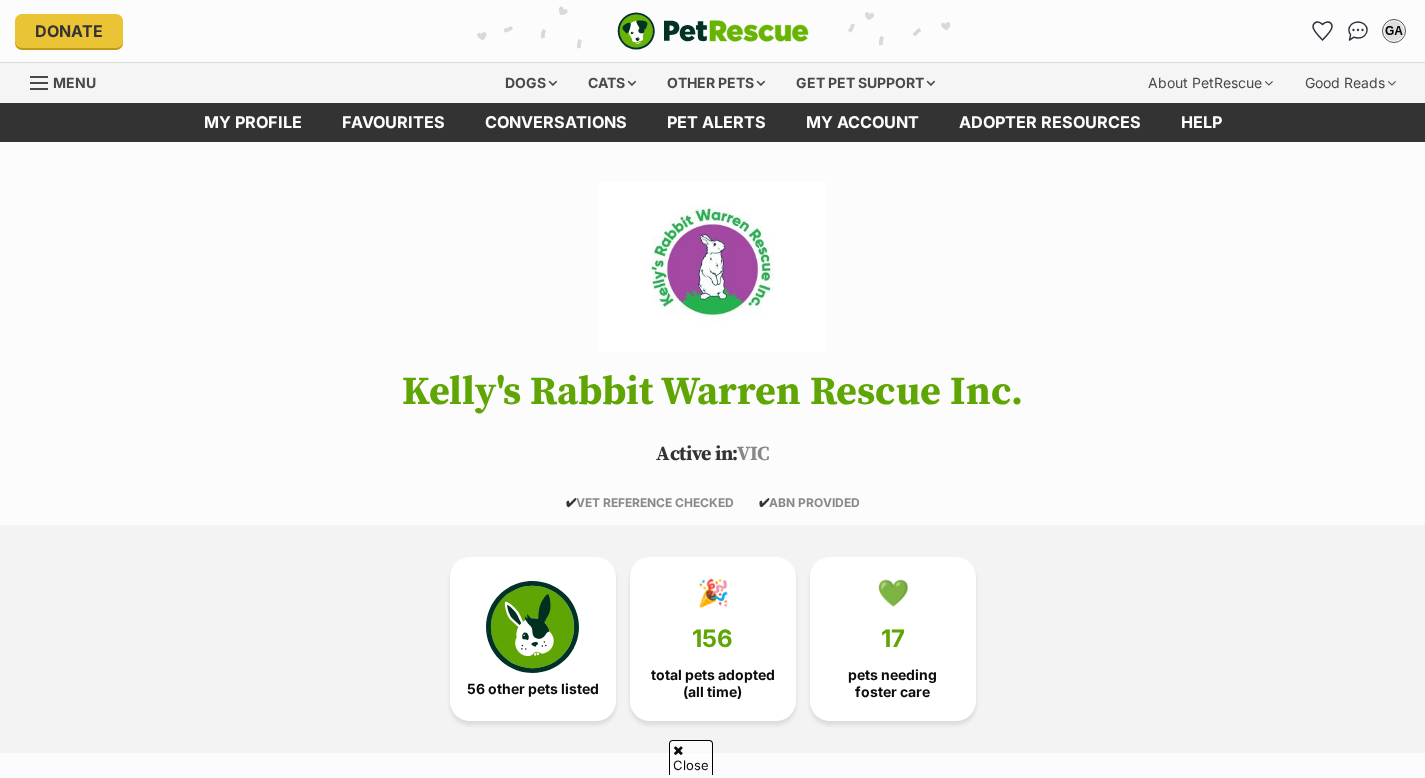 scroll, scrollTop: 6015, scrollLeft: 0, axis: vertical 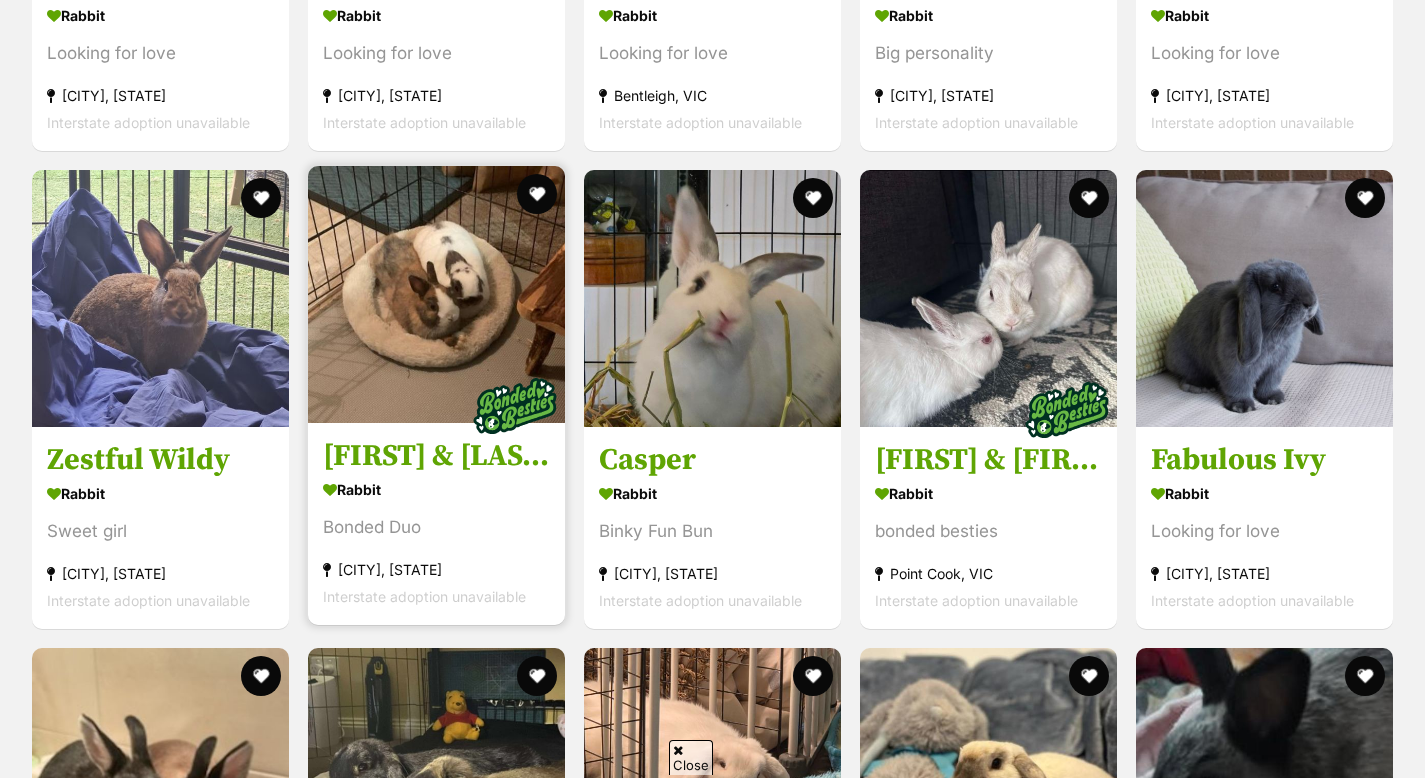 click on "Billy & Lilly" at bounding box center [436, 456] 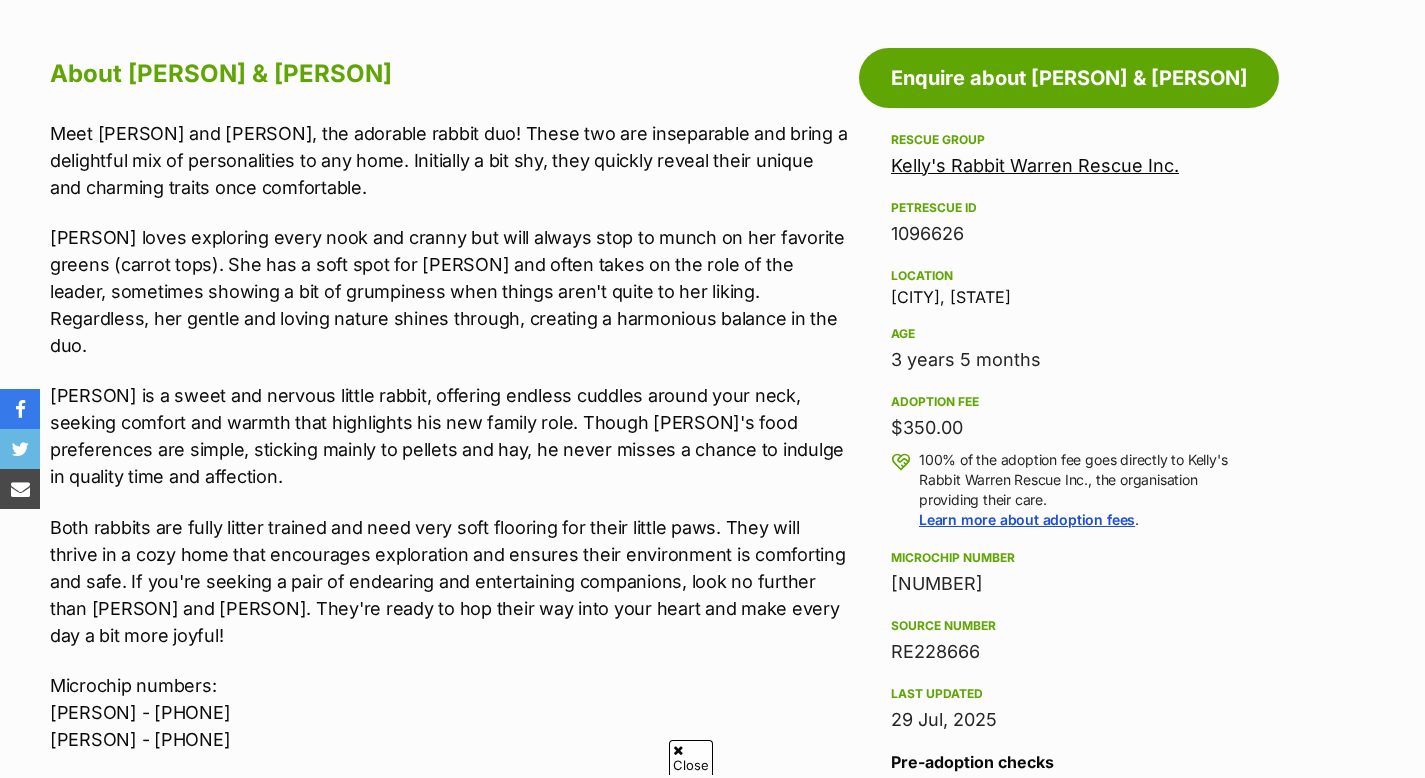 scroll, scrollTop: 1541, scrollLeft: 0, axis: vertical 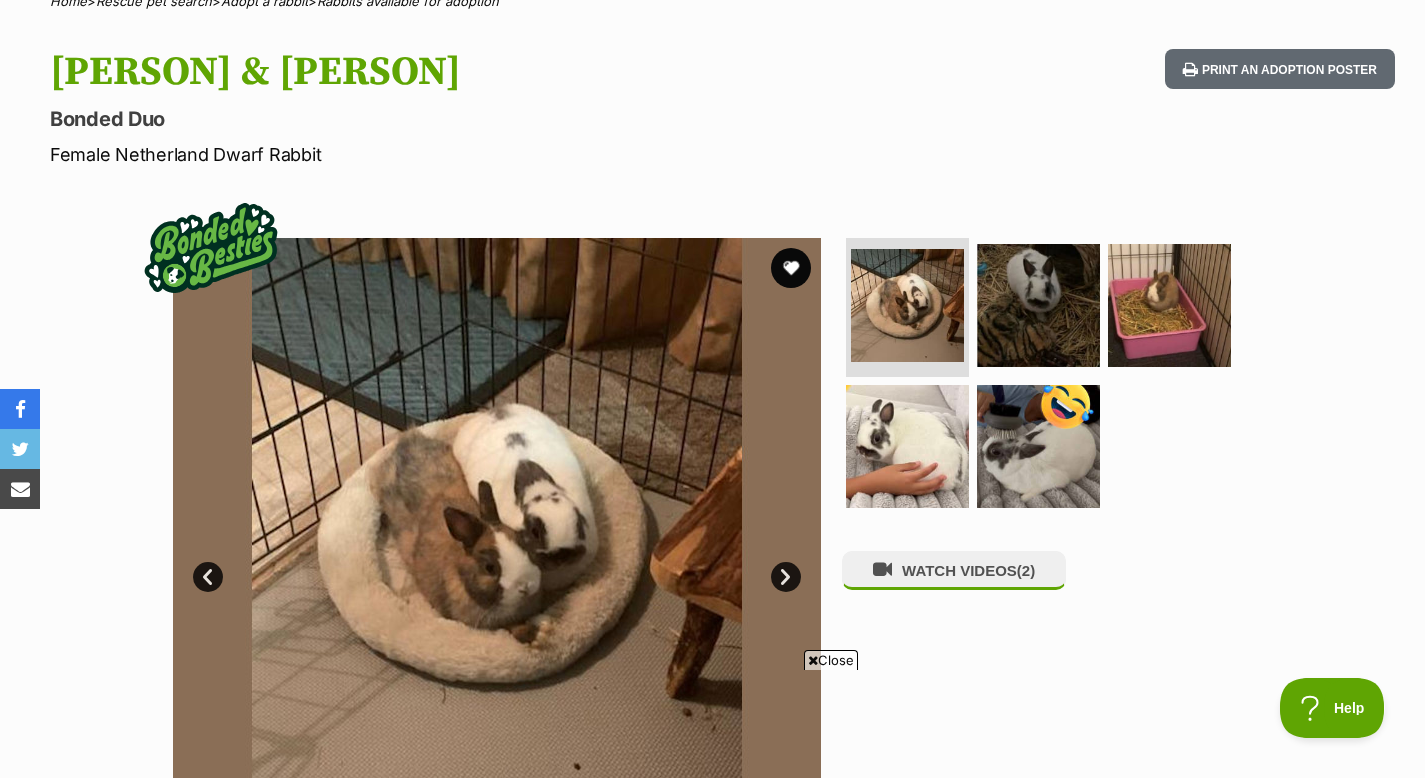 click on "Next" at bounding box center [786, 577] 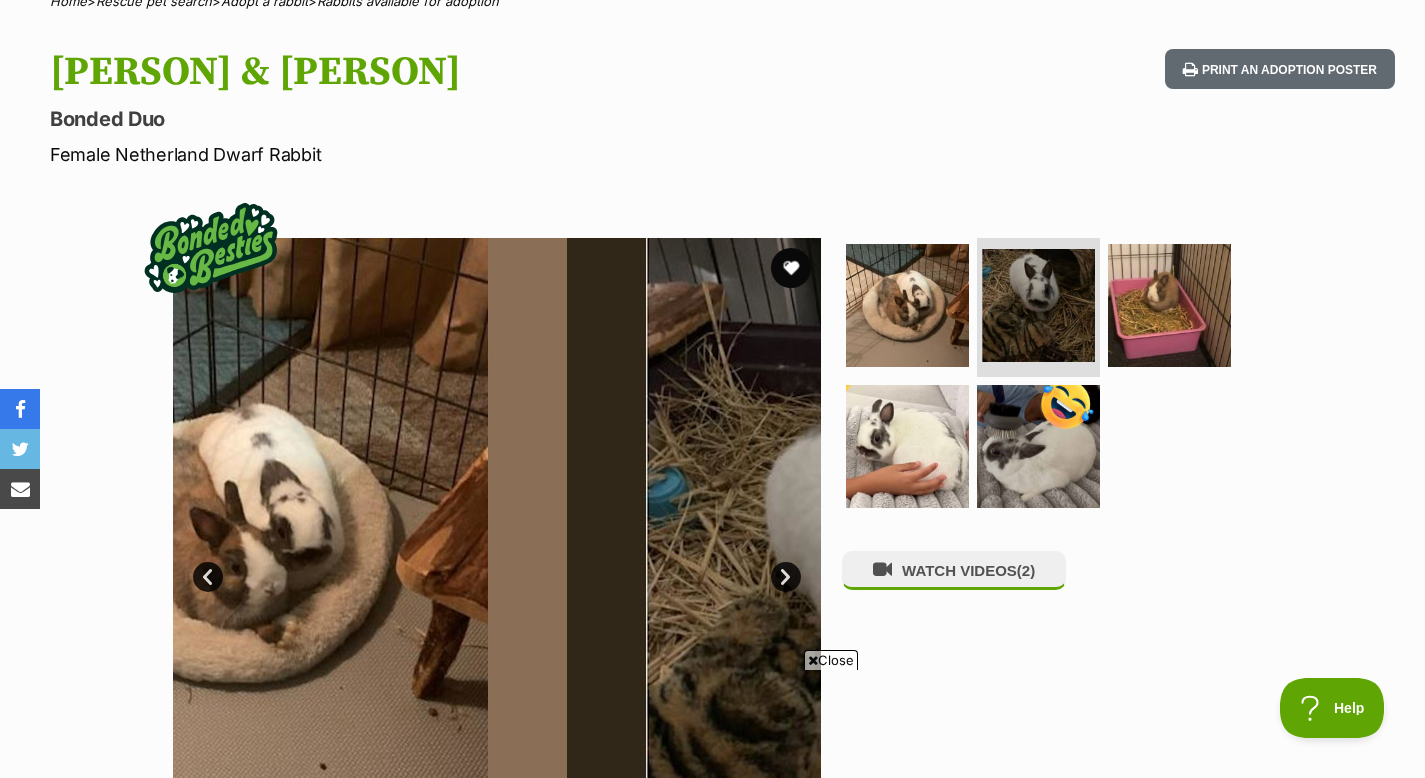 click on "Next" at bounding box center (786, 577) 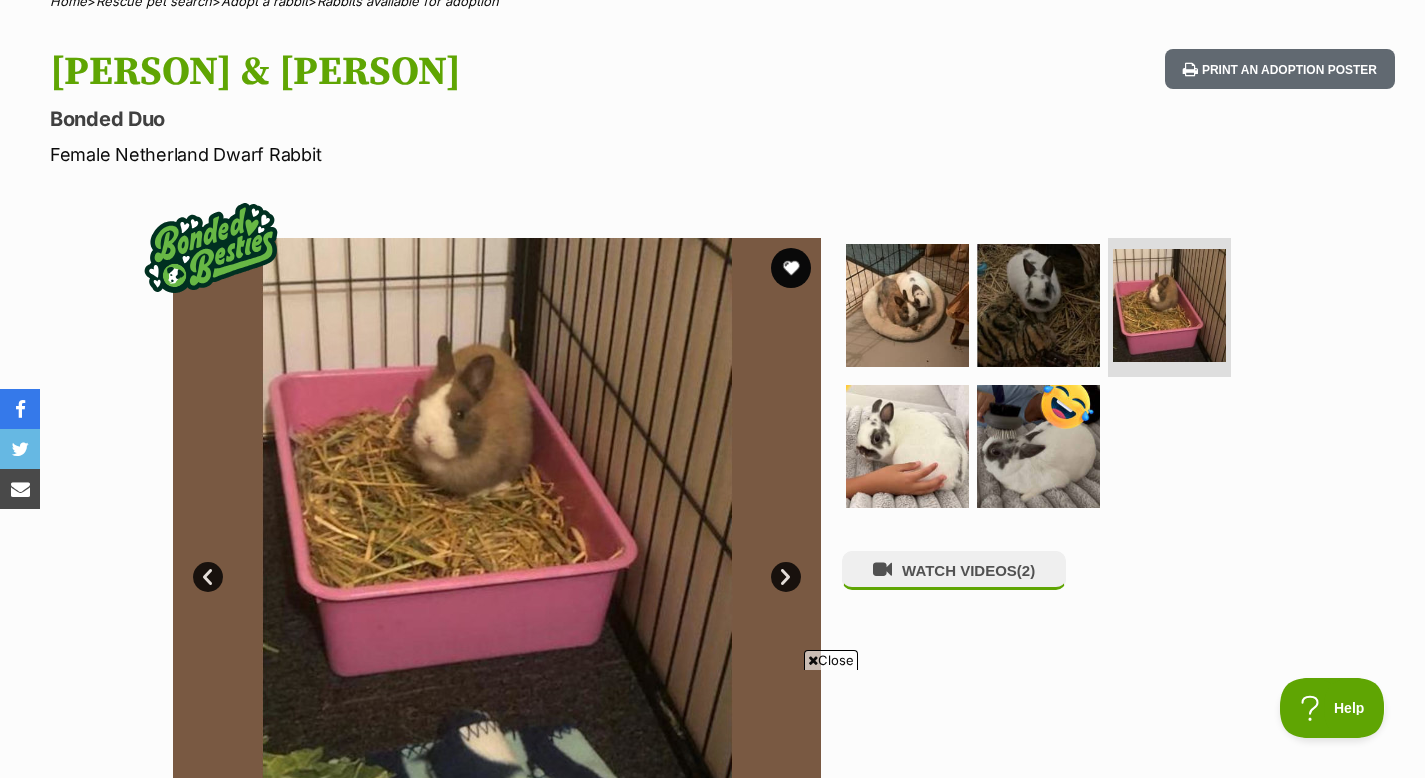 scroll, scrollTop: 0, scrollLeft: 0, axis: both 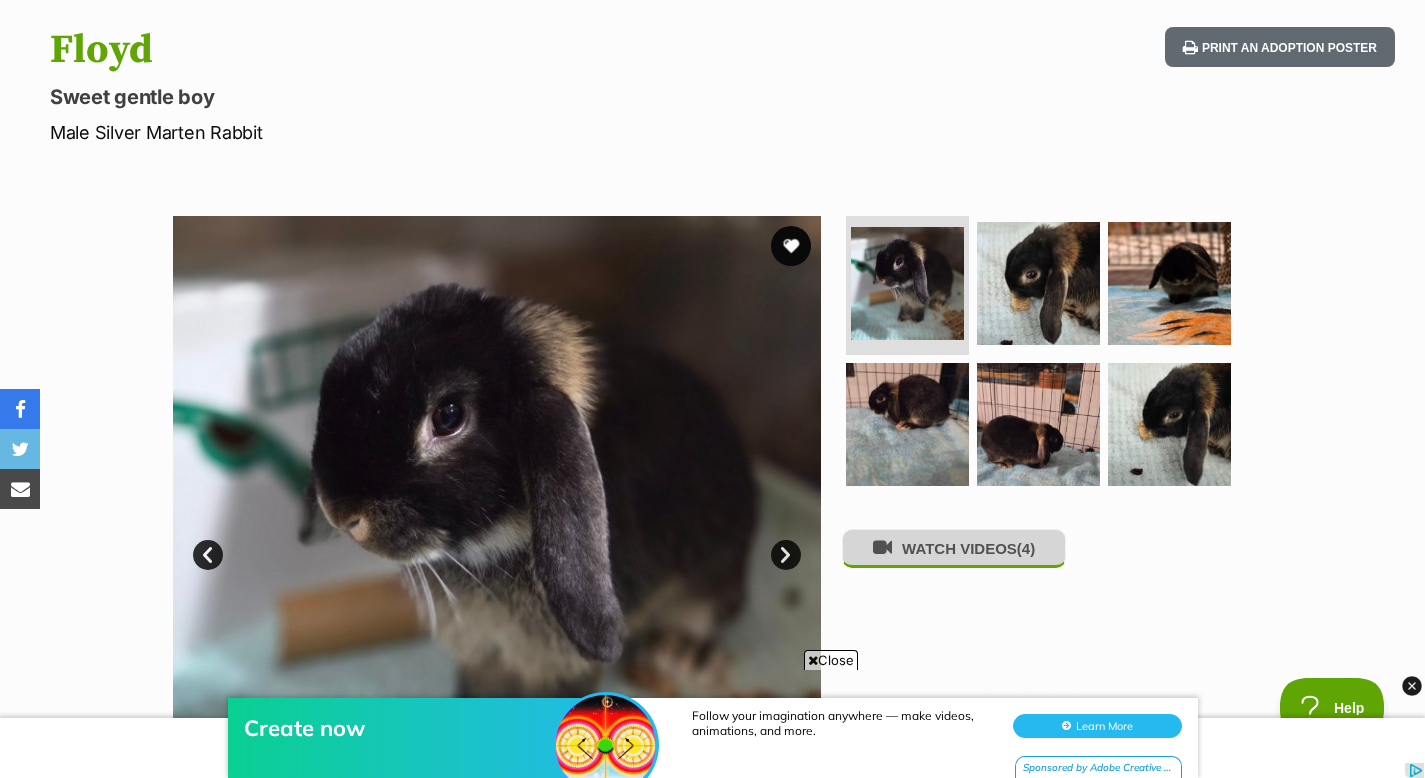 click on "WATCH VIDEOS
(4)" at bounding box center [954, 548] 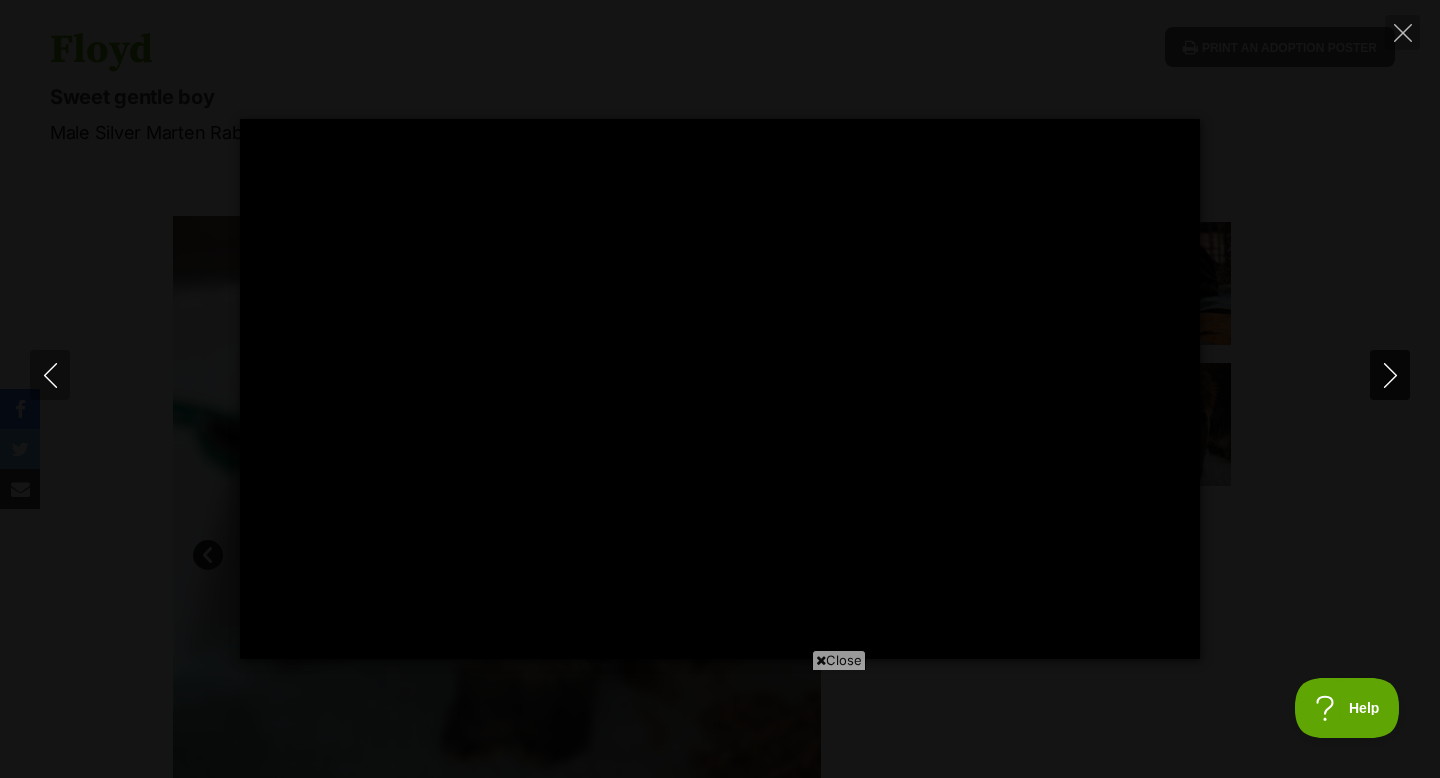 click at bounding box center [1390, 375] 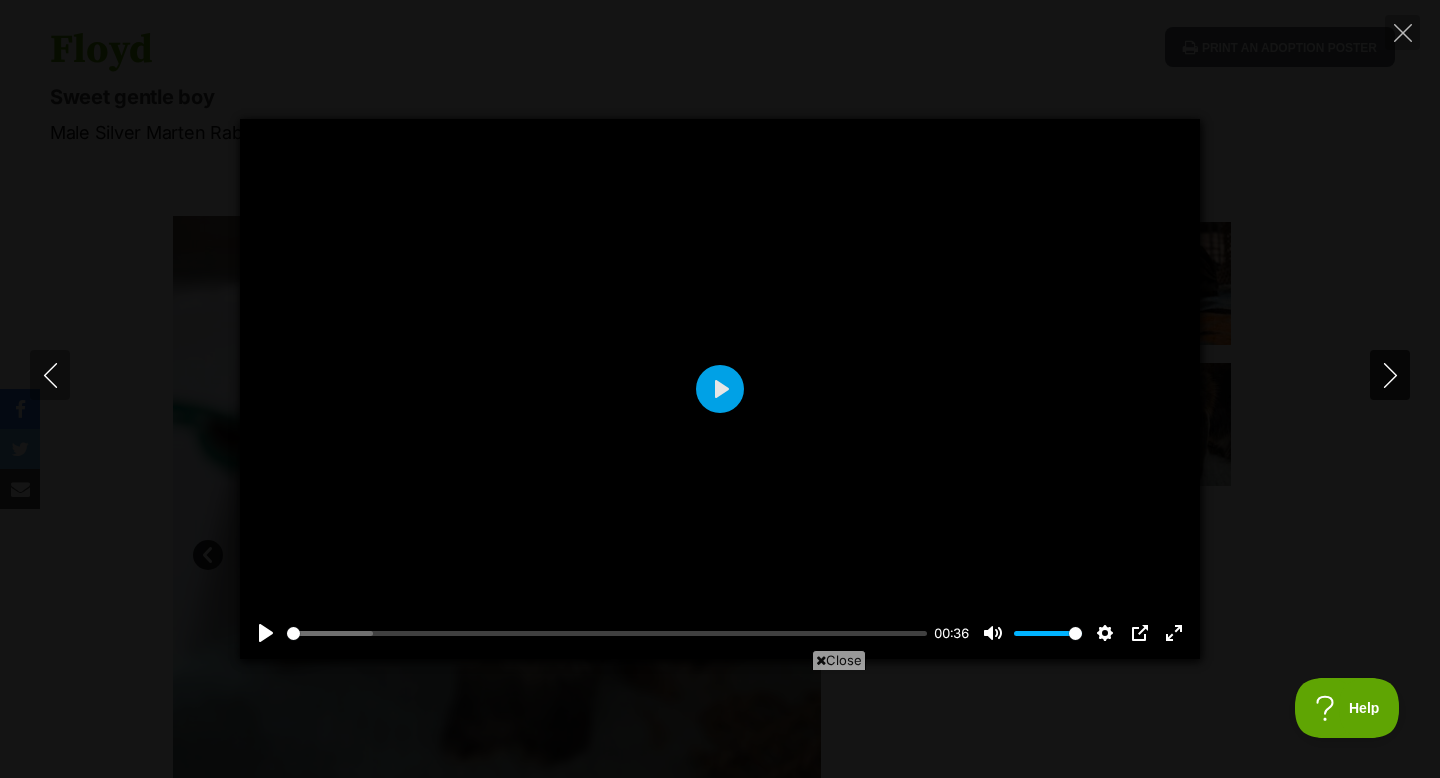 type on "5.24" 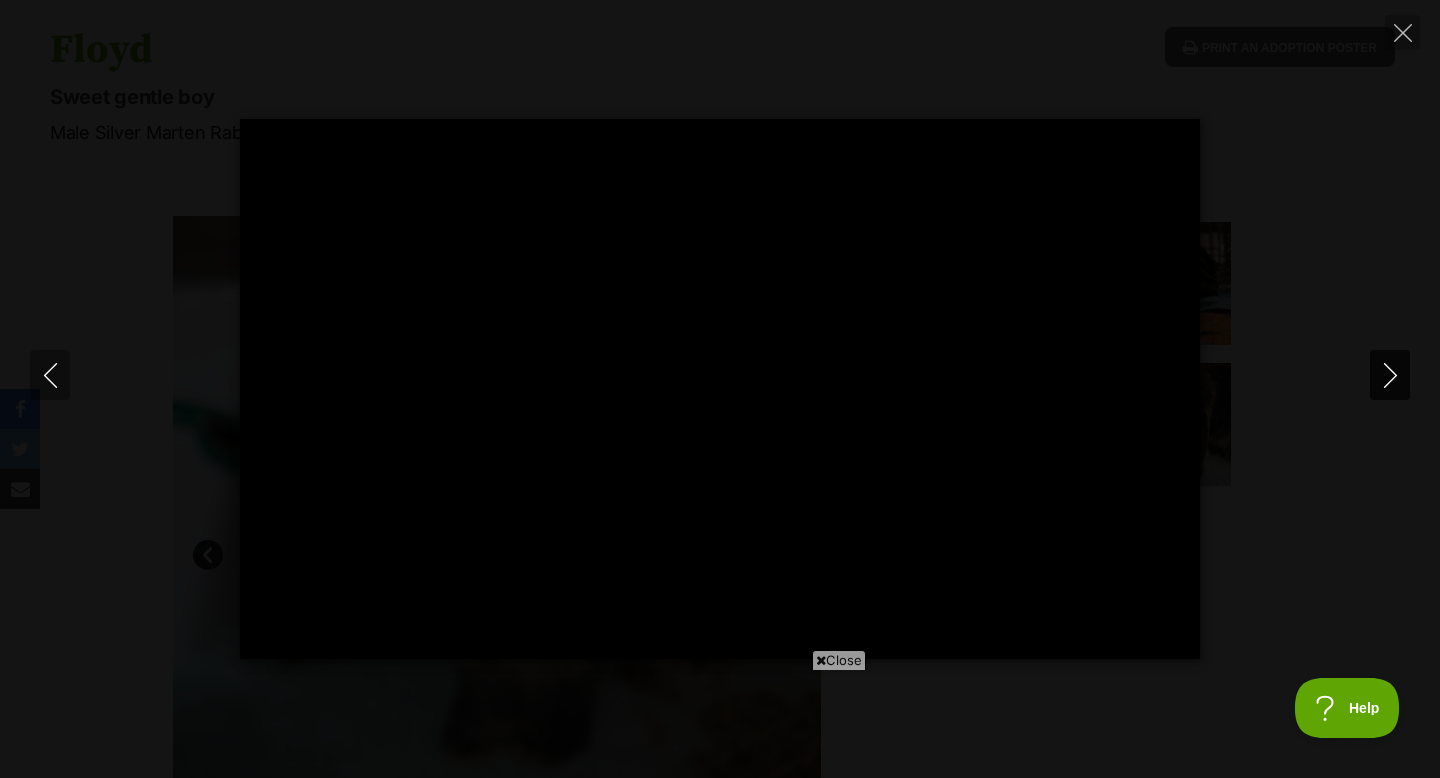 click at bounding box center [1390, 375] 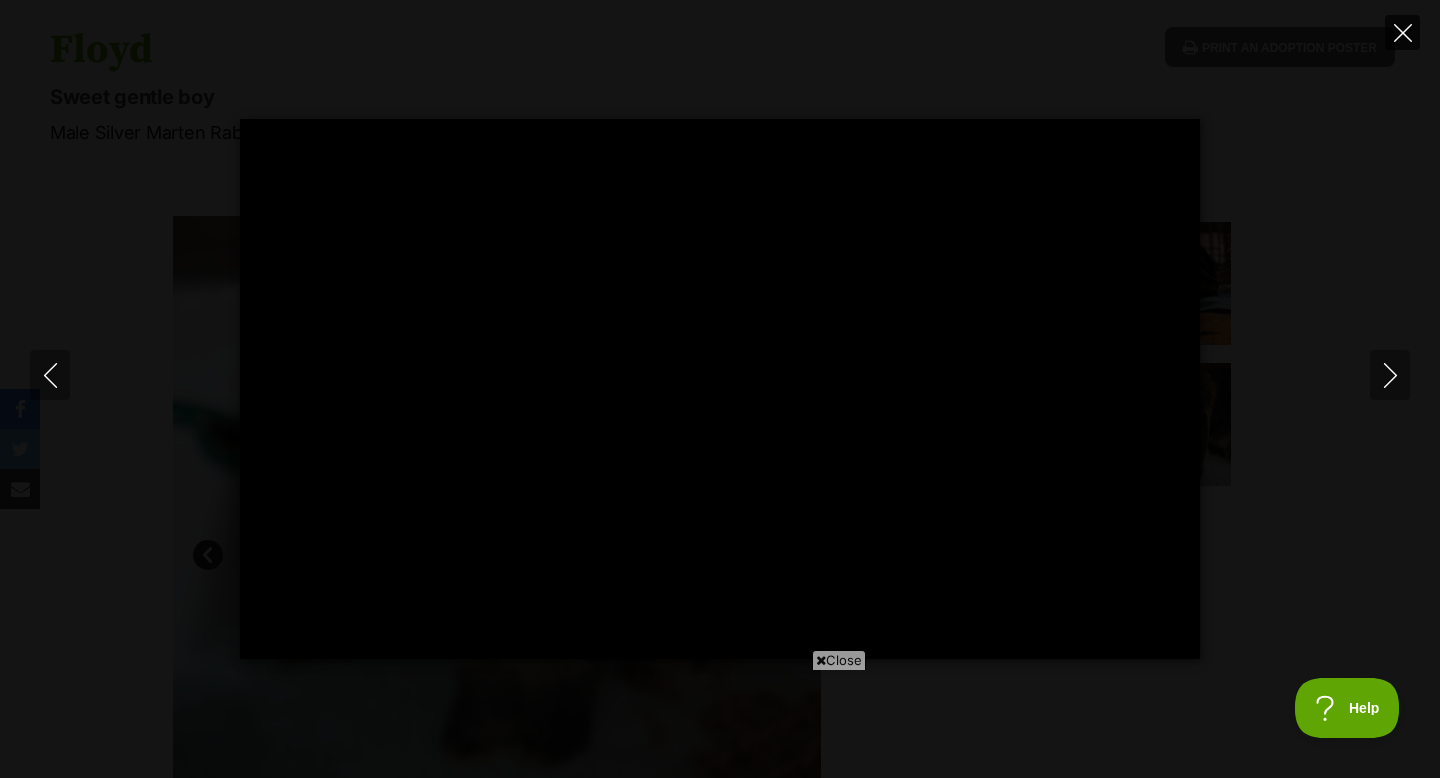click 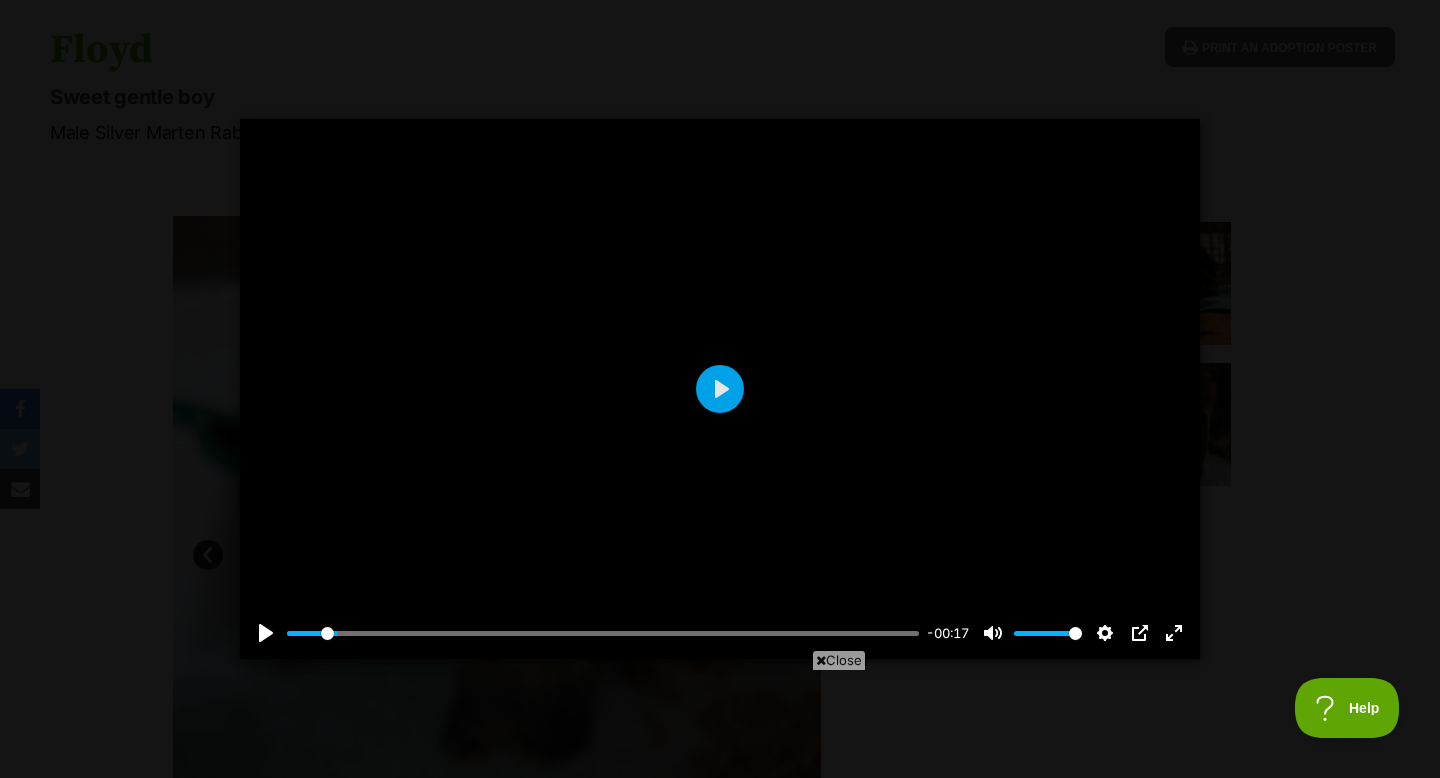 type on "7.87" 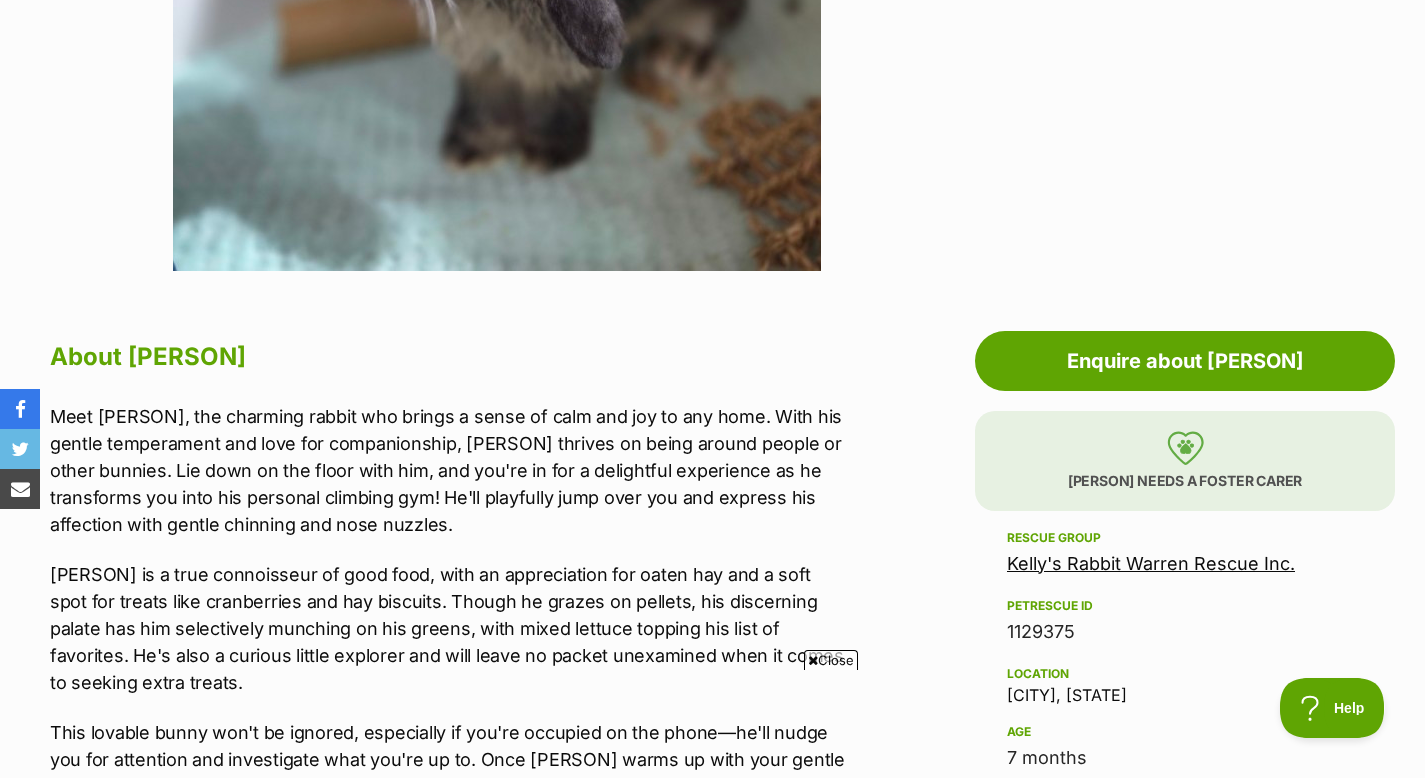 scroll, scrollTop: 797, scrollLeft: 0, axis: vertical 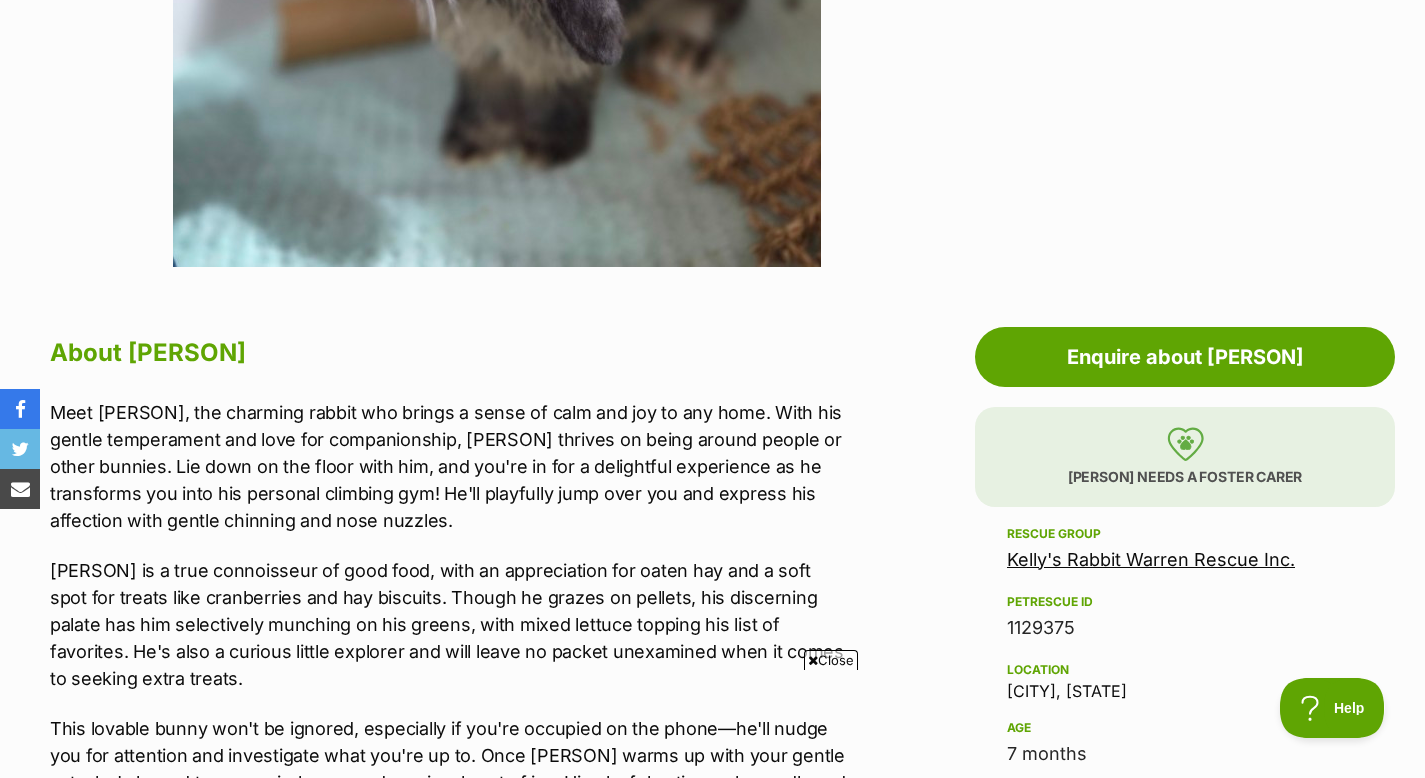 click on "Kelly's Rabbit Warren Rescue Inc." at bounding box center (1151, 559) 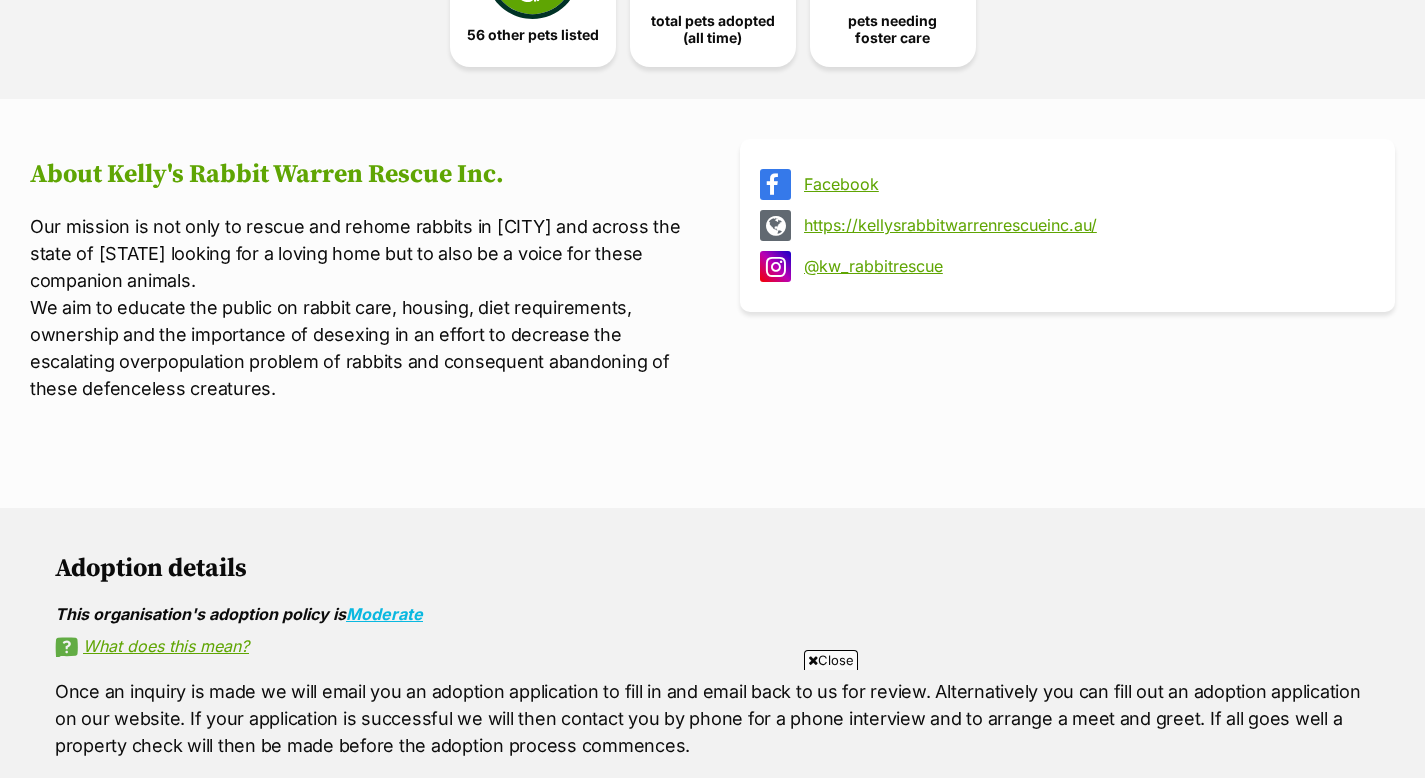 scroll, scrollTop: 654, scrollLeft: 0, axis: vertical 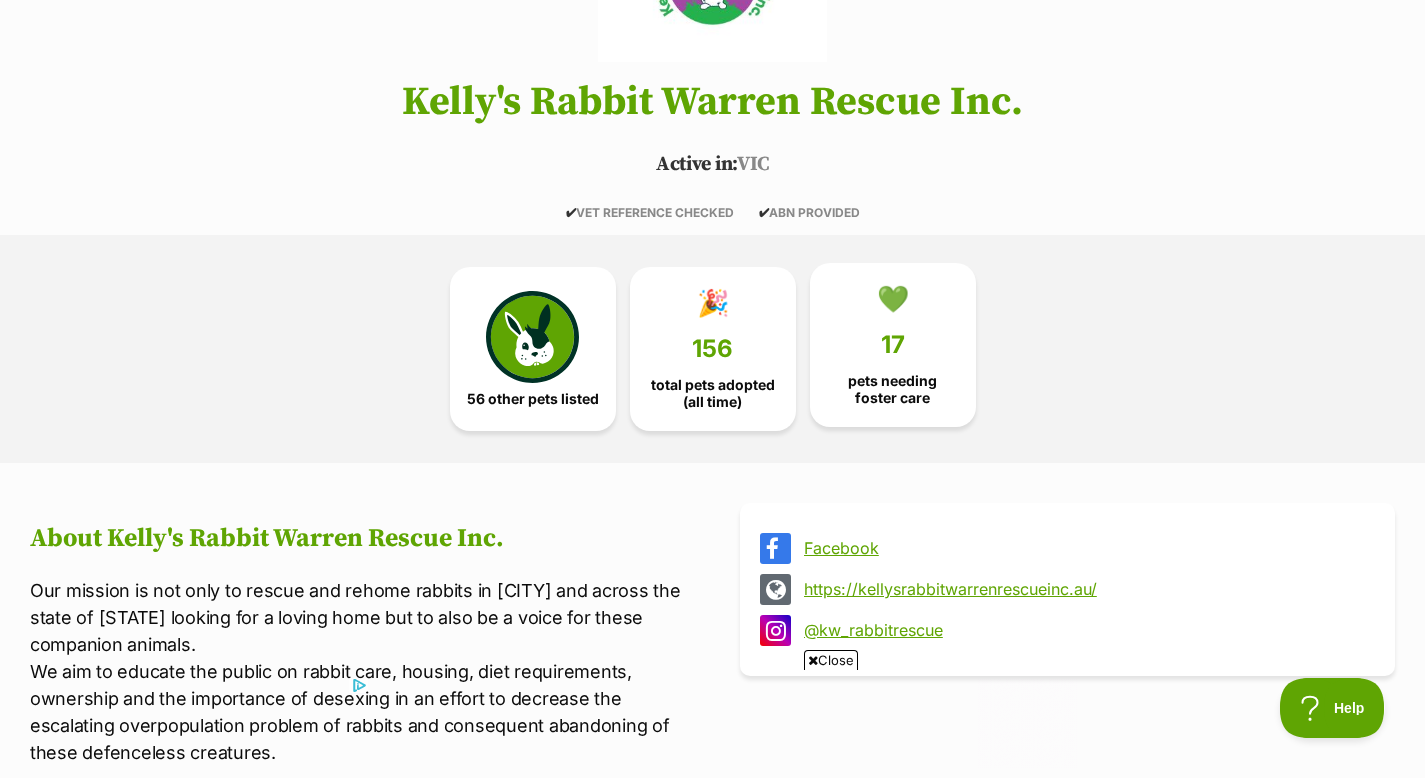 click on "pets needing foster care" at bounding box center [893, 389] 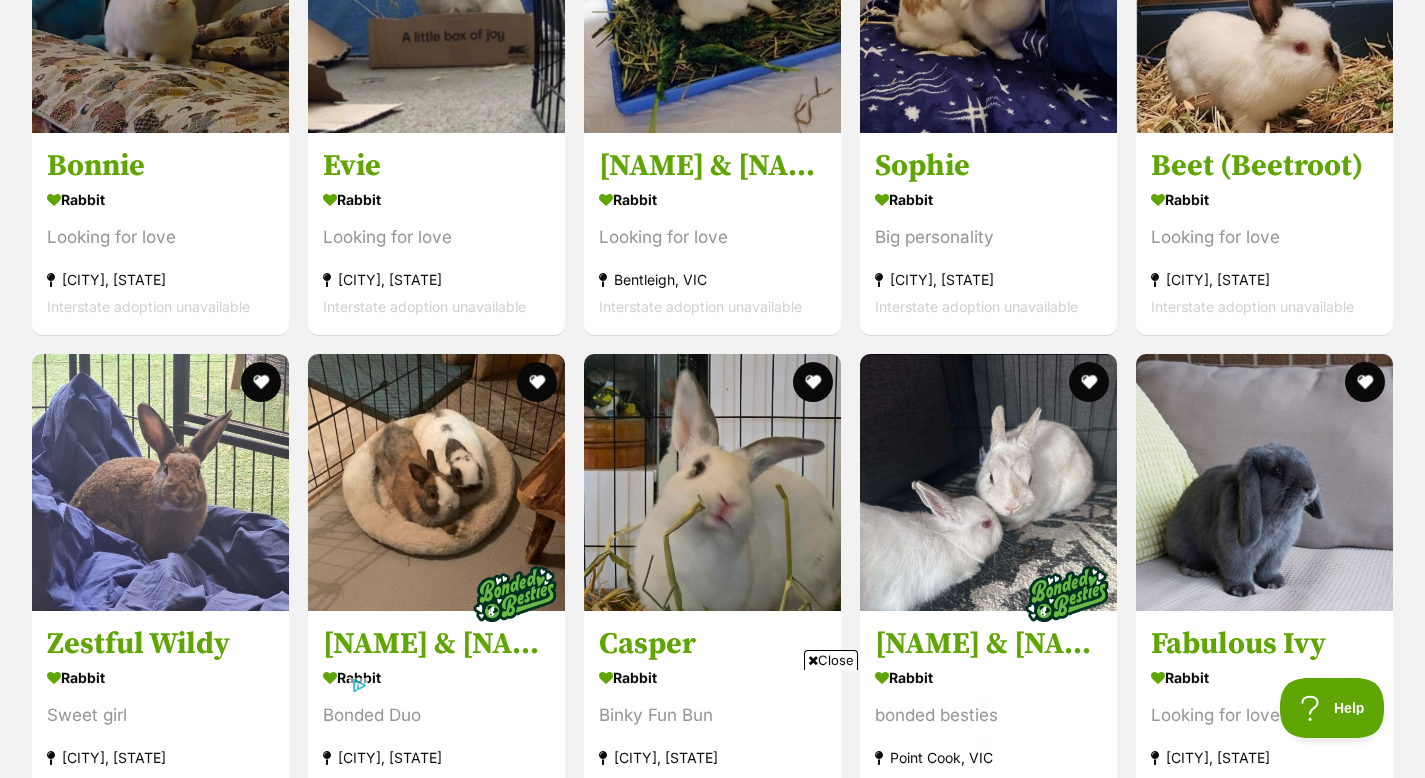 scroll, scrollTop: 5768, scrollLeft: 0, axis: vertical 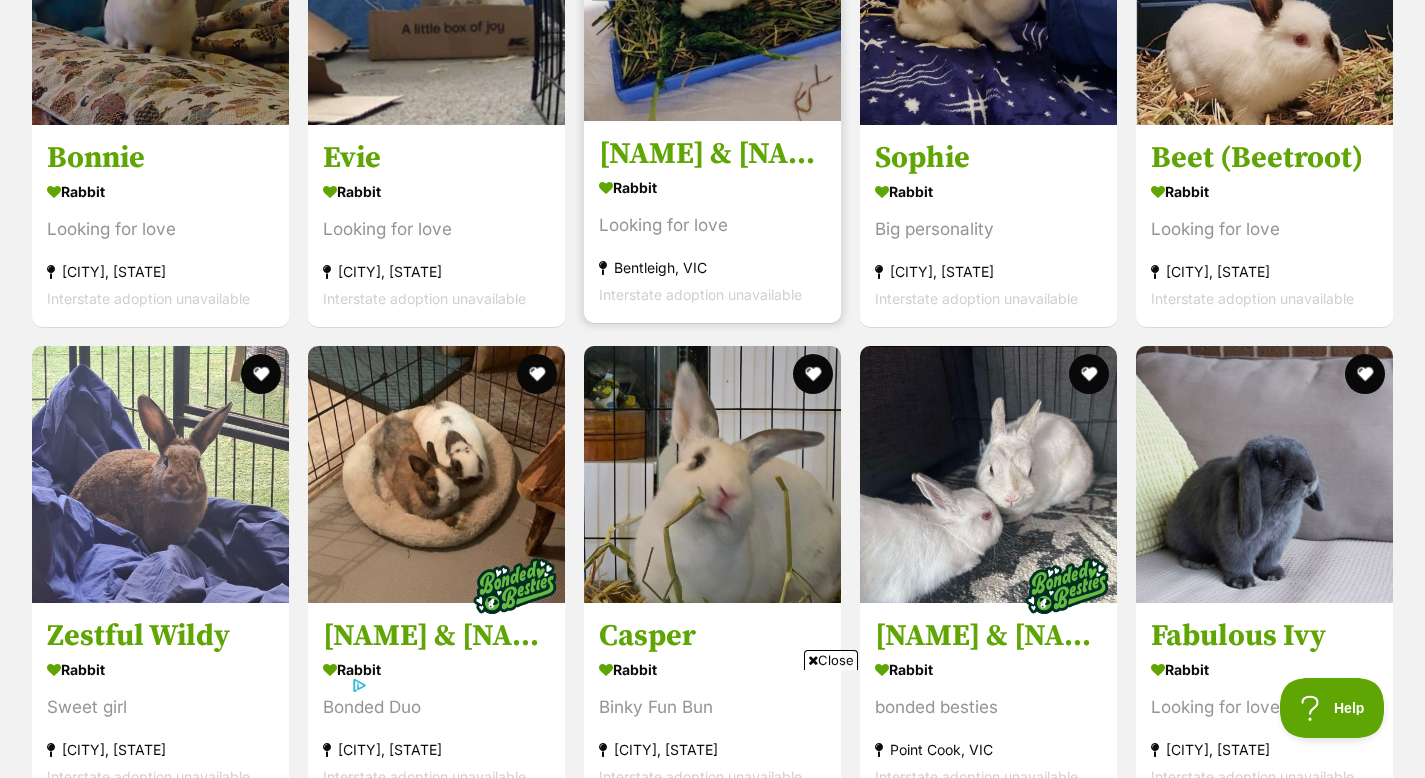 click on "Marshmallow & Stormy" at bounding box center [712, 154] 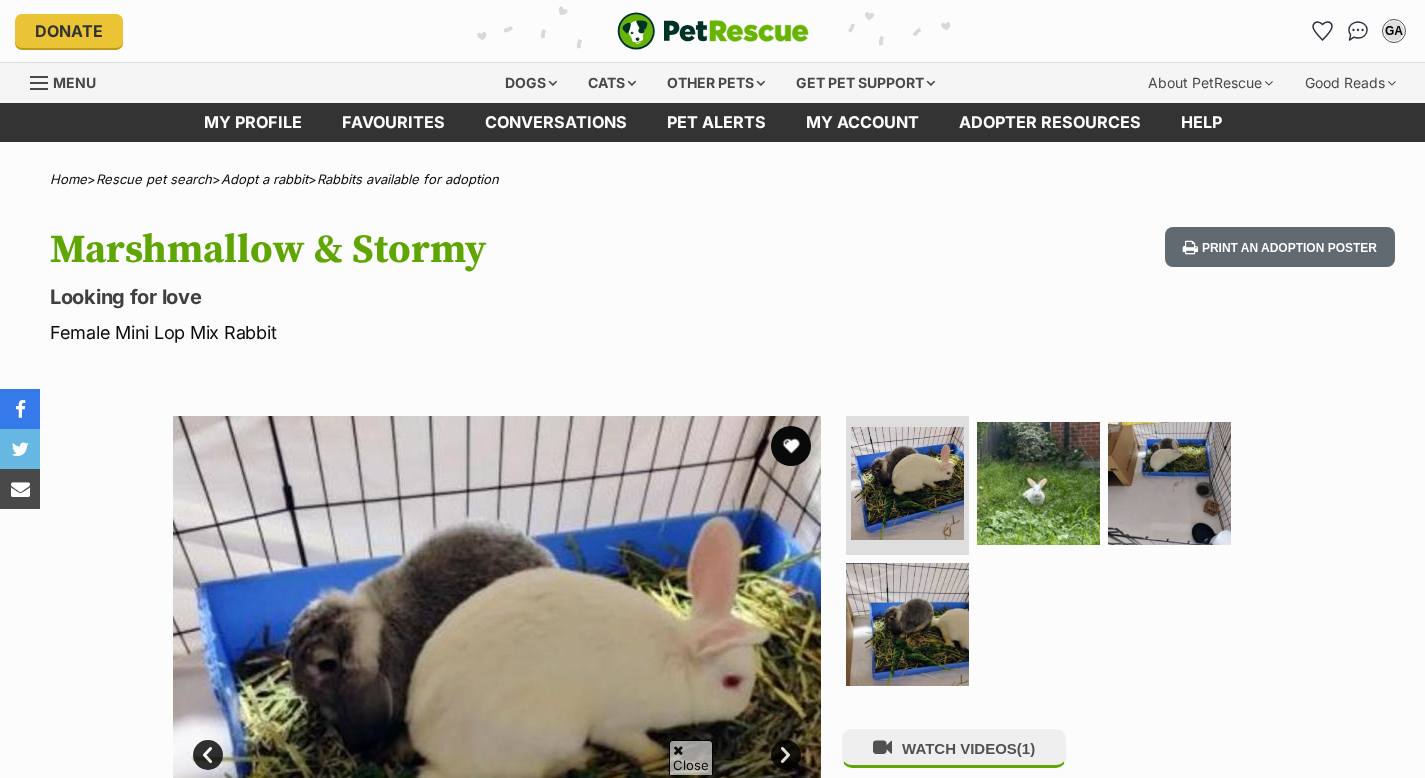 scroll, scrollTop: 246, scrollLeft: 0, axis: vertical 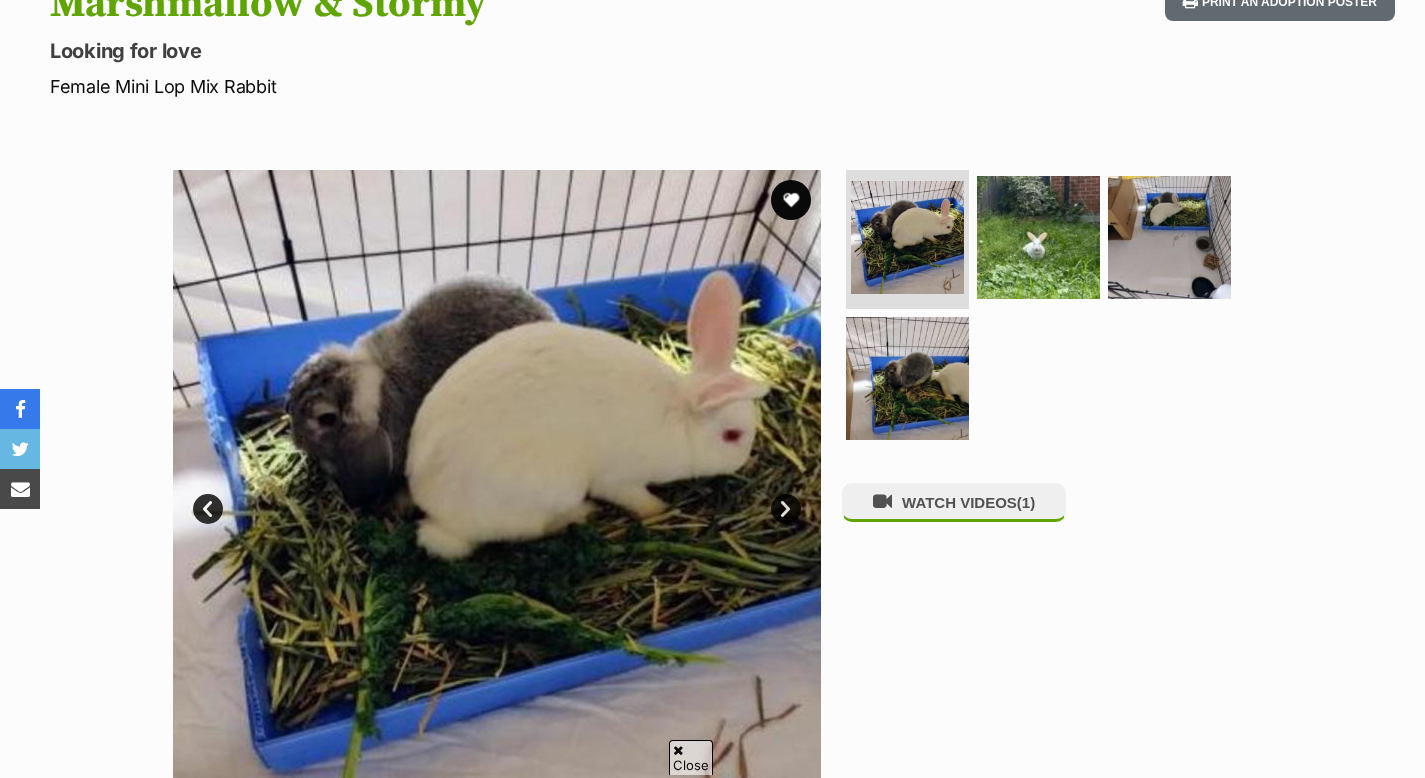 click on "Next" at bounding box center (786, 509) 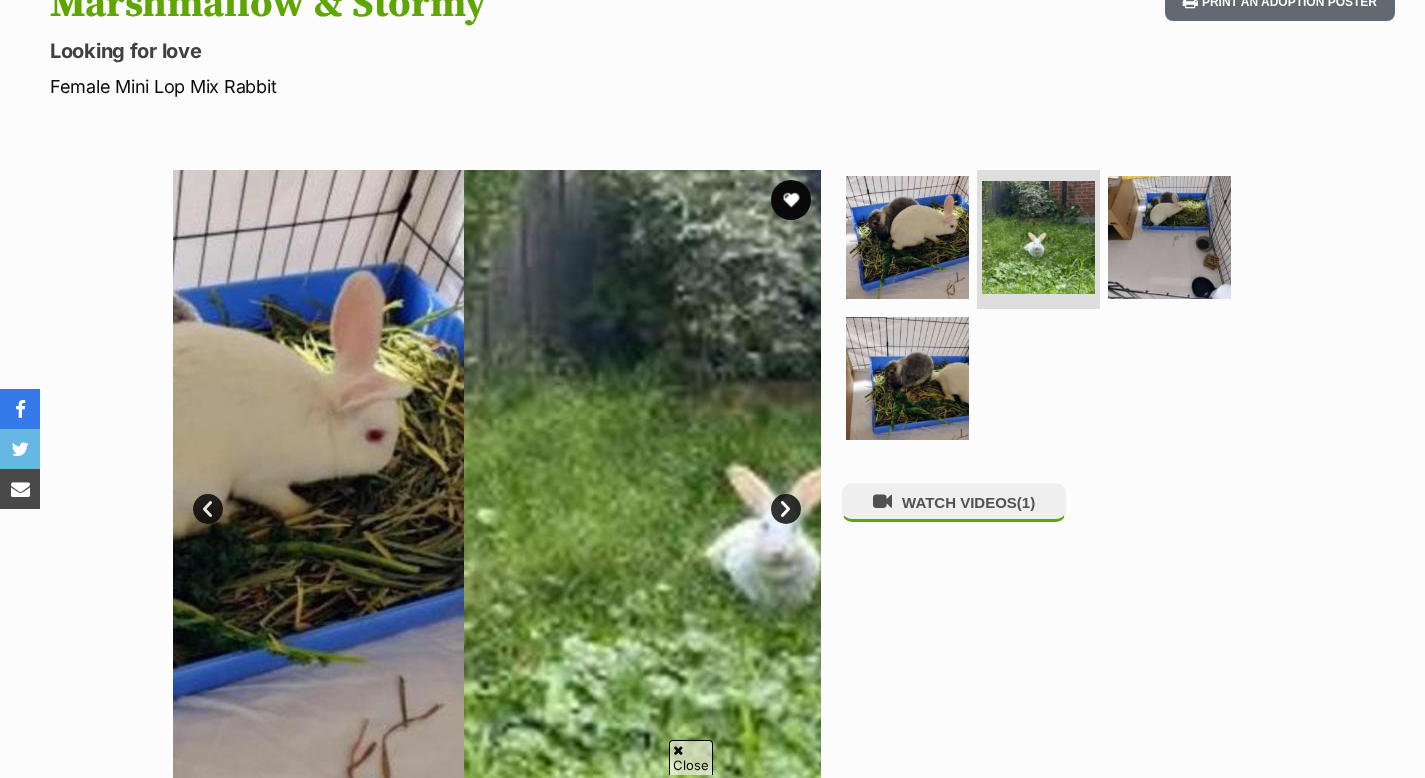 scroll, scrollTop: 246, scrollLeft: 0, axis: vertical 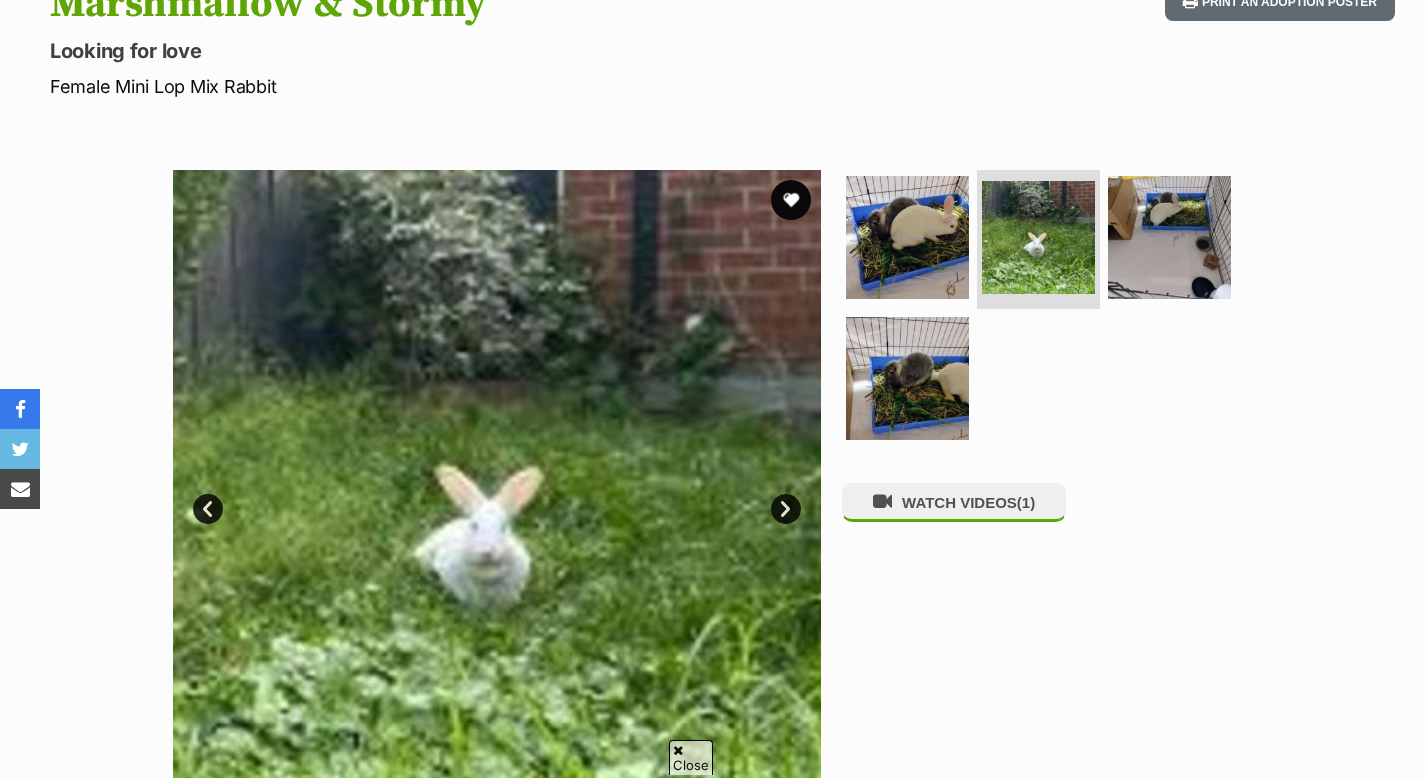 click on "Next" at bounding box center (786, 509) 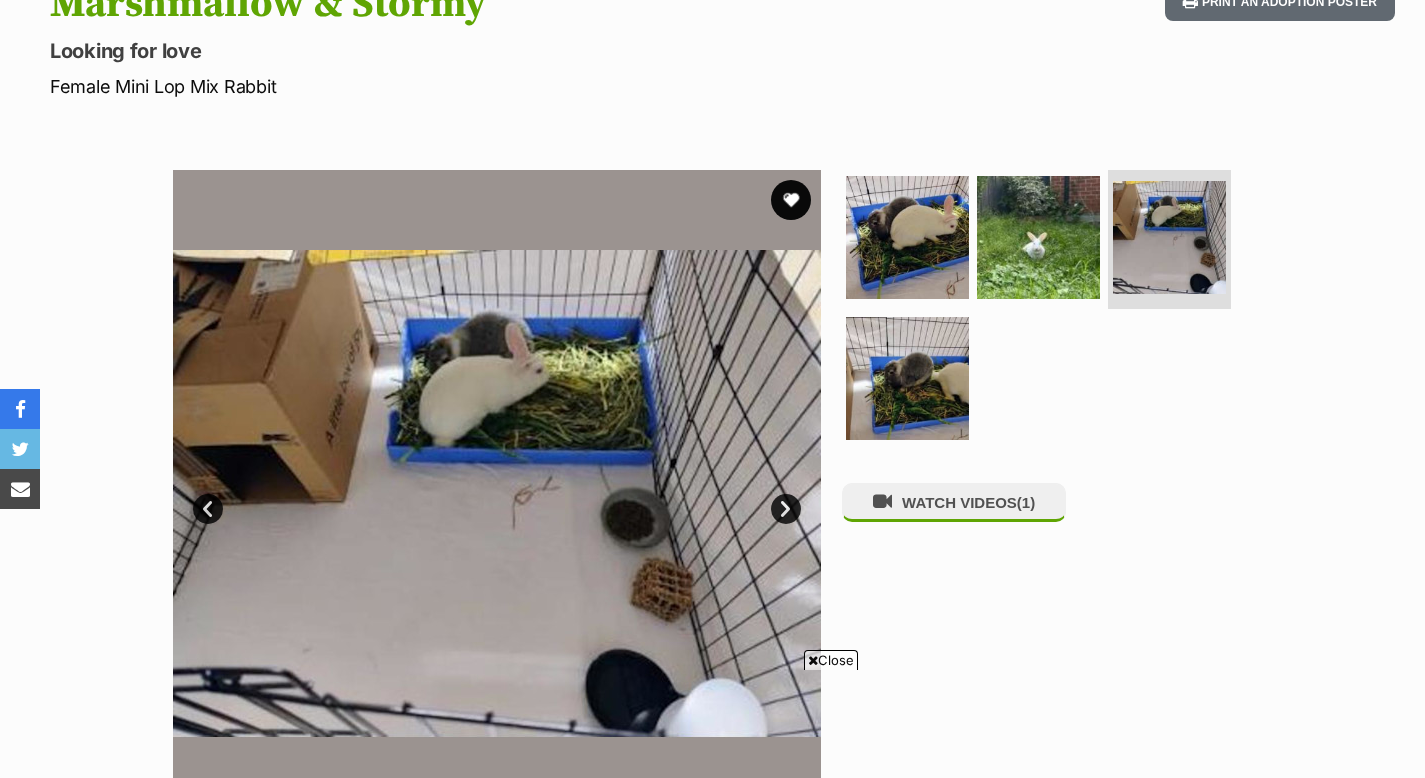 click on "Next" at bounding box center (786, 509) 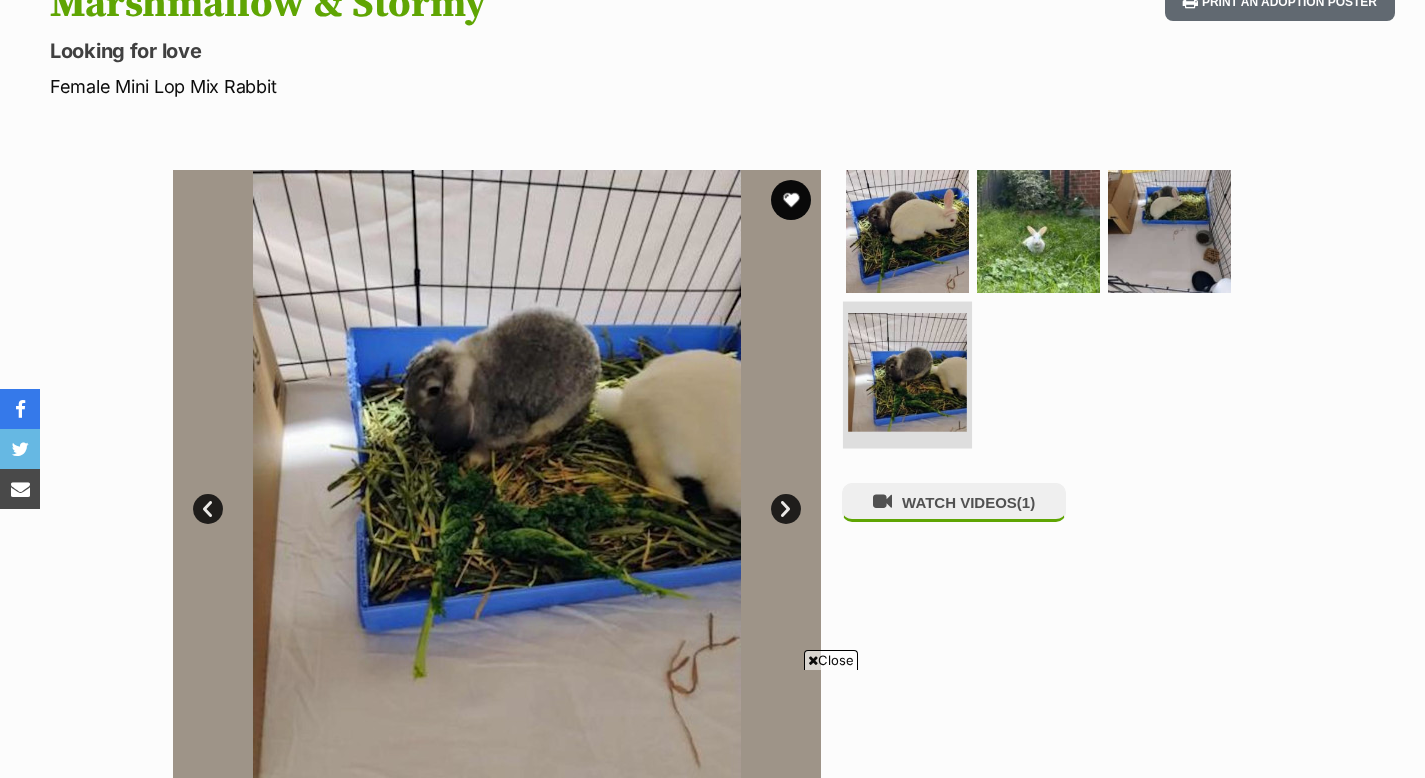 click at bounding box center (907, 372) 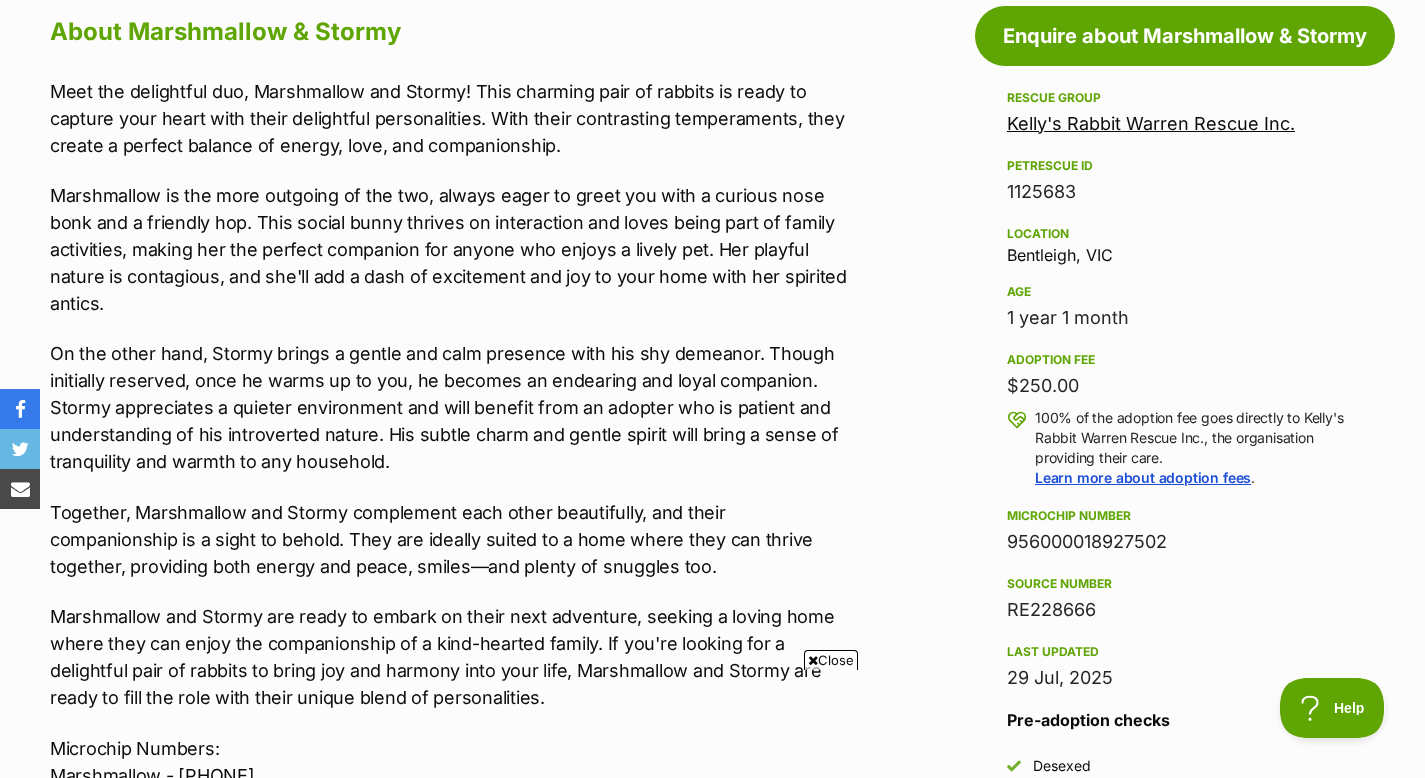 scroll, scrollTop: 0, scrollLeft: 0, axis: both 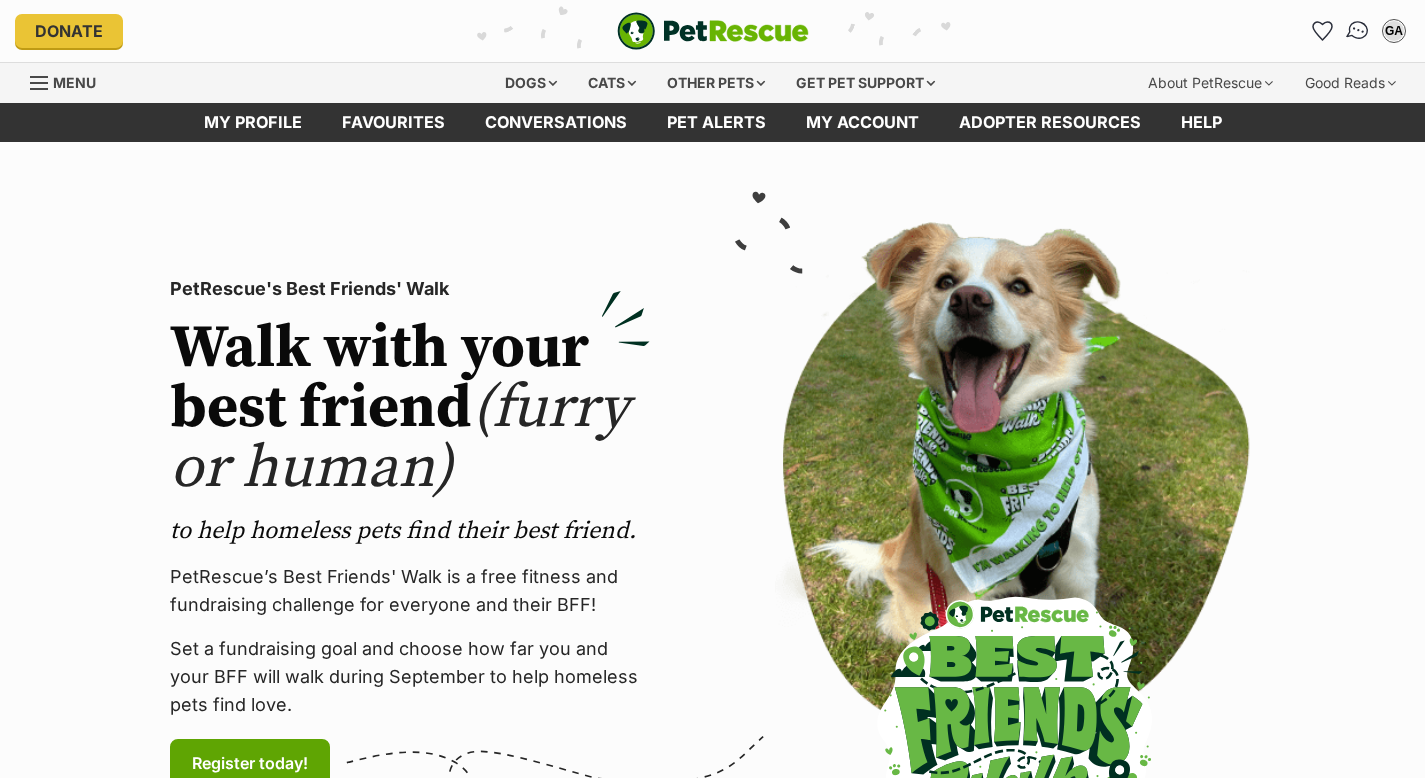 click at bounding box center (1358, 31) 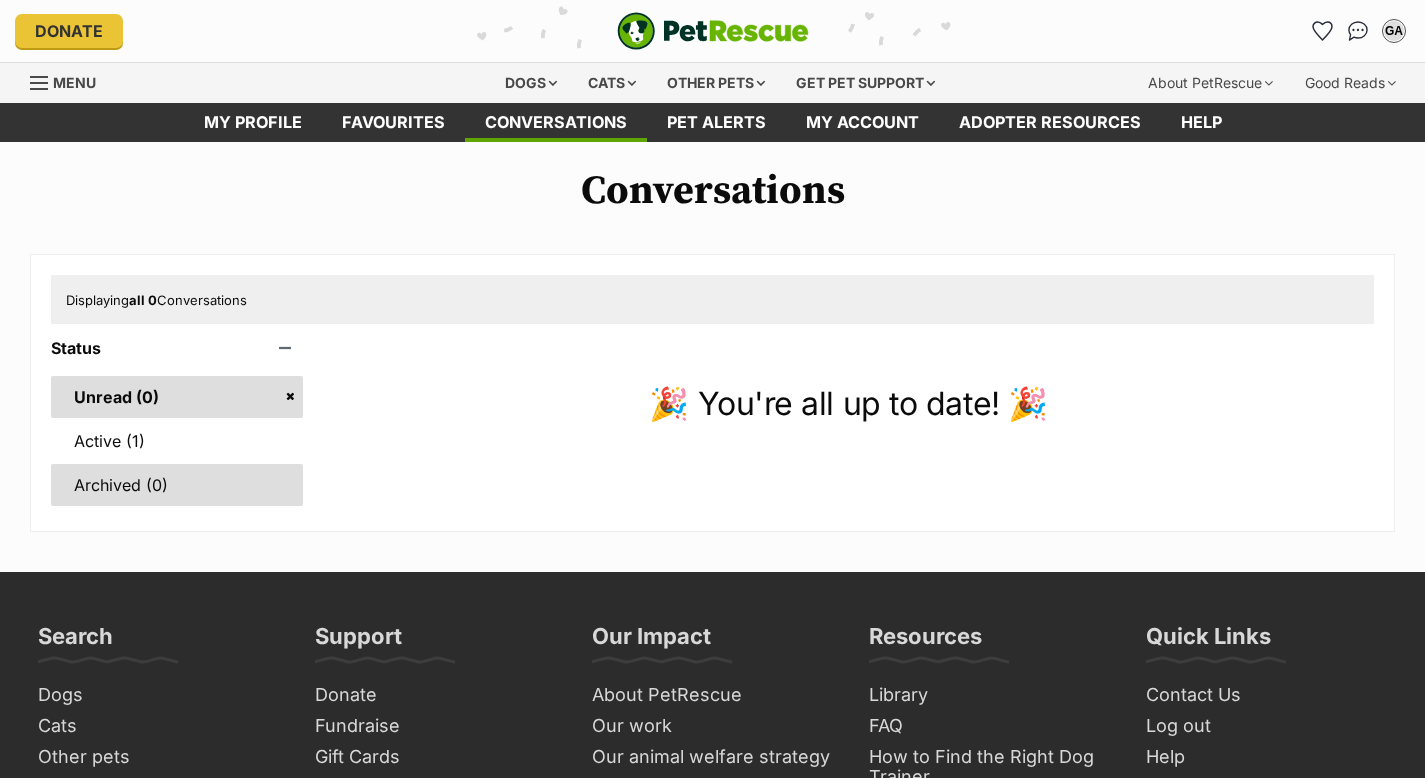 scroll, scrollTop: 0, scrollLeft: 0, axis: both 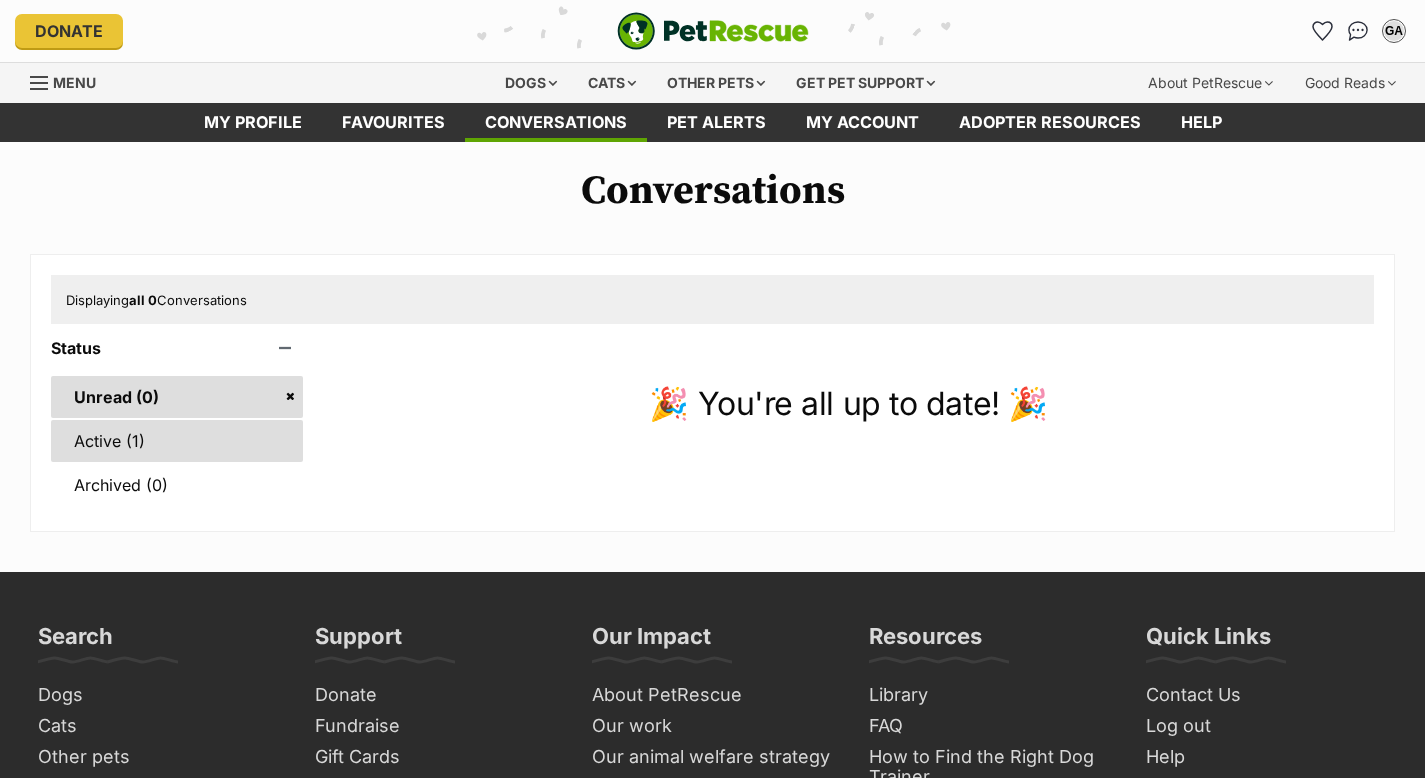 click on "Active (1)" at bounding box center (177, 441) 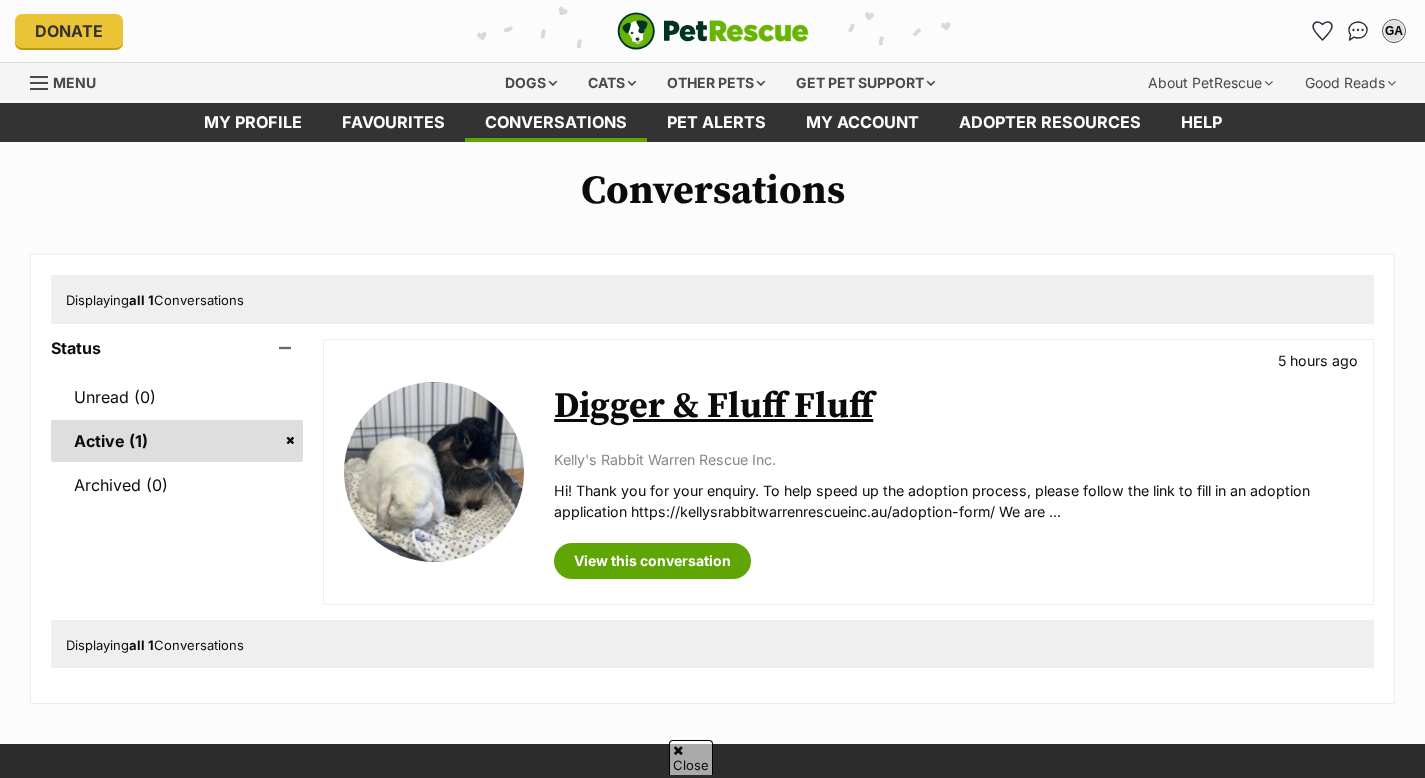 scroll, scrollTop: 327, scrollLeft: 0, axis: vertical 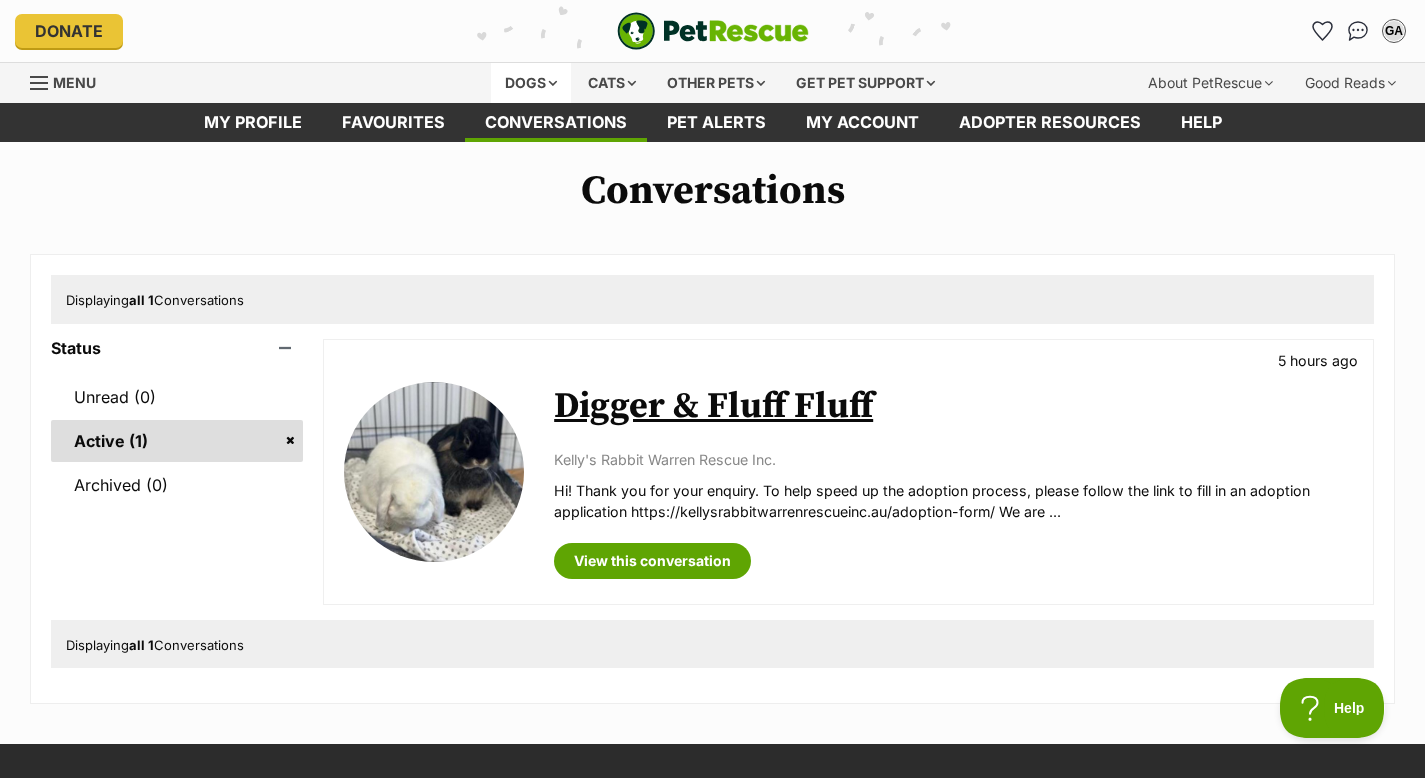 click on "Dogs" at bounding box center [531, 83] 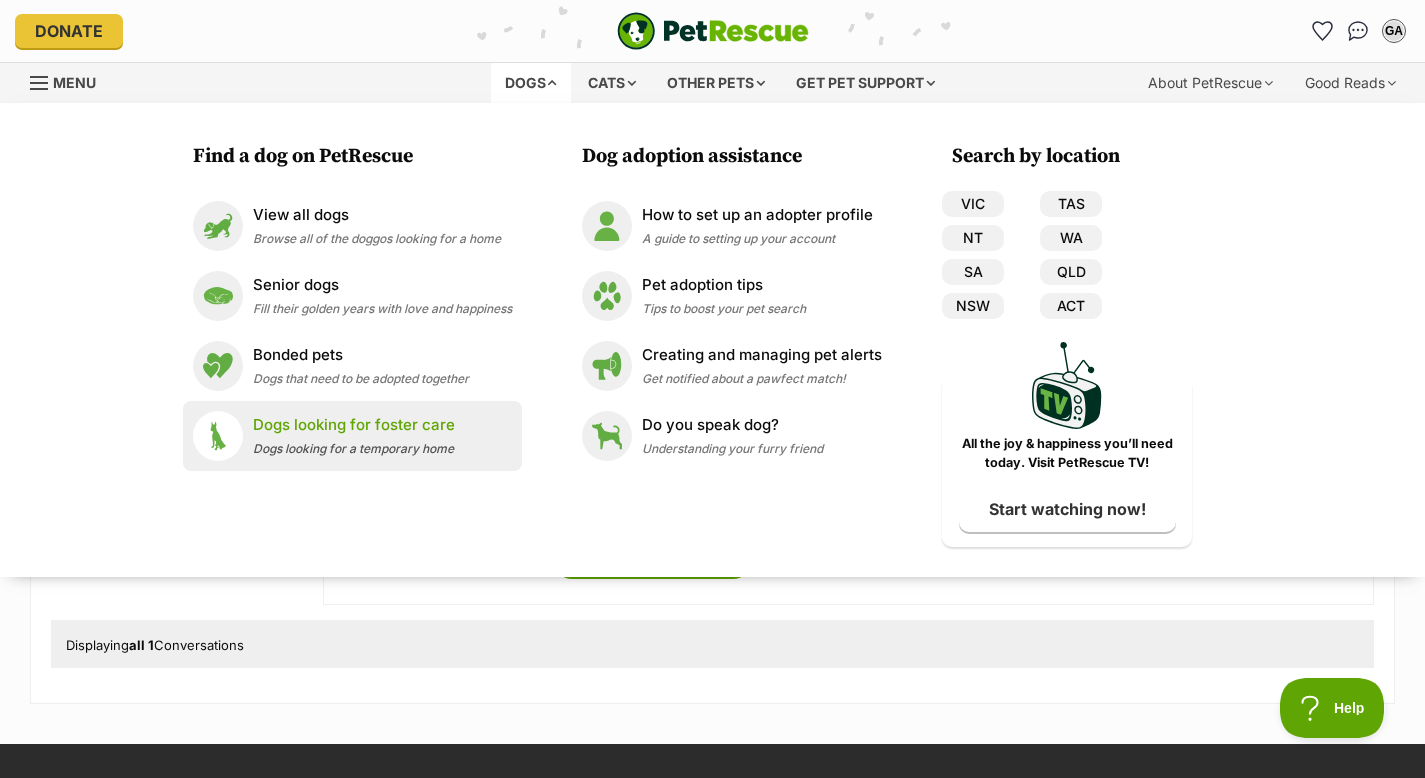 click on "Dogs looking for foster care" at bounding box center (354, 425) 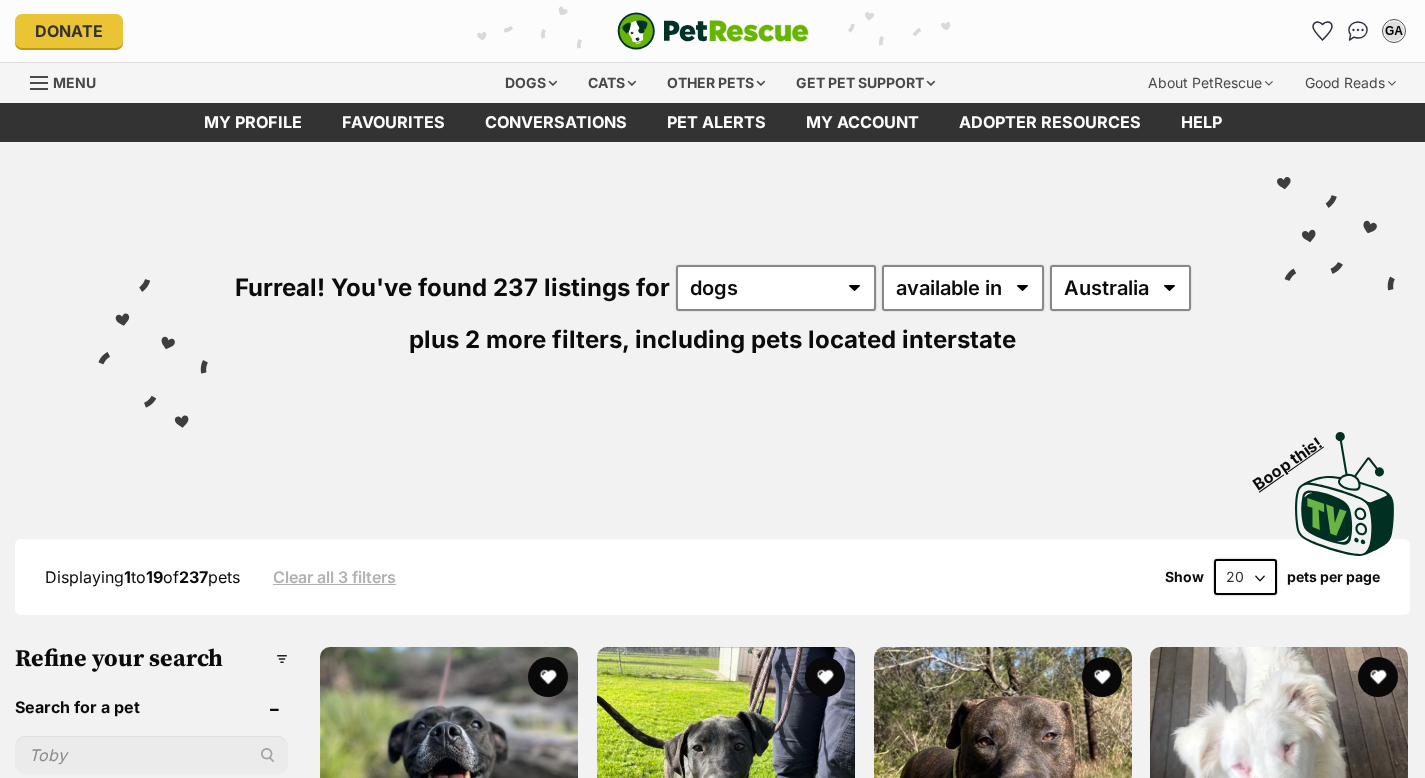scroll, scrollTop: 0, scrollLeft: 0, axis: both 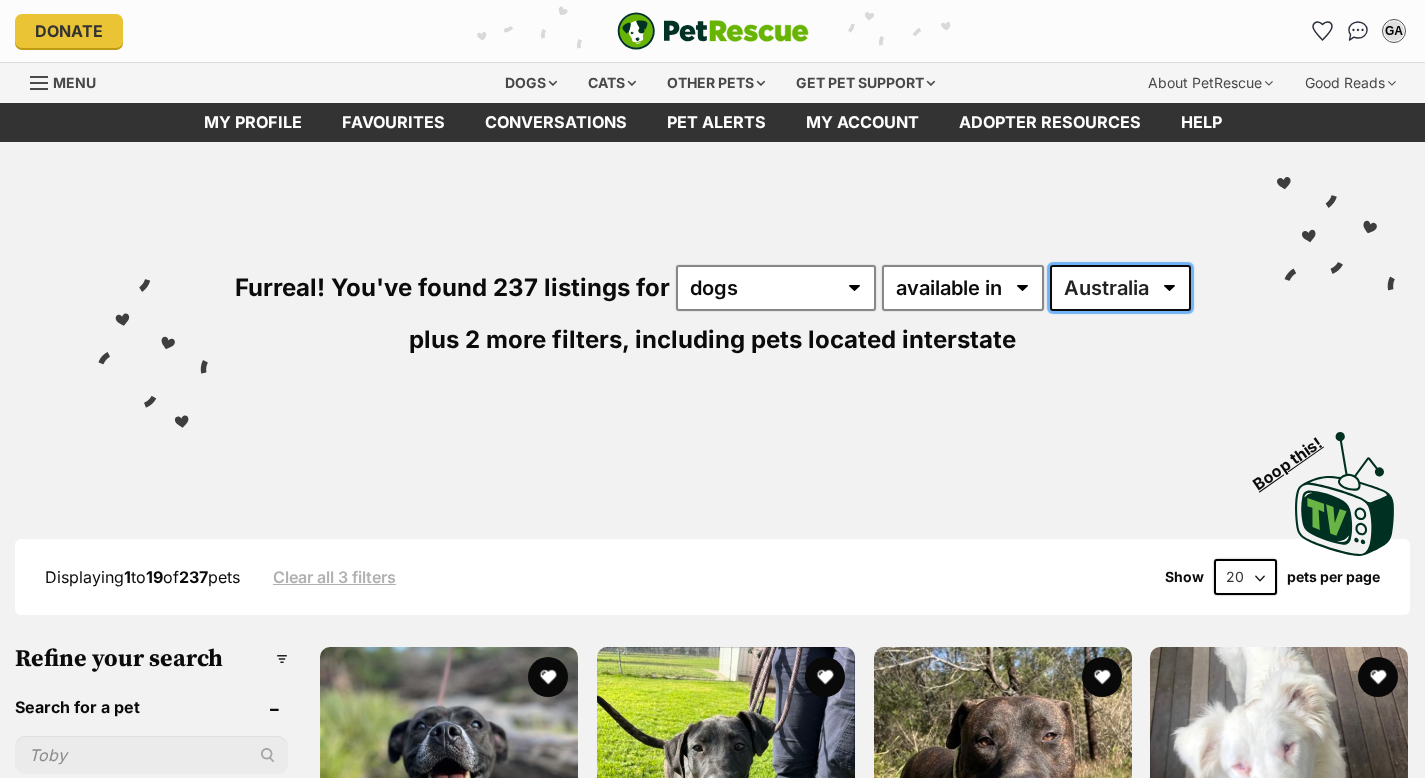 click on "Australia
ACT
NSW
NT
QLD
SA
TAS
VIC
WA" at bounding box center [1120, 288] 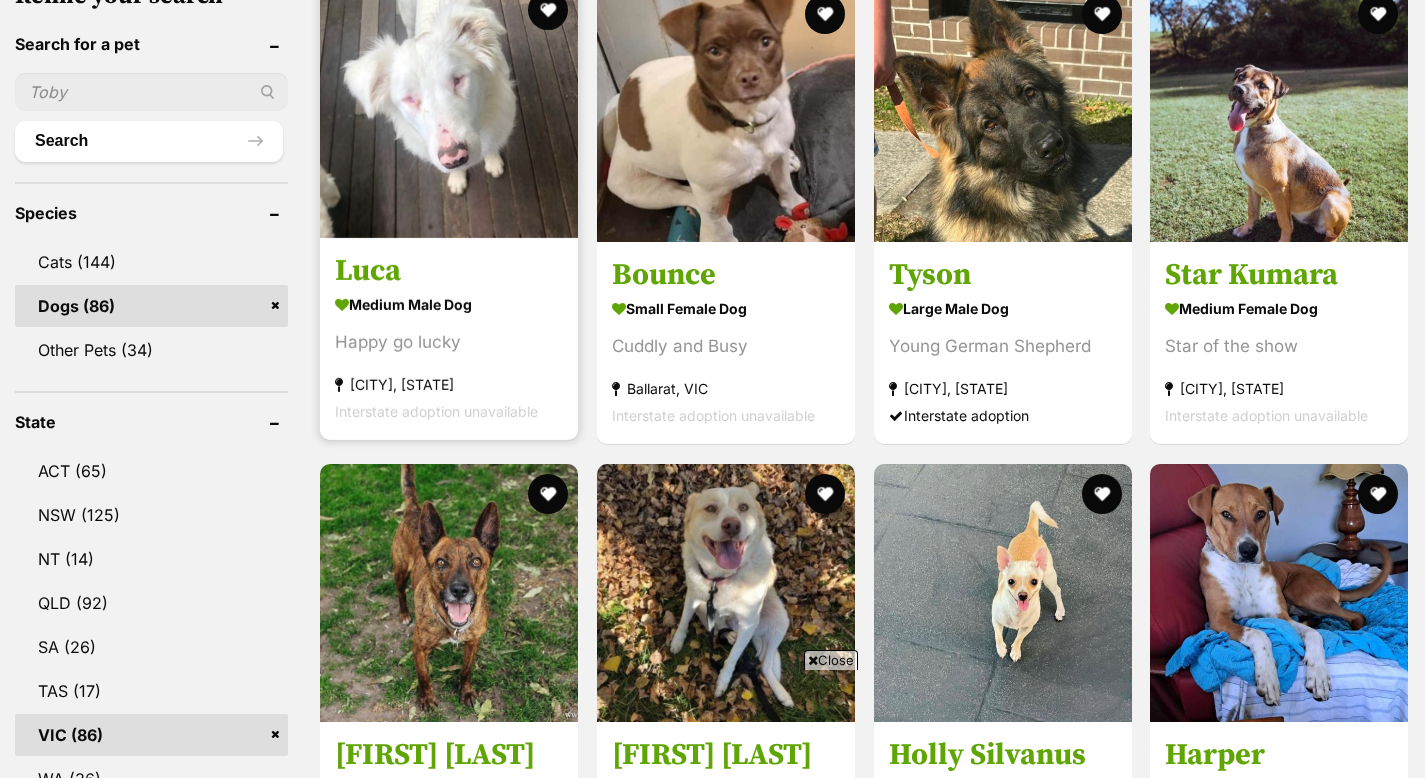 scroll, scrollTop: 1225, scrollLeft: 0, axis: vertical 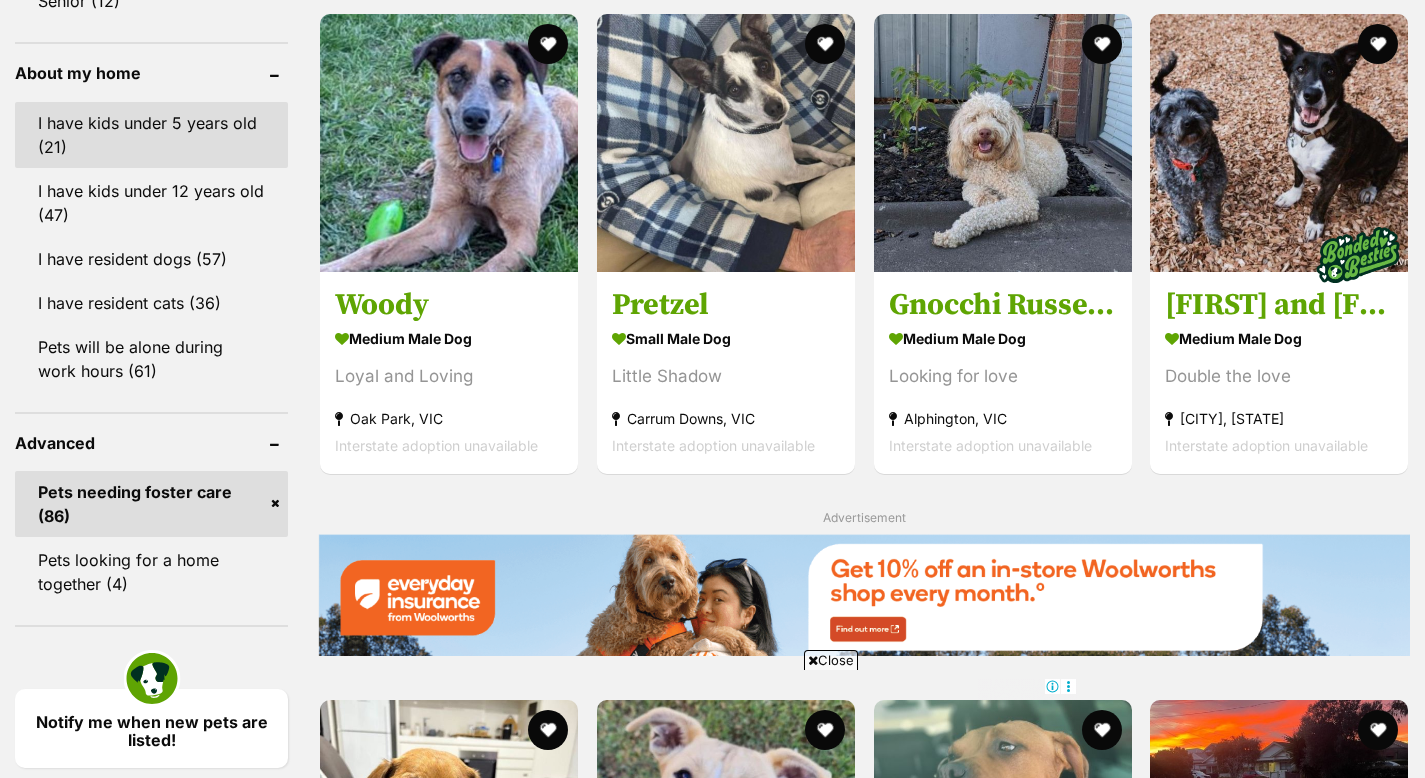 click on "I have kids under 5 years old (21)" at bounding box center [151, 135] 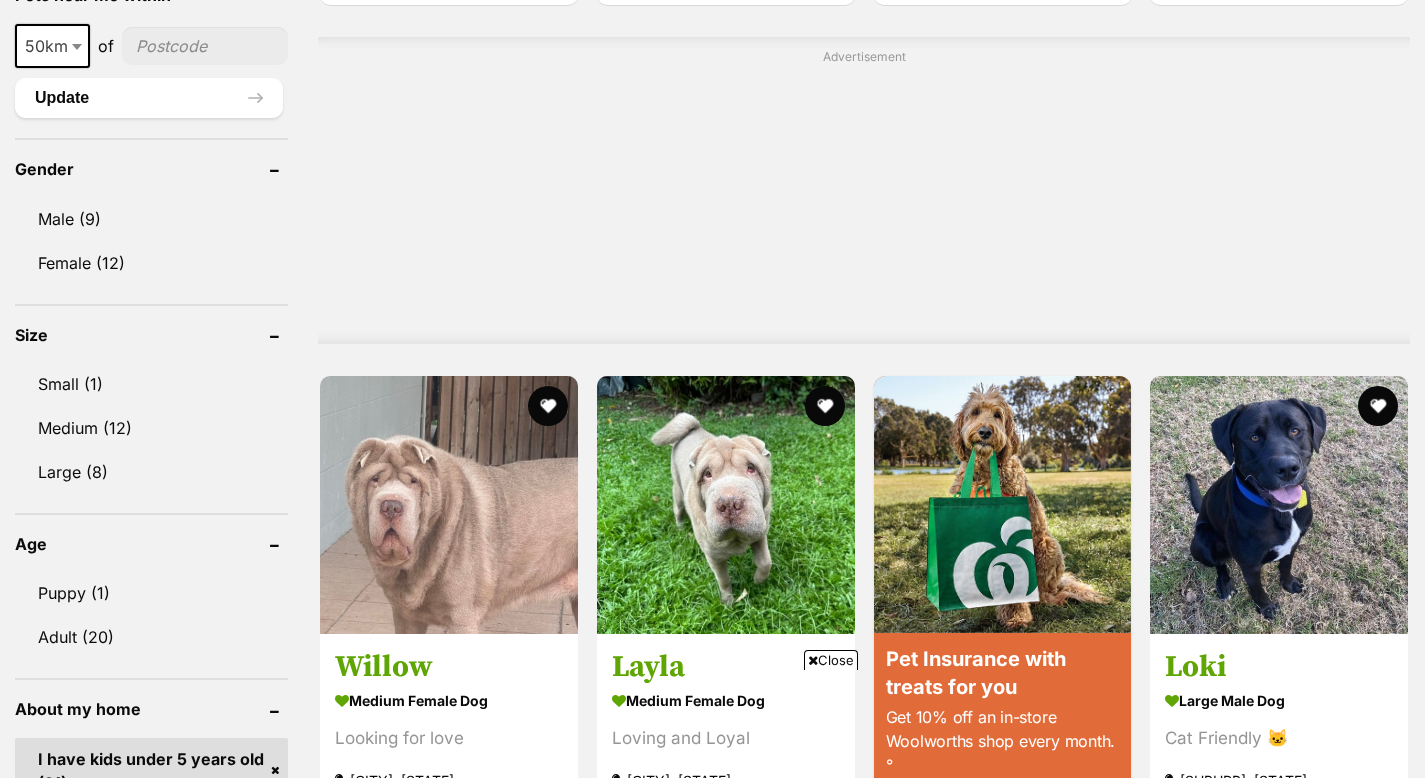 scroll, scrollTop: 1618, scrollLeft: 0, axis: vertical 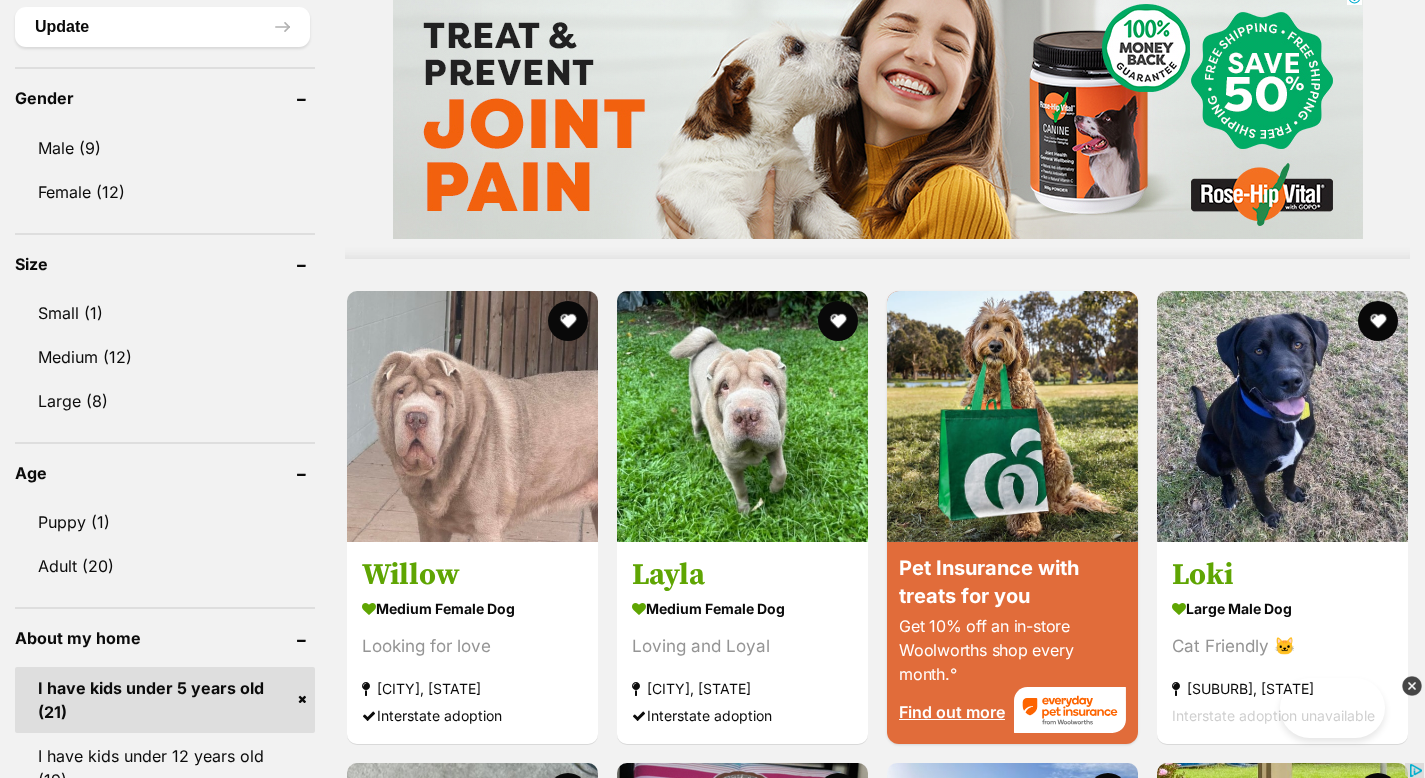 click on "available in
located in" at bounding box center [953, -1365] 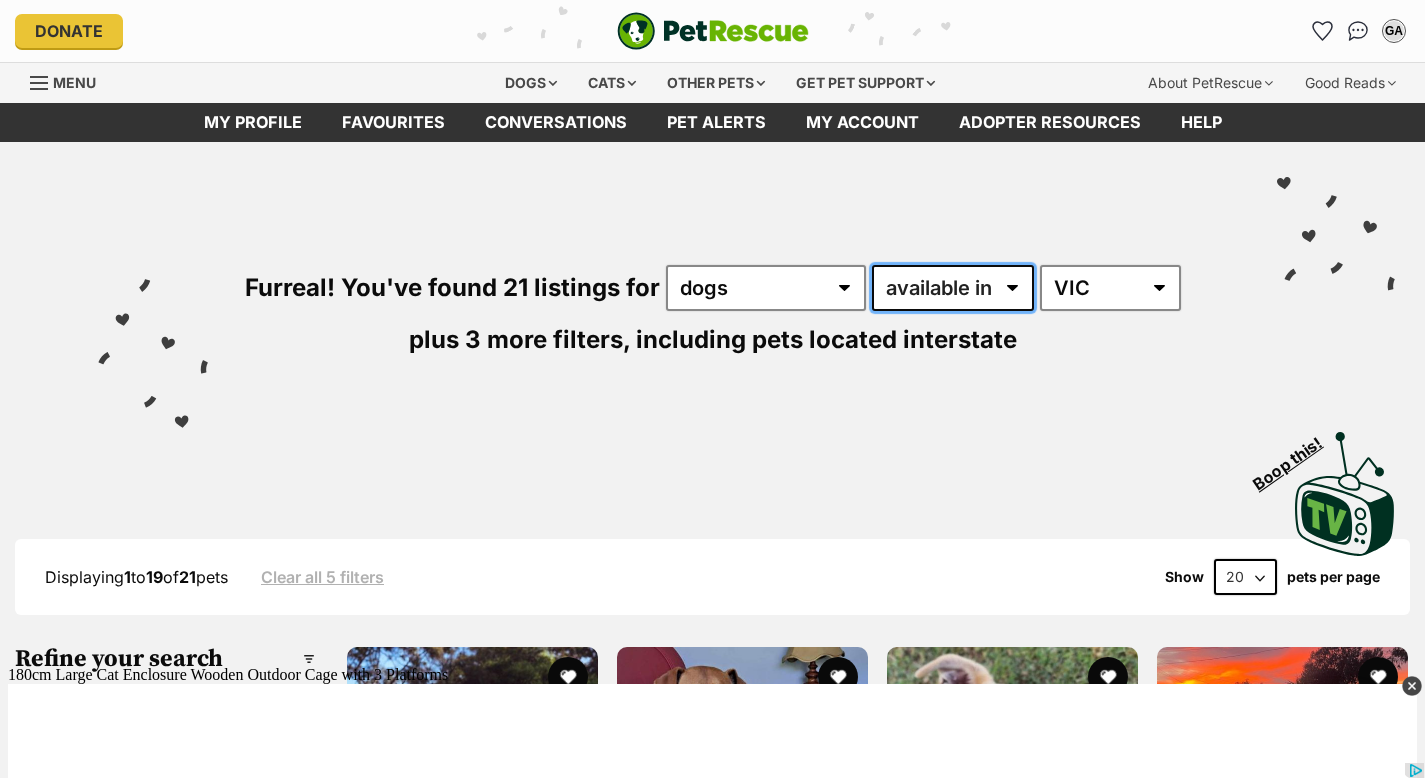 select on "disabled" 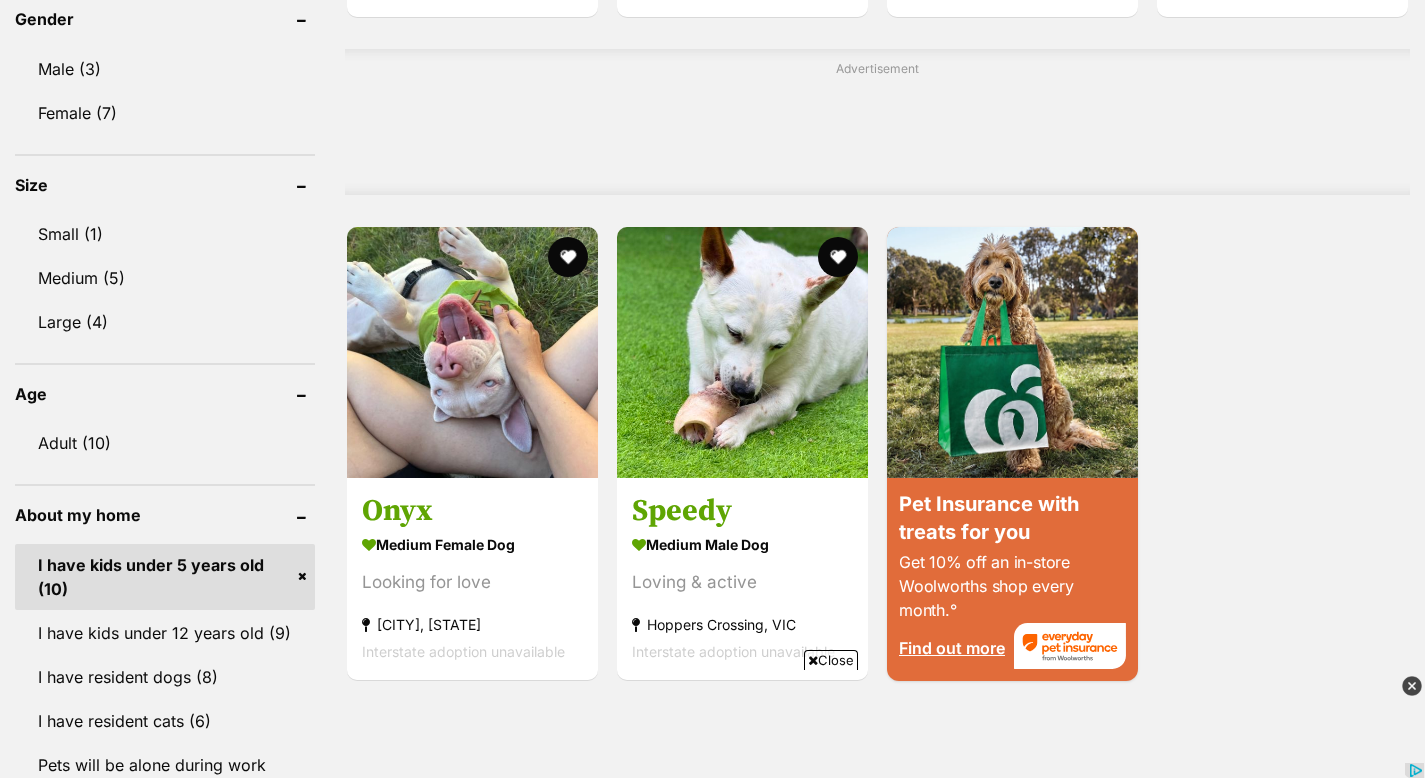 scroll, scrollTop: 2198, scrollLeft: 0, axis: vertical 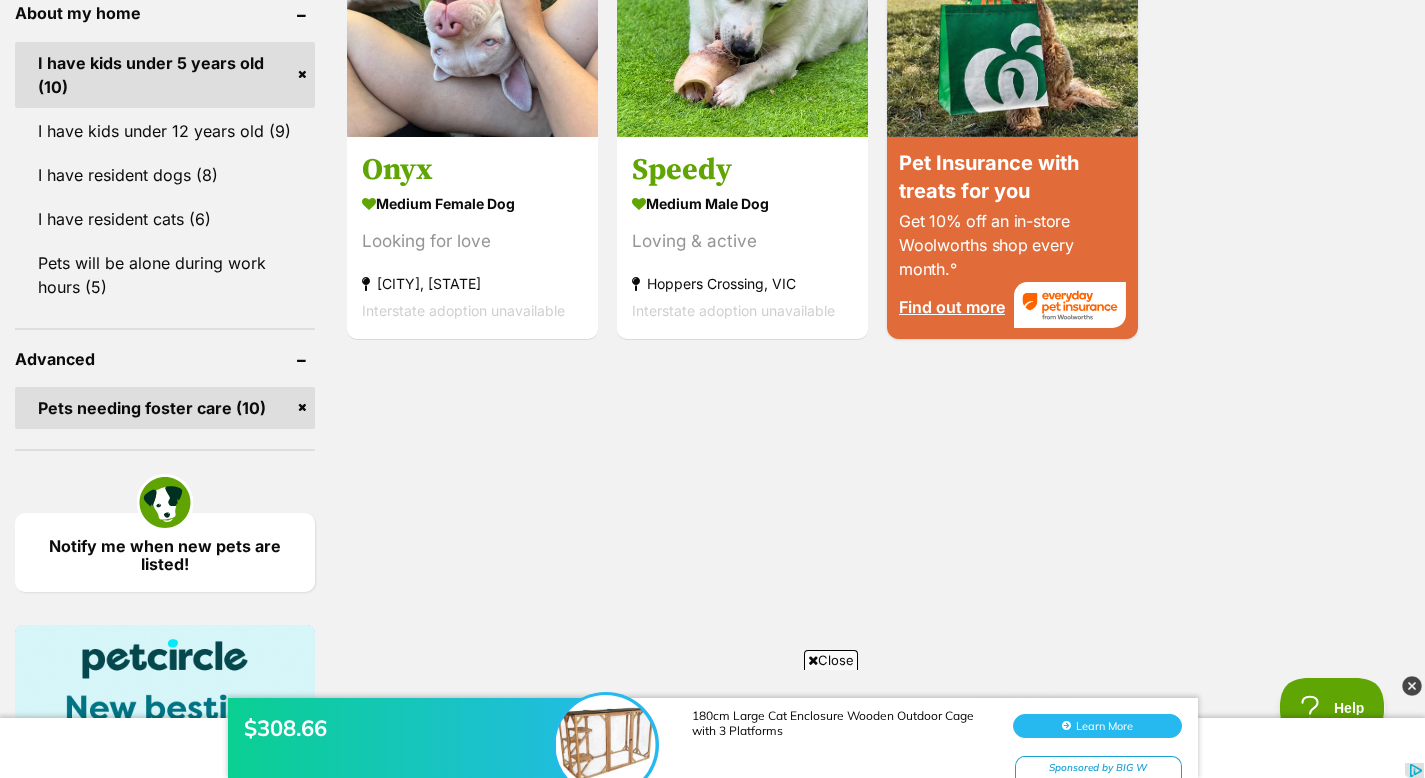 click on "Pets needing foster care (10)" at bounding box center [165, 408] 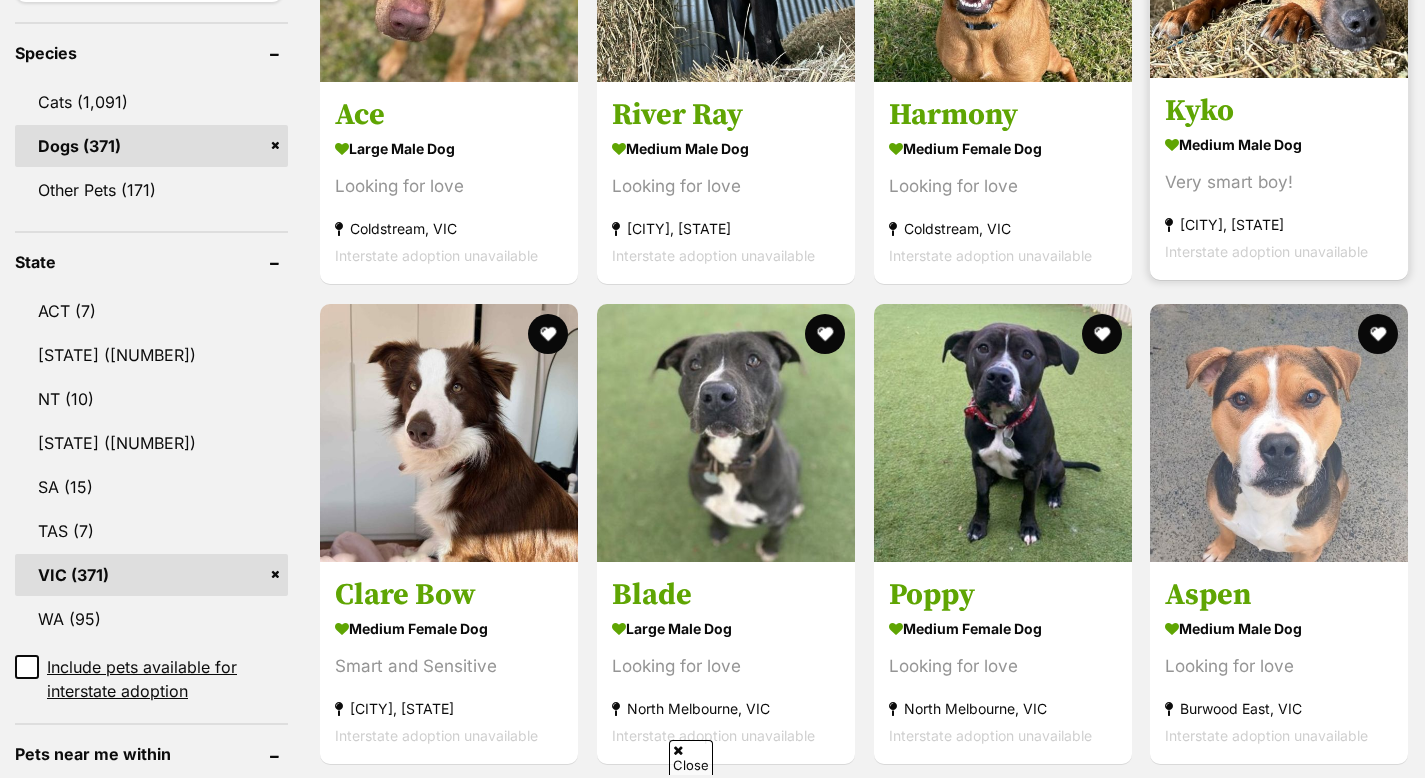scroll, scrollTop: 1716, scrollLeft: 0, axis: vertical 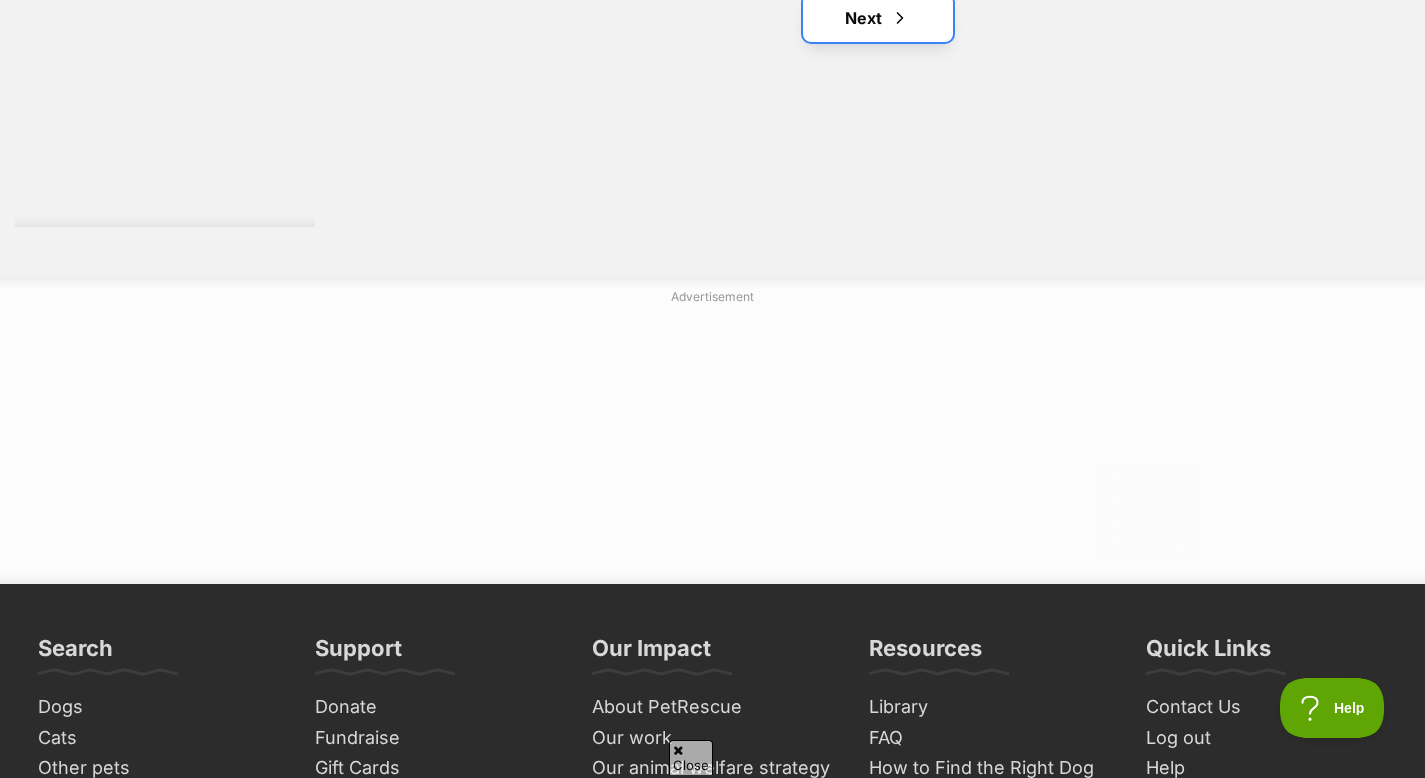 click on "Next" at bounding box center (878, 18) 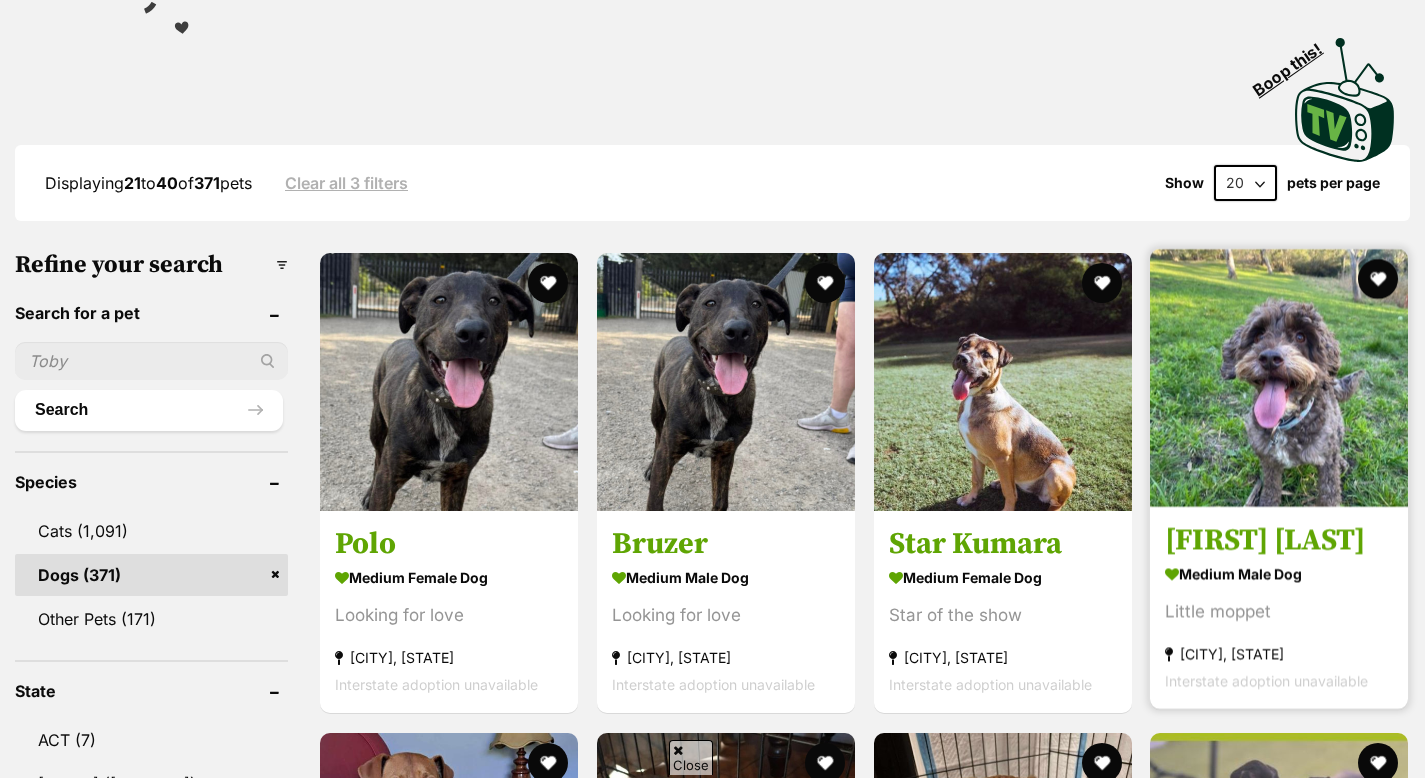 scroll, scrollTop: 394, scrollLeft: 0, axis: vertical 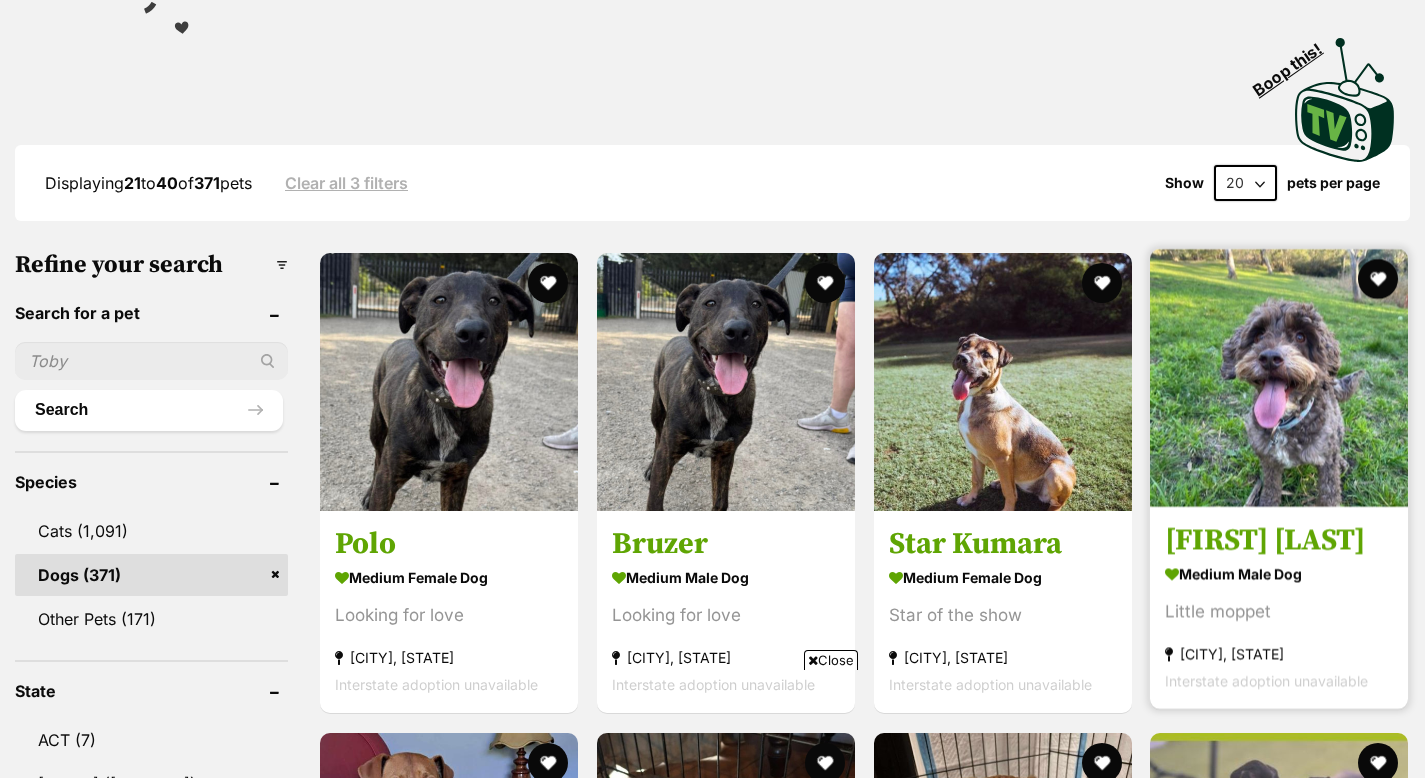 click on "[FIRST] [LAST]" at bounding box center (1279, 541) 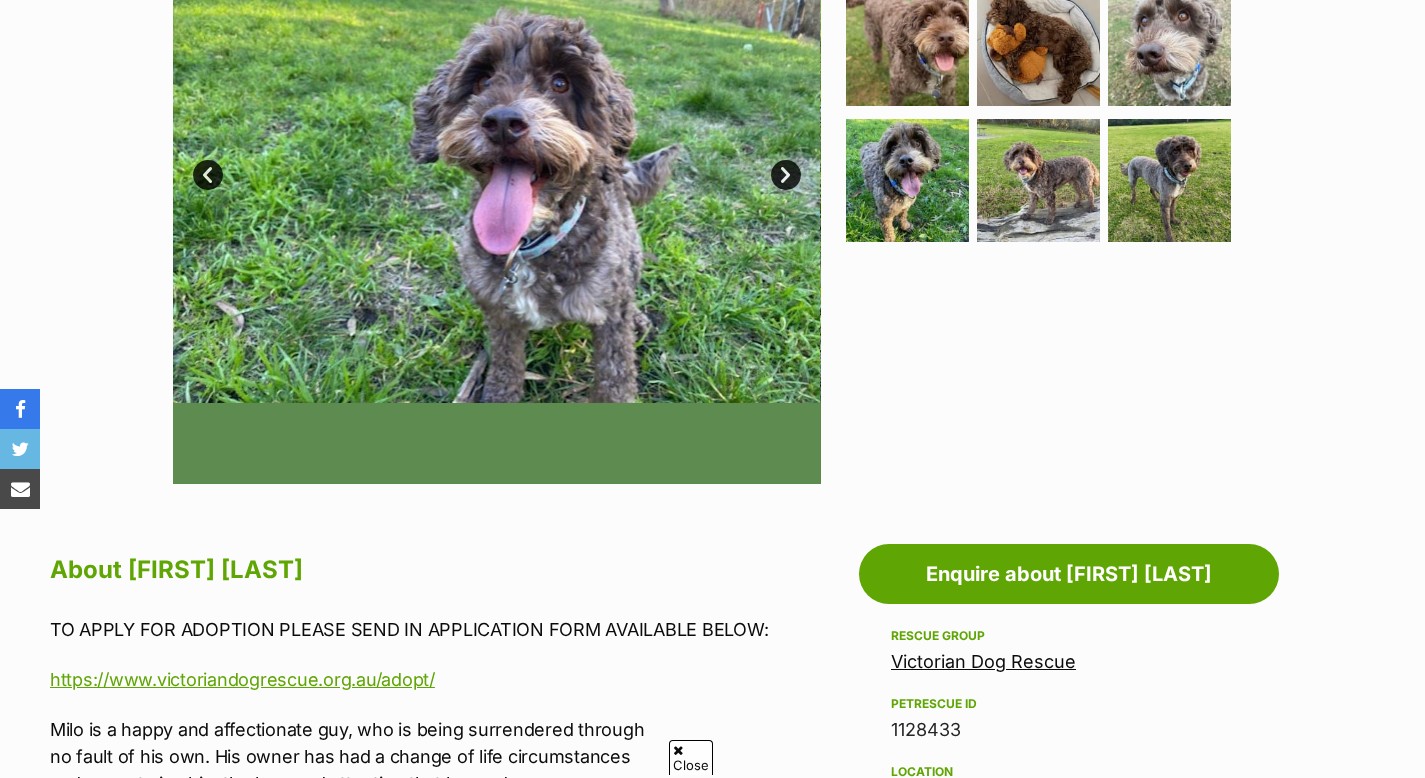 scroll, scrollTop: 868, scrollLeft: 0, axis: vertical 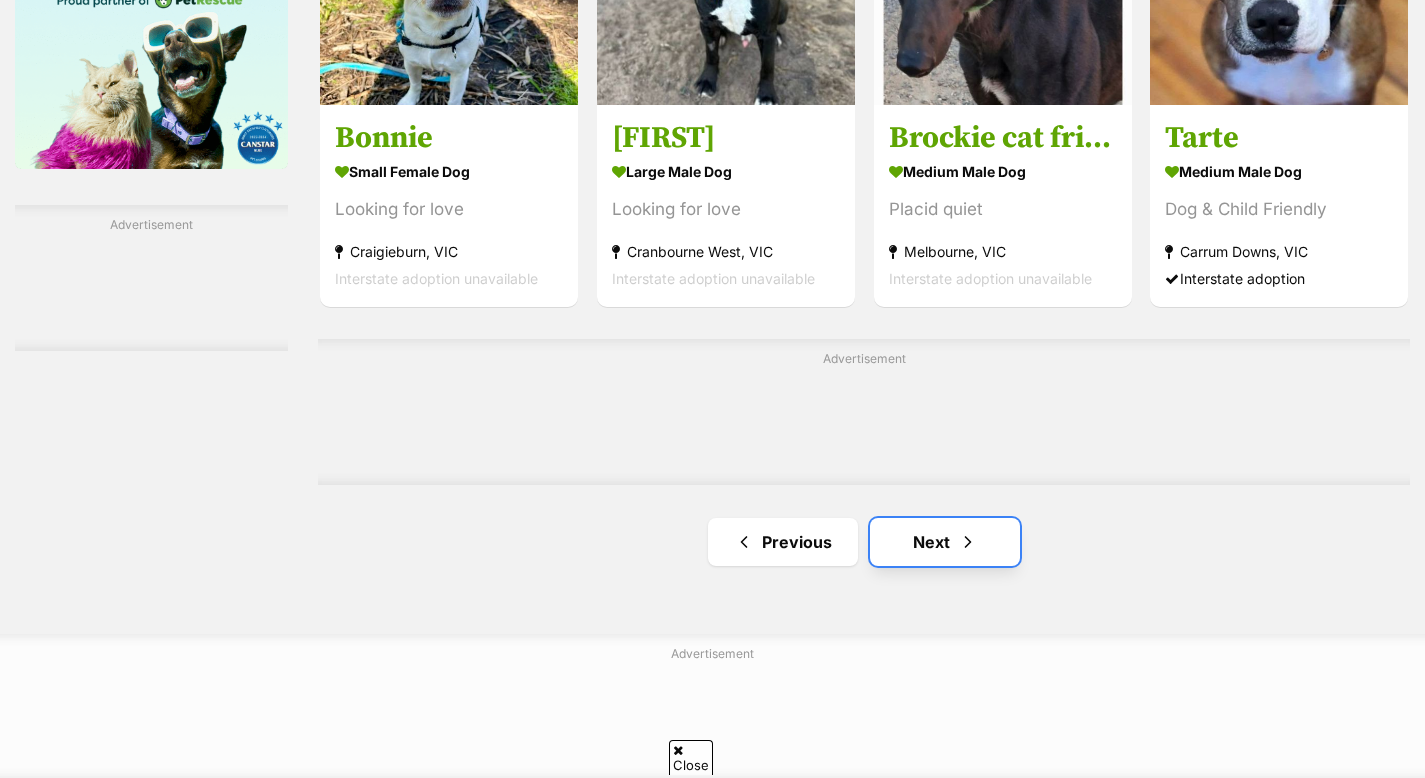 click on "Next" at bounding box center (945, 542) 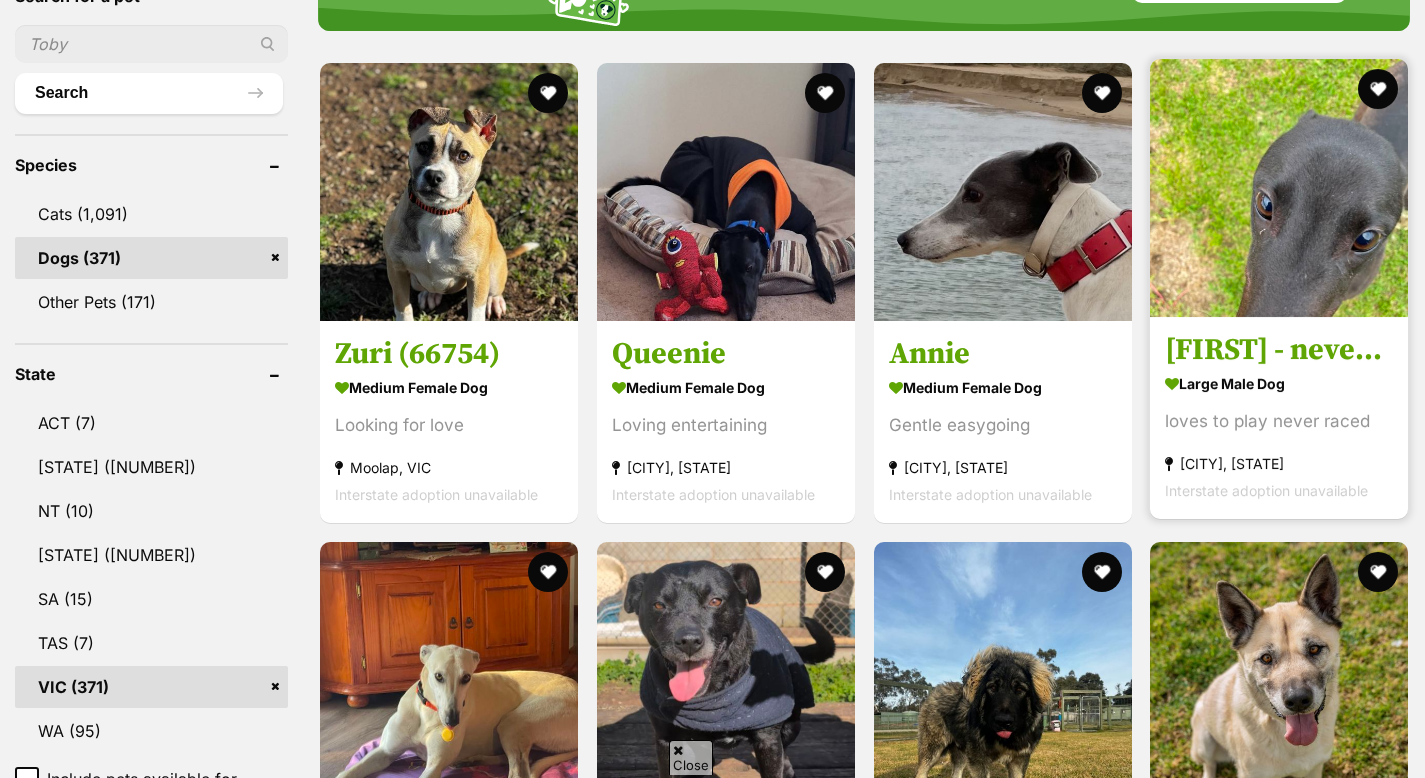 scroll, scrollTop: 1098, scrollLeft: 0, axis: vertical 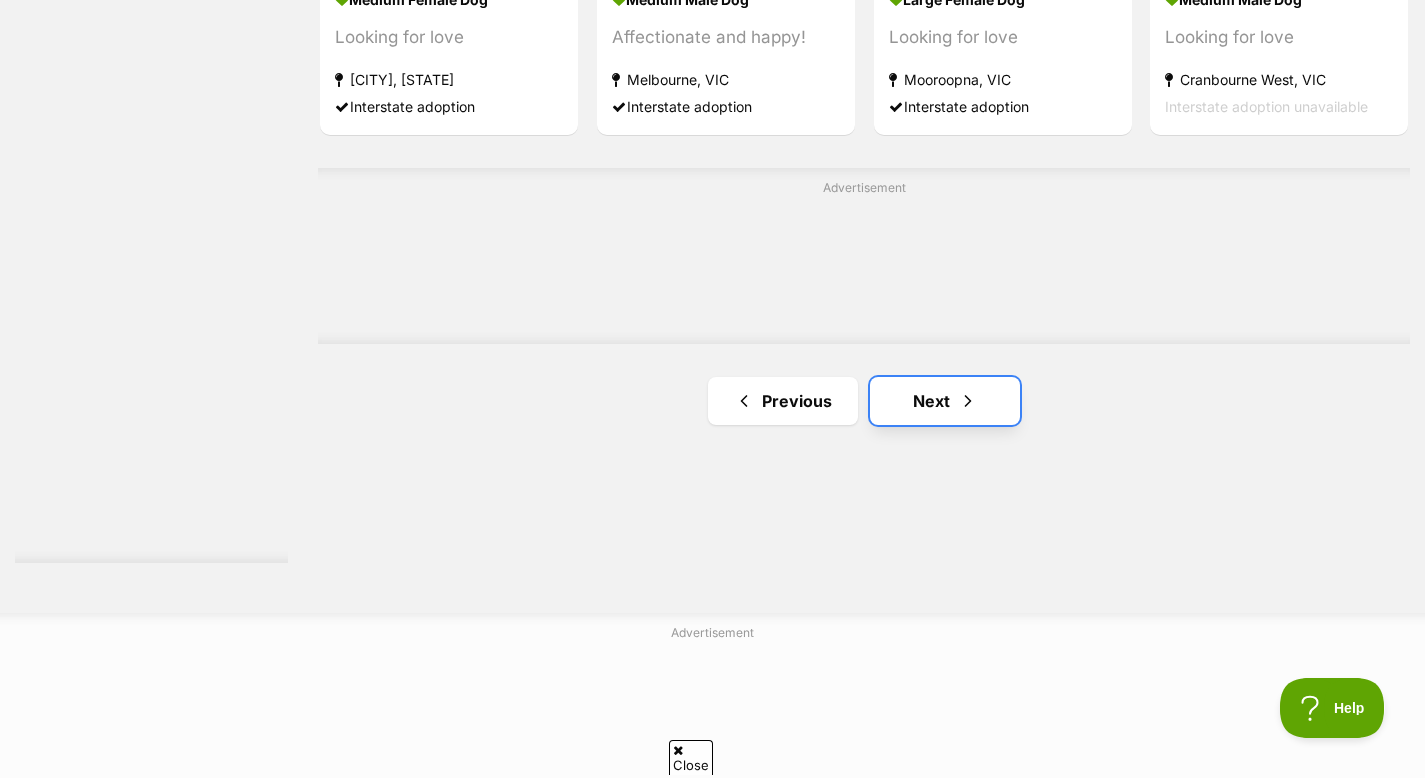 click on "Next" at bounding box center (945, 401) 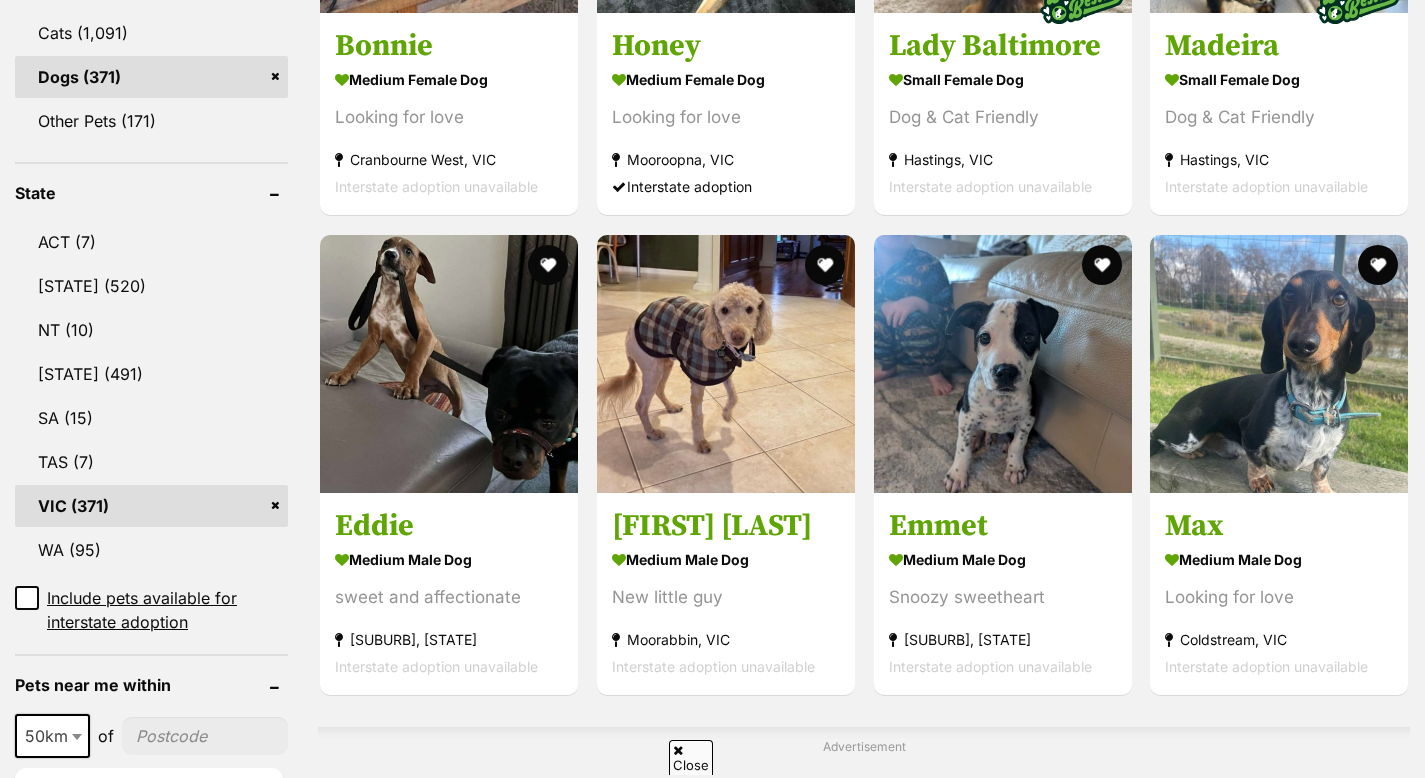 scroll, scrollTop: 1031, scrollLeft: 0, axis: vertical 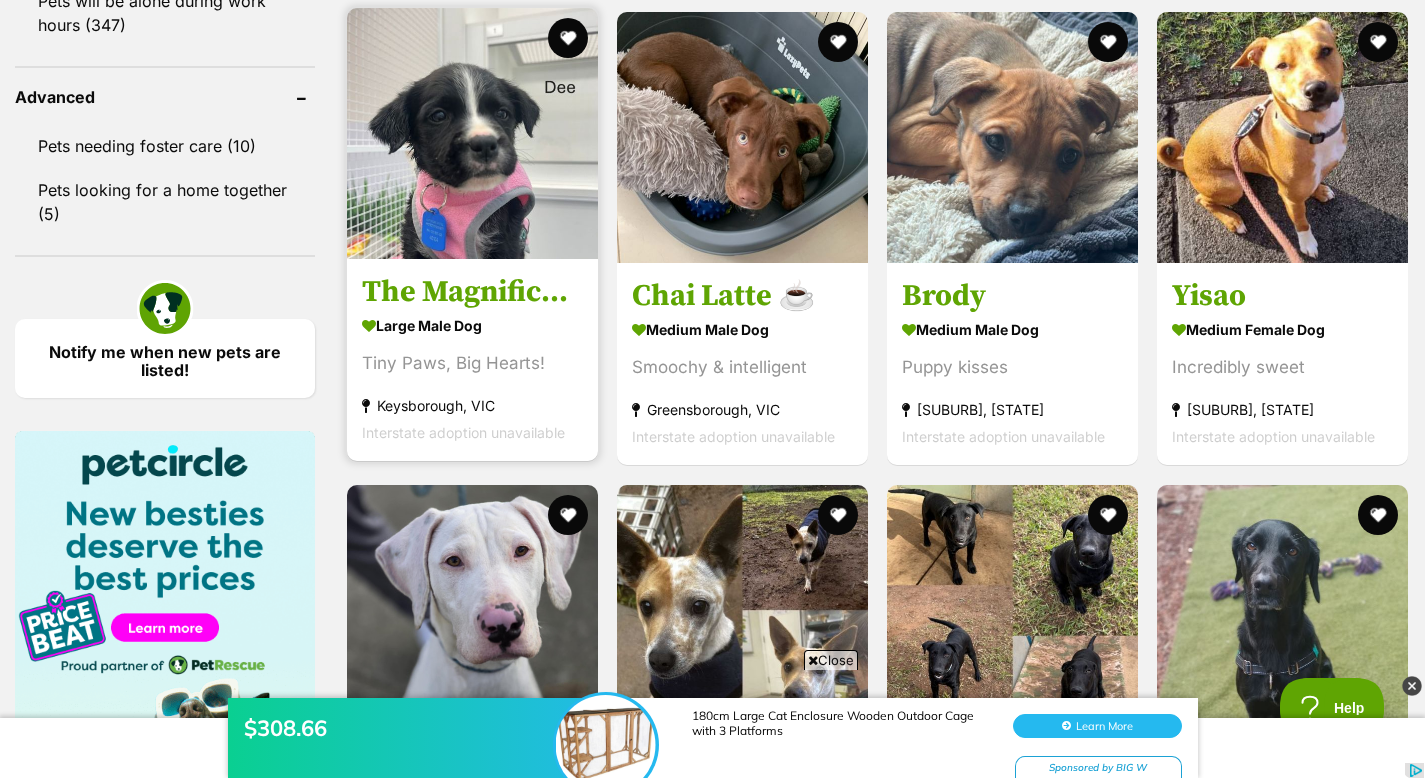 click on "The Magnificent Seven!" at bounding box center [472, 293] 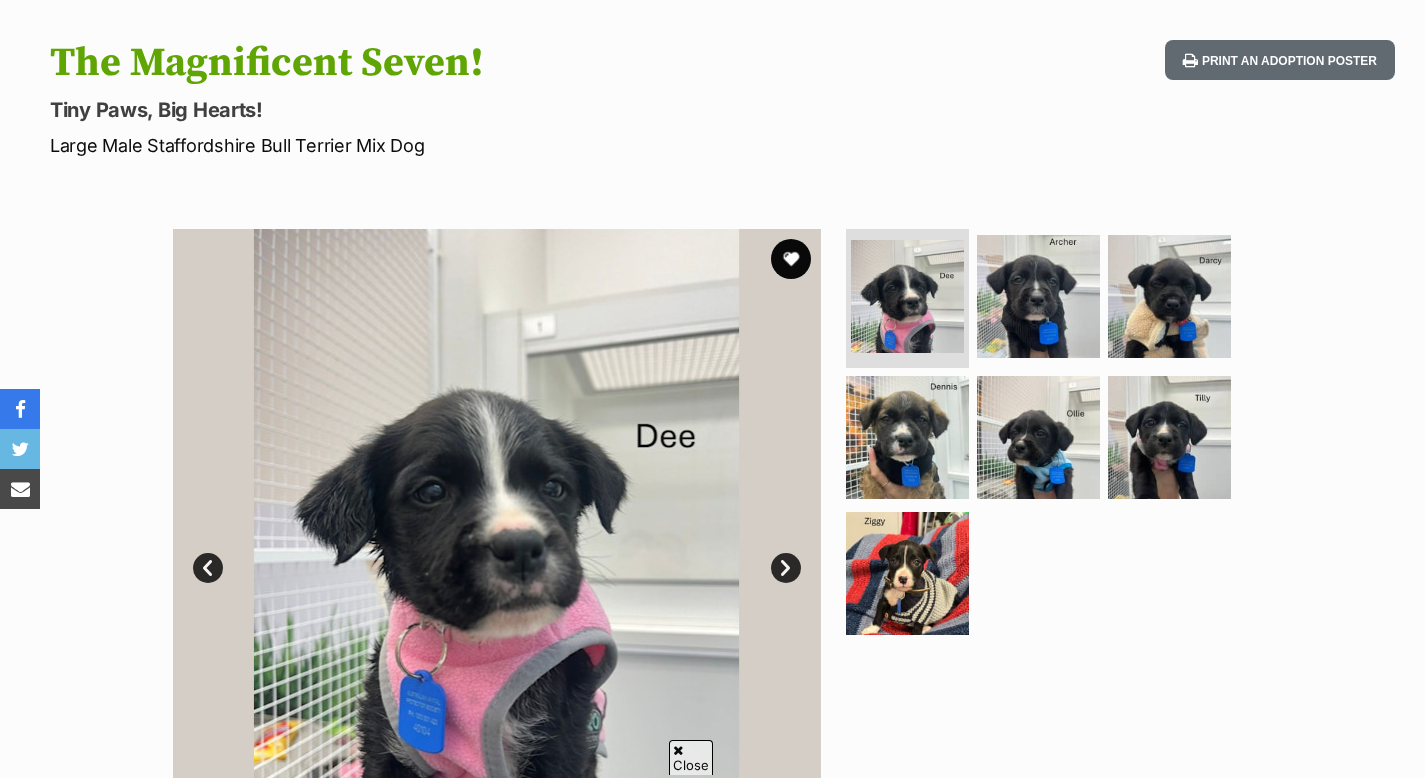 scroll, scrollTop: 403, scrollLeft: 0, axis: vertical 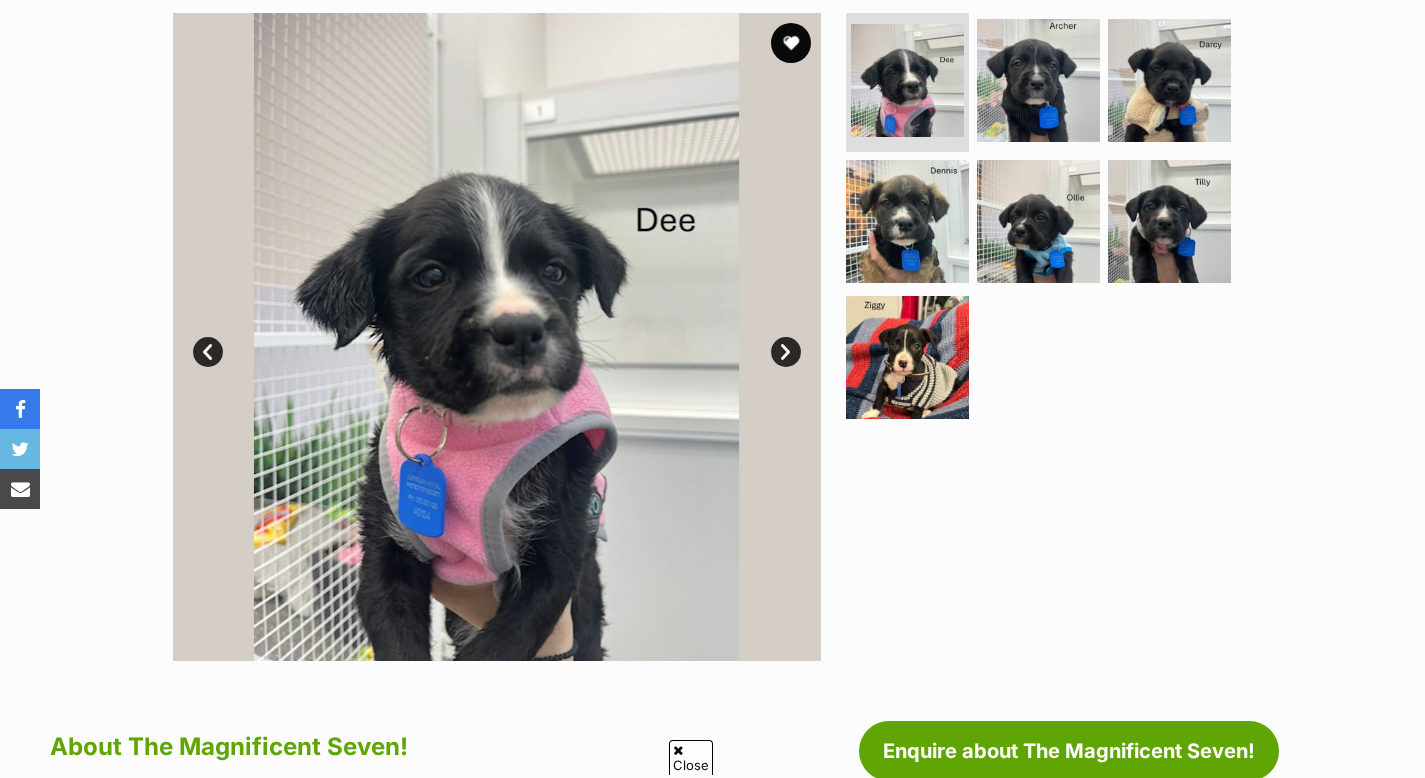 click on "Next" at bounding box center [786, 352] 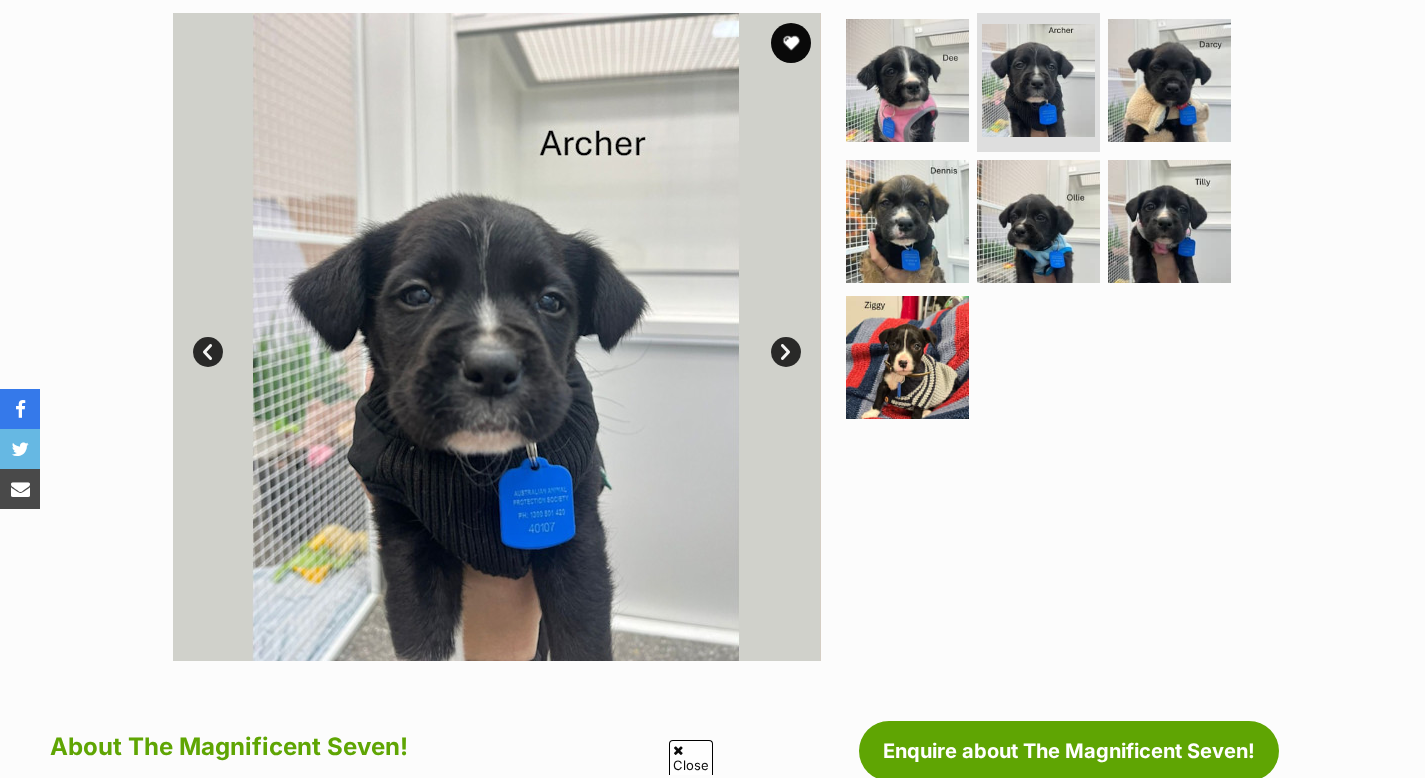 scroll, scrollTop: 403, scrollLeft: 0, axis: vertical 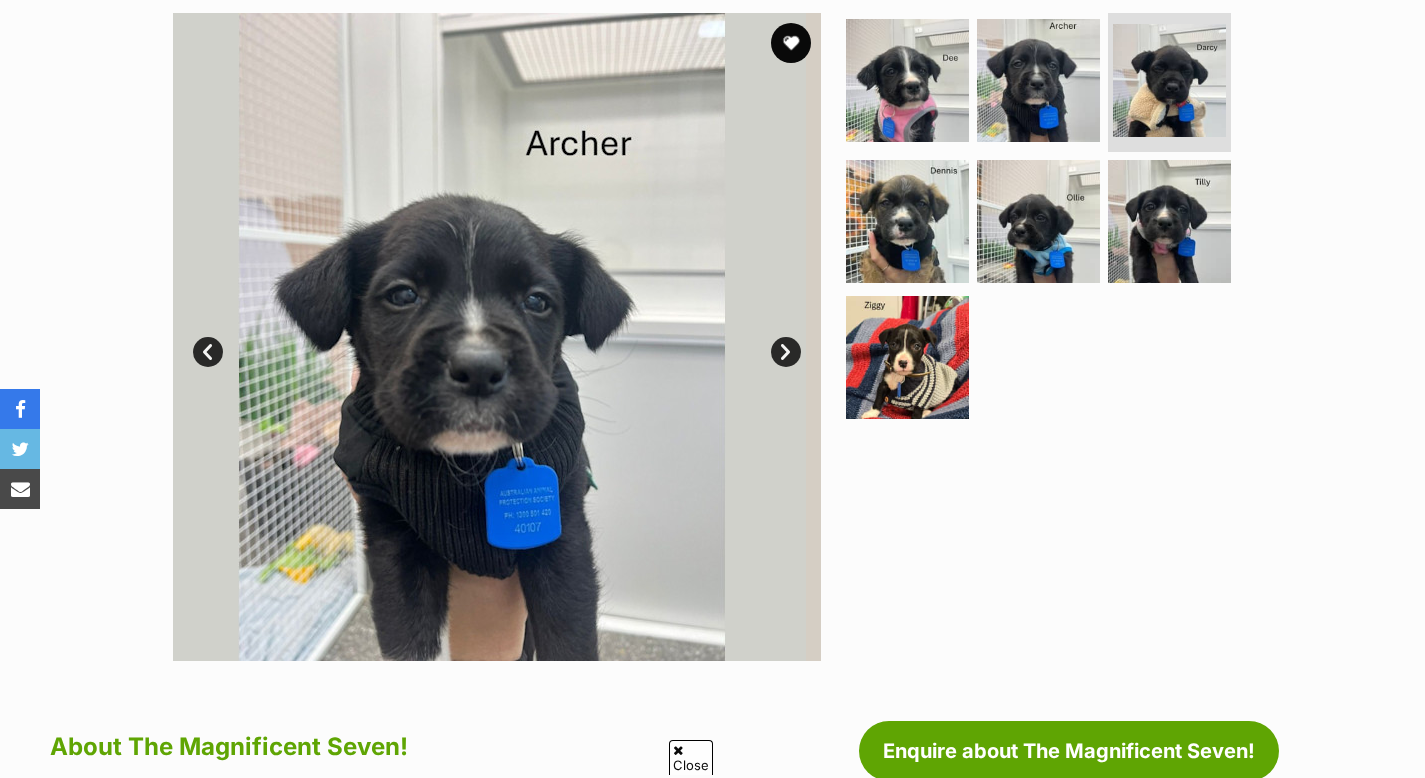 click on "Next" at bounding box center (786, 352) 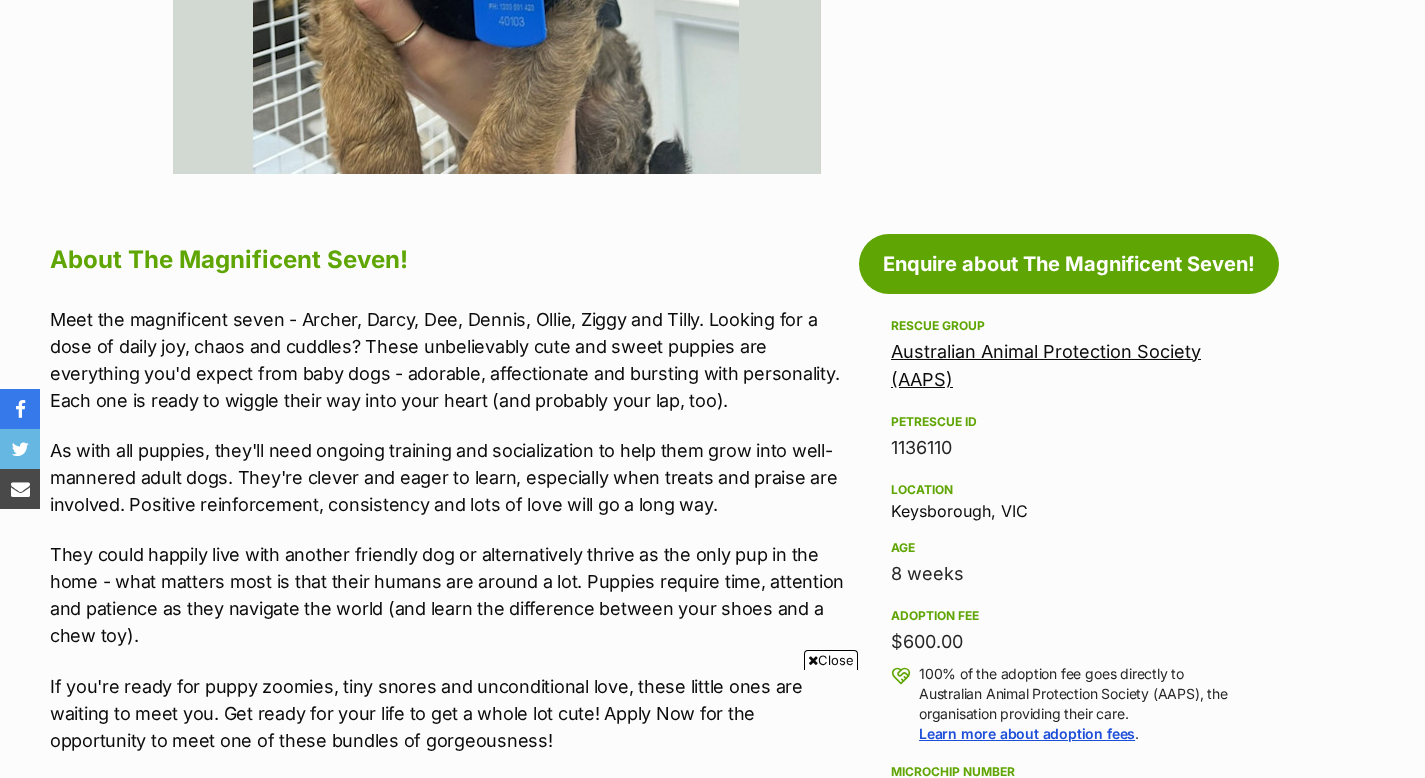 scroll, scrollTop: 902, scrollLeft: 0, axis: vertical 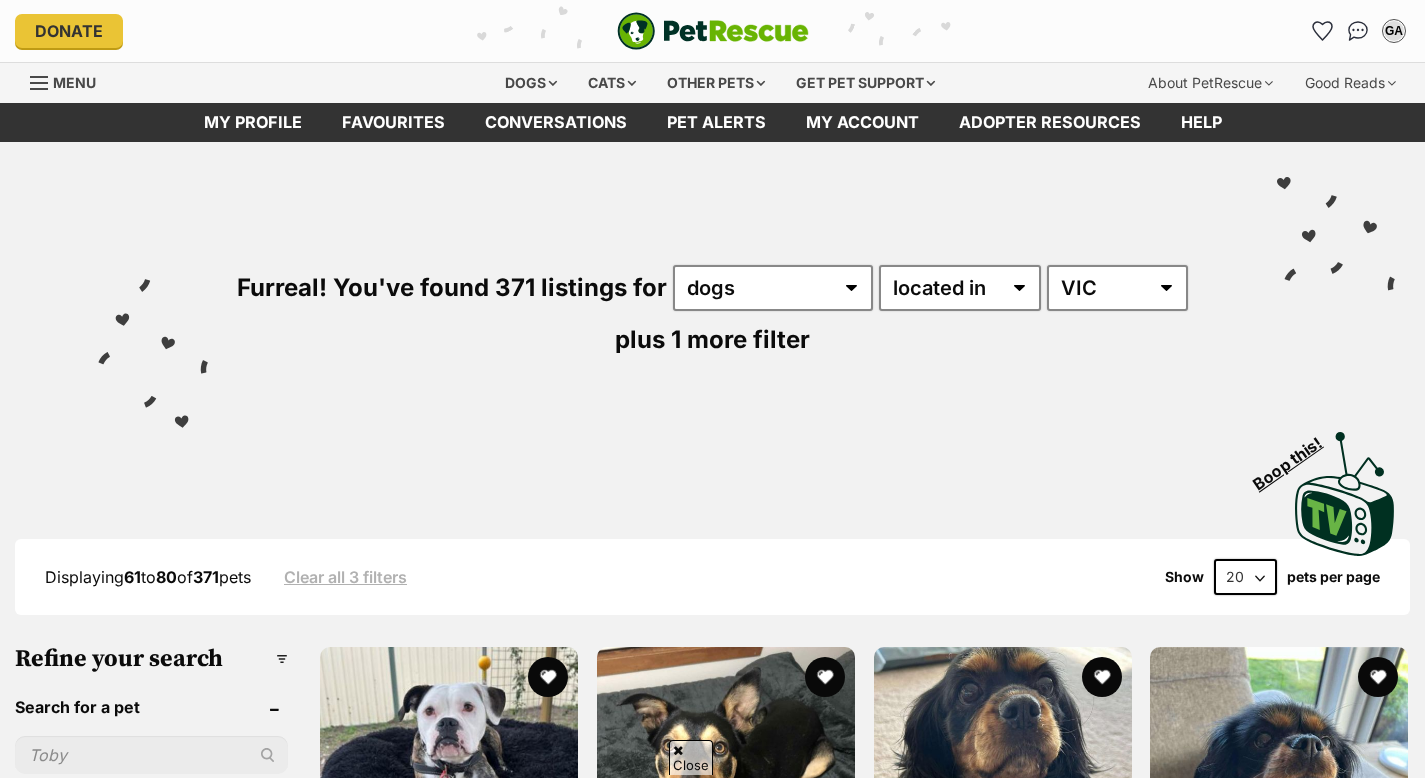 click on "Next" at bounding box center (945, 3657) 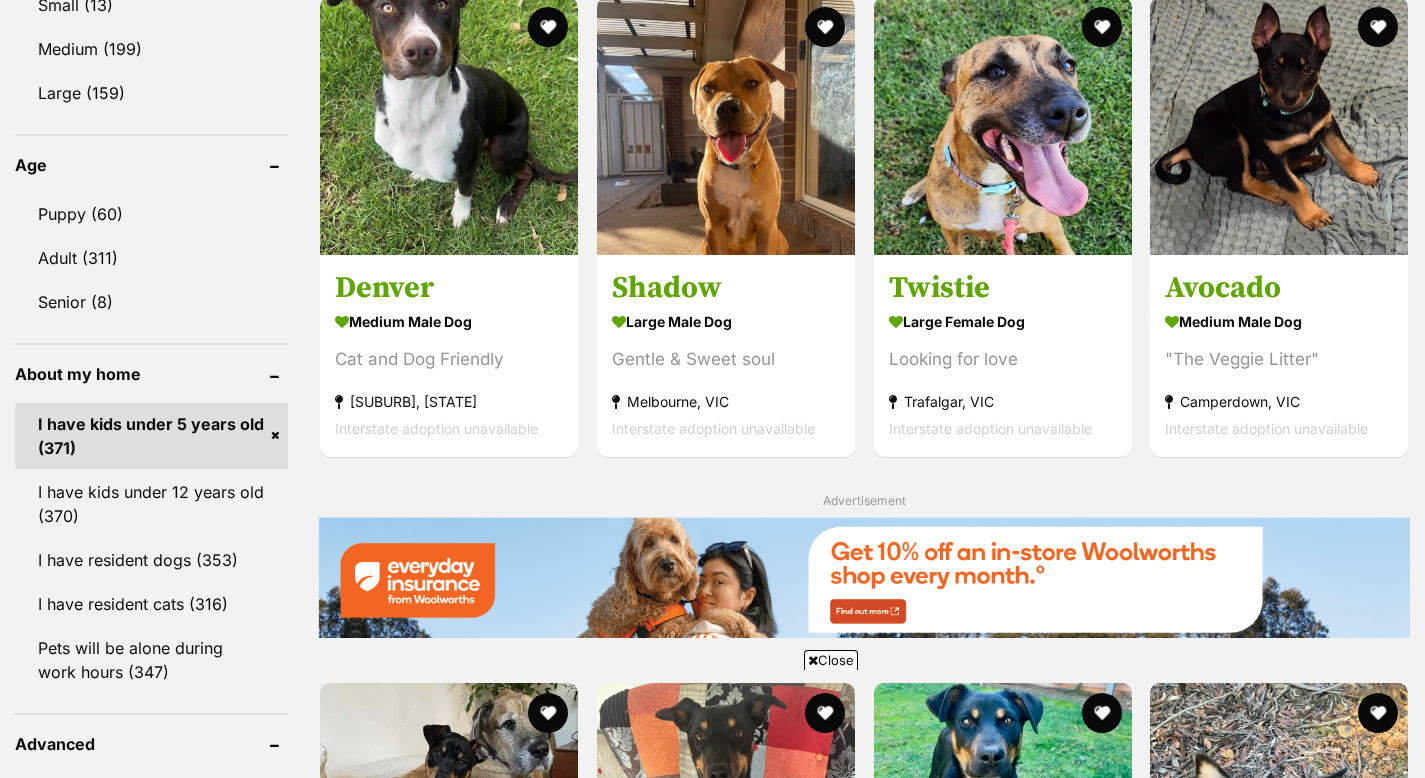 scroll, scrollTop: 1637, scrollLeft: 0, axis: vertical 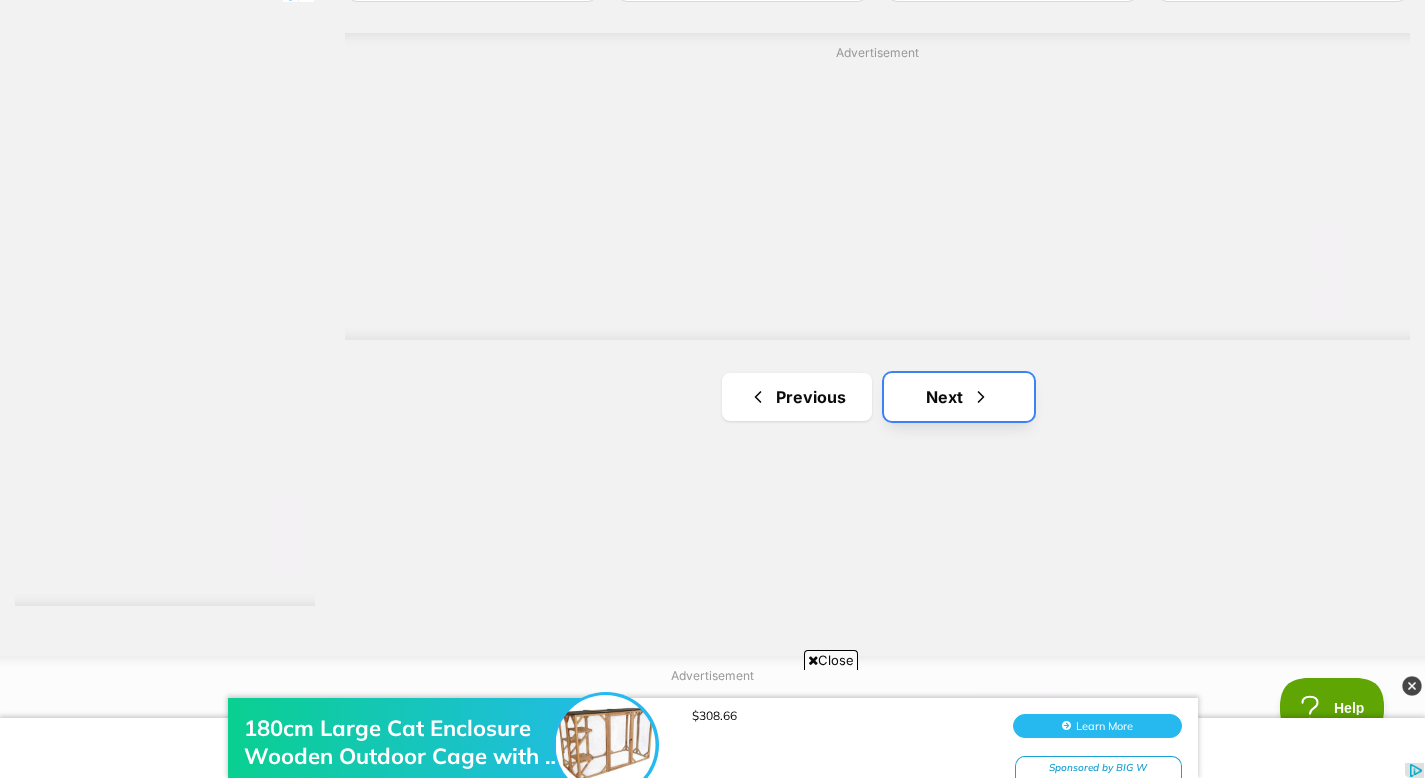 click at bounding box center [981, 397] 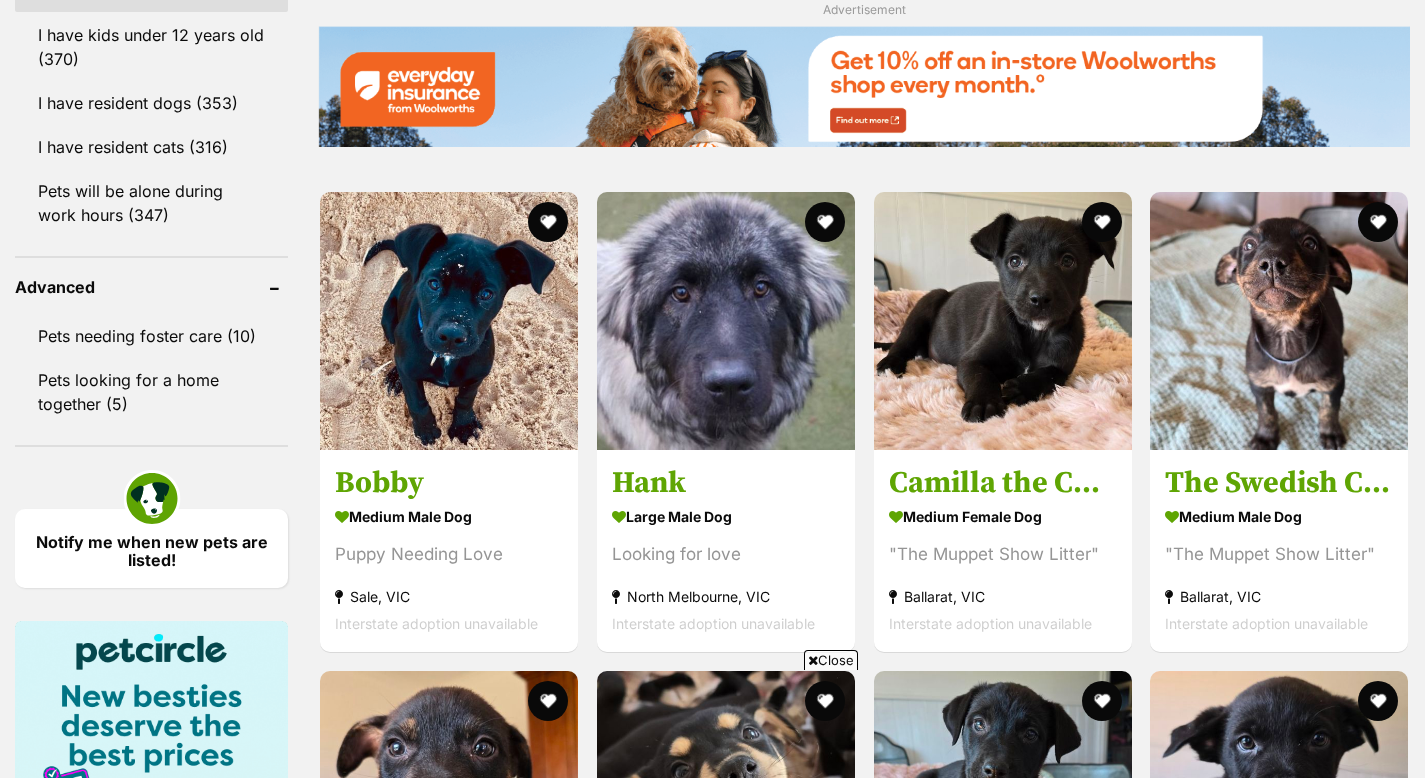 scroll, scrollTop: 2430, scrollLeft: 0, axis: vertical 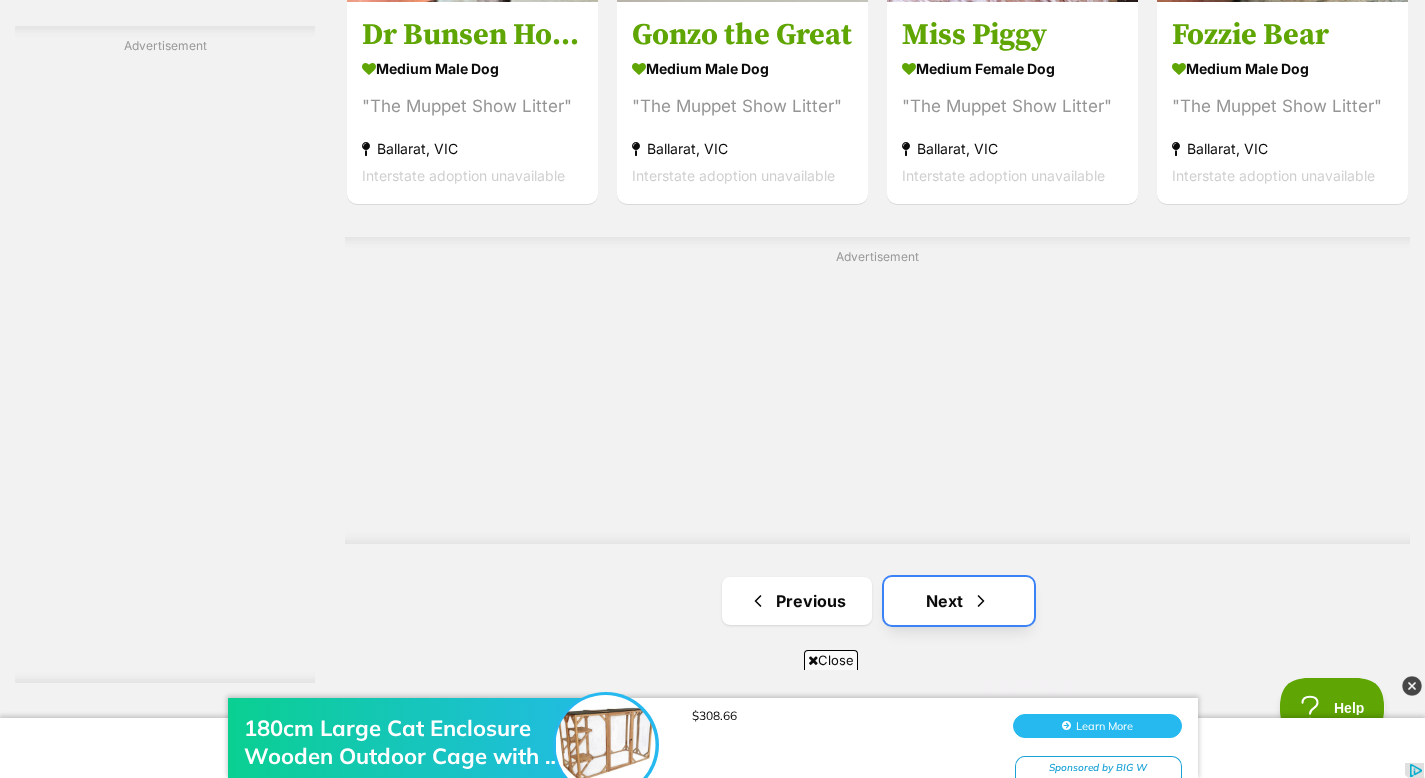 click at bounding box center [981, 601] 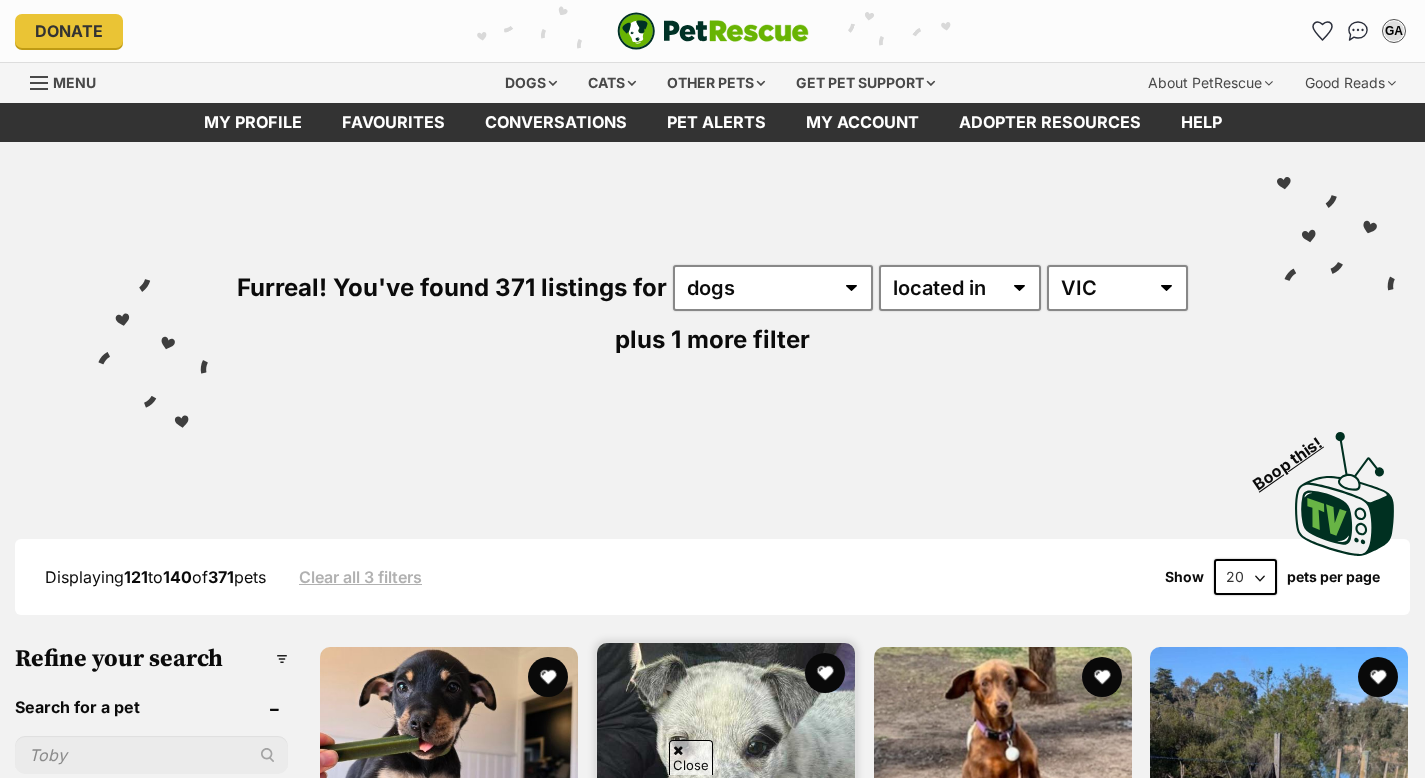 click on "Winston" at bounding box center [726, 935] 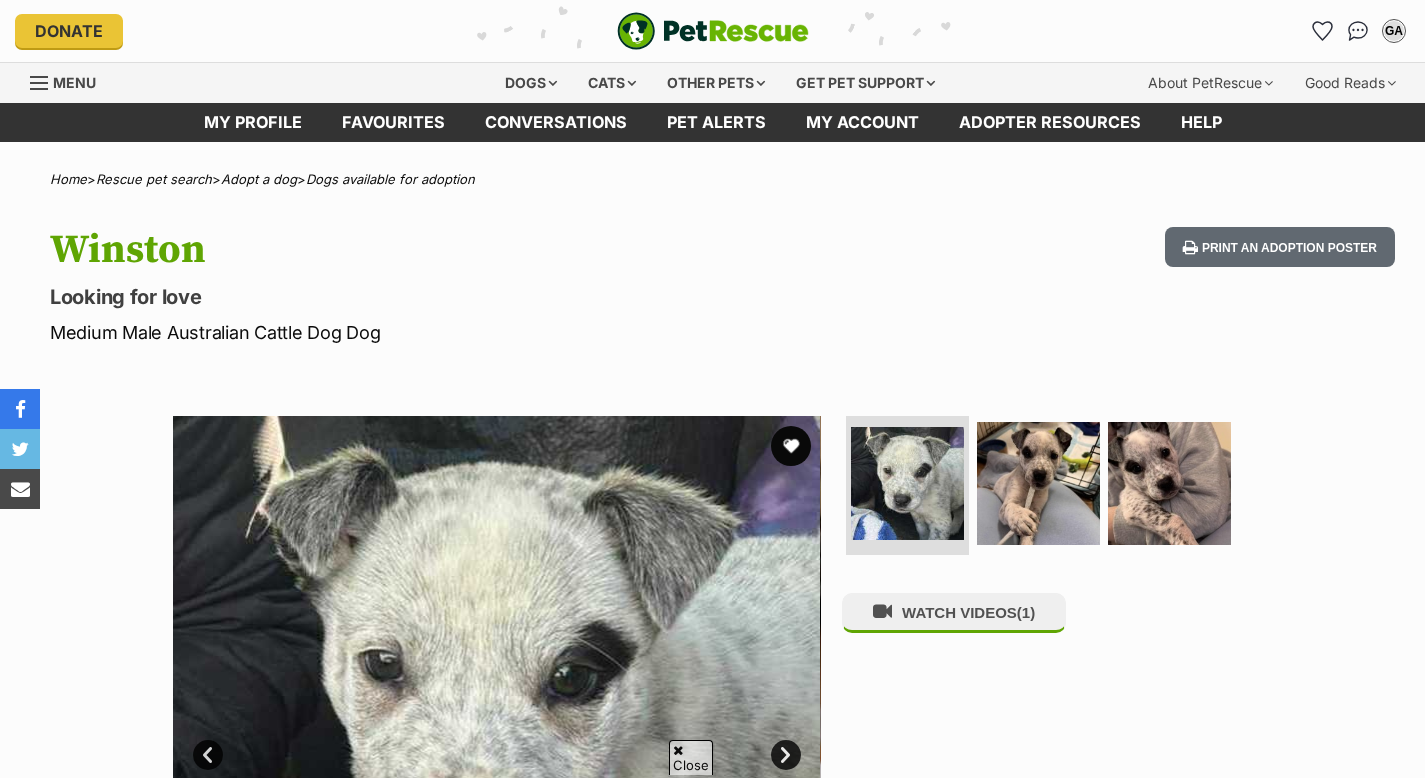 scroll, scrollTop: 138, scrollLeft: 0, axis: vertical 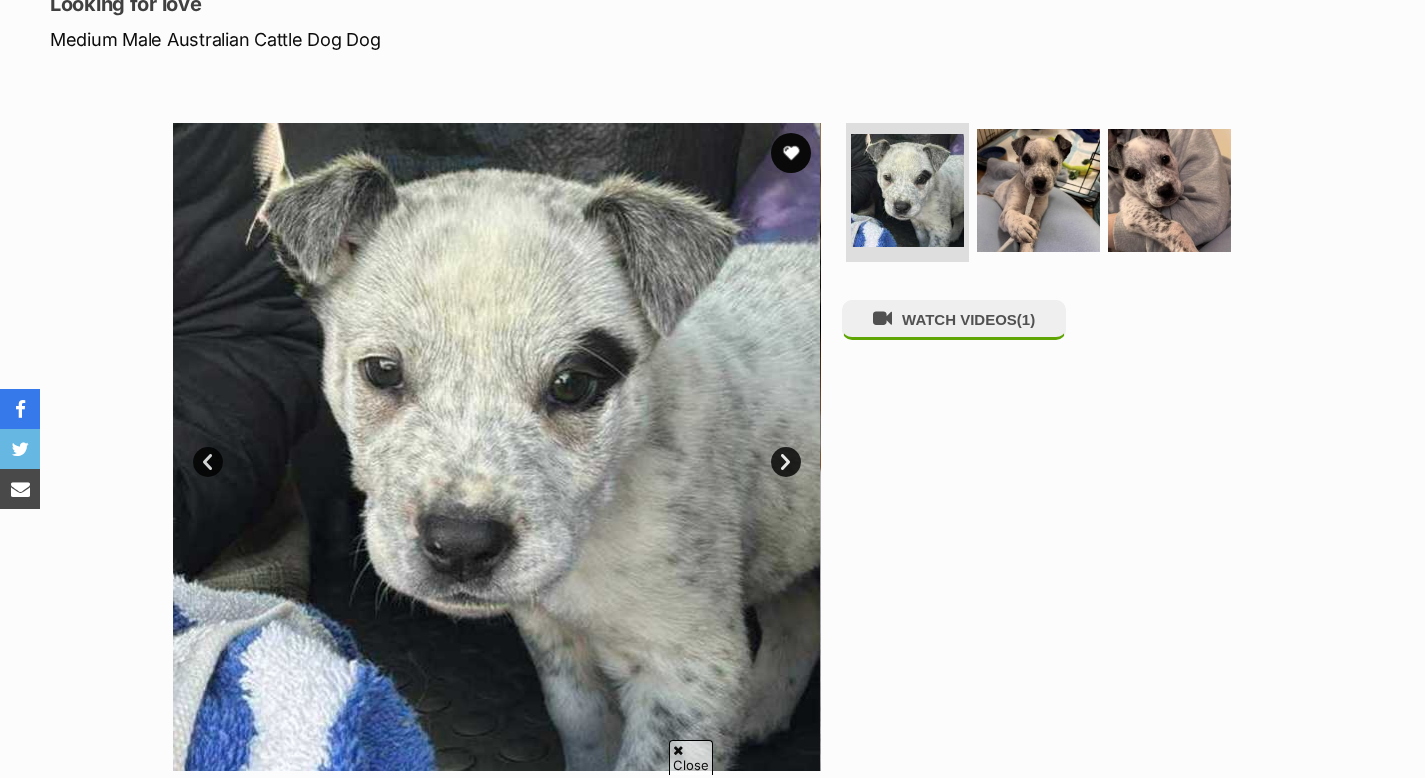 click on "Next" at bounding box center [786, 462] 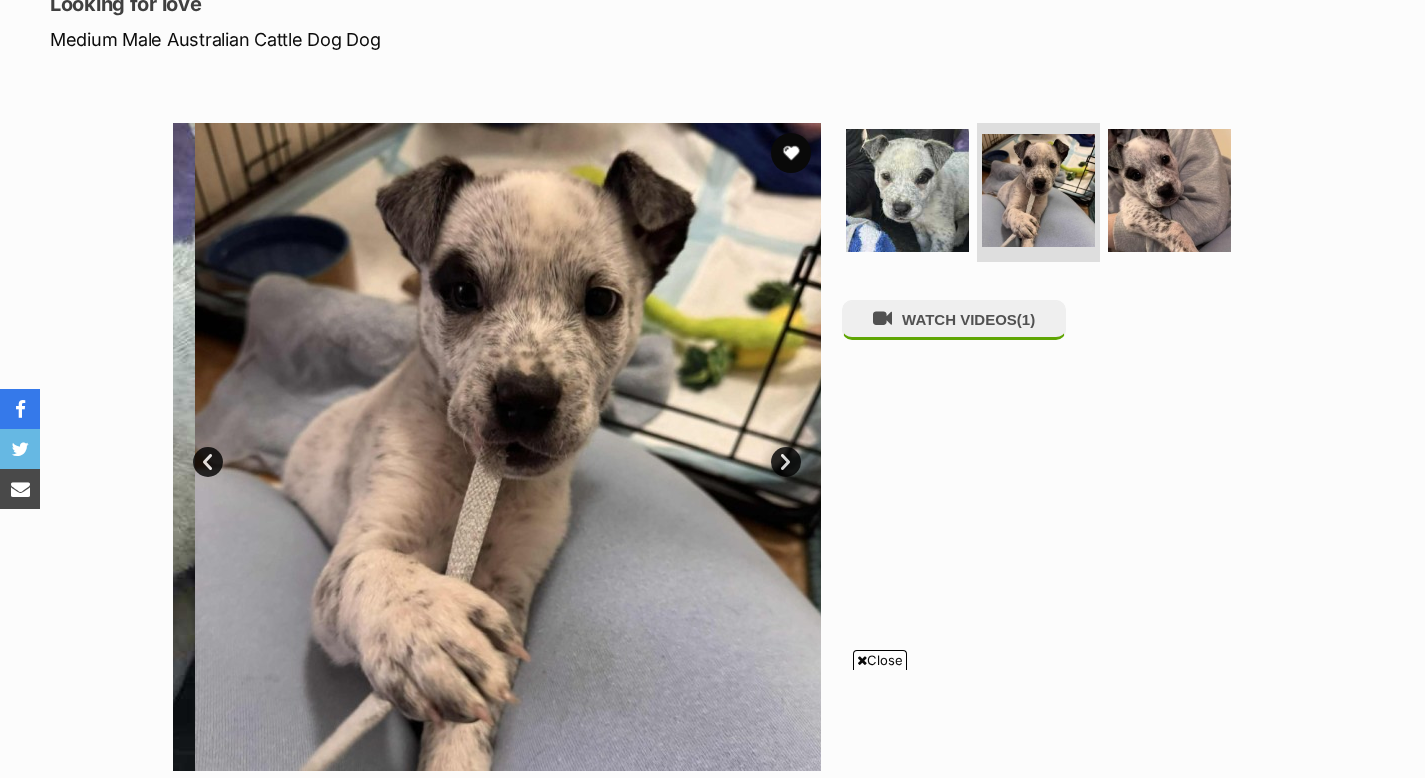 scroll, scrollTop: 293, scrollLeft: 0, axis: vertical 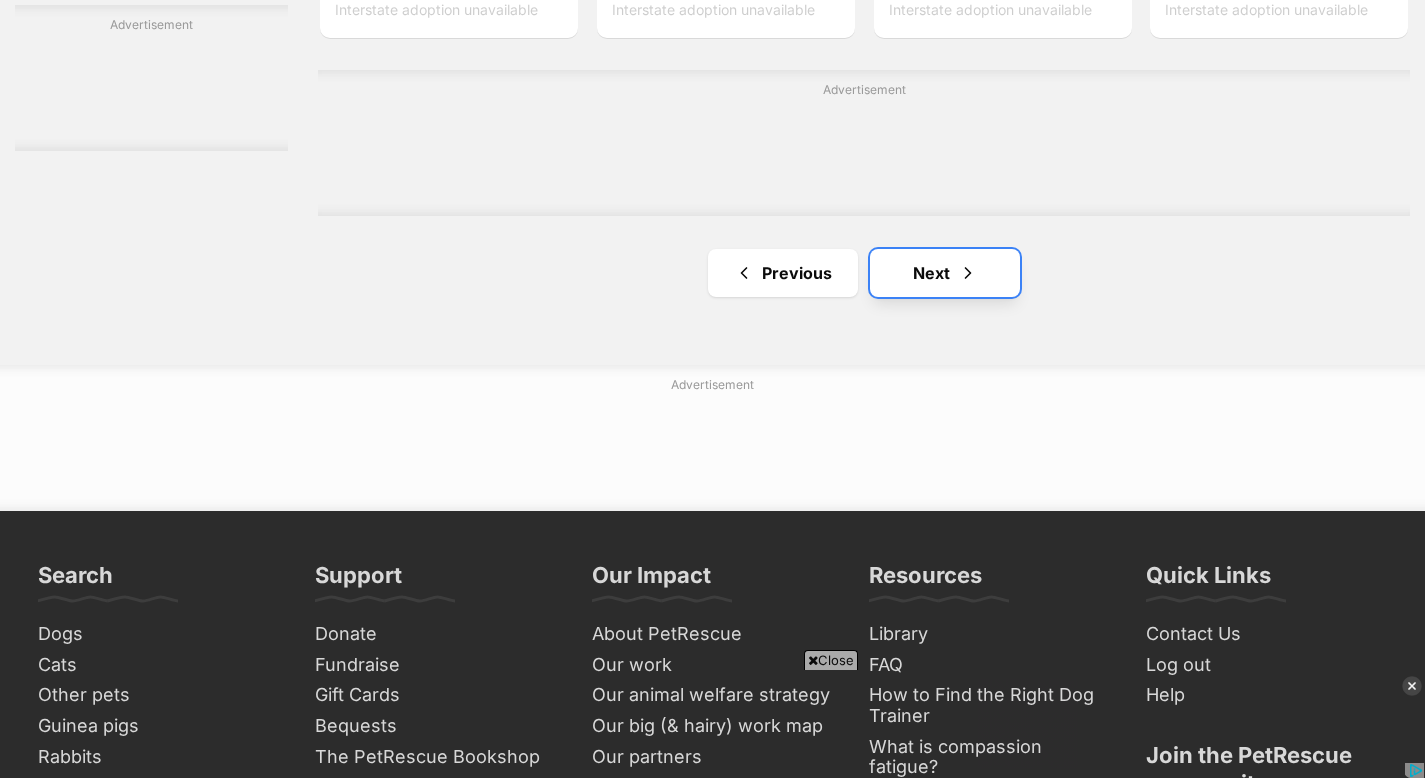 click on "Next" at bounding box center (945, 273) 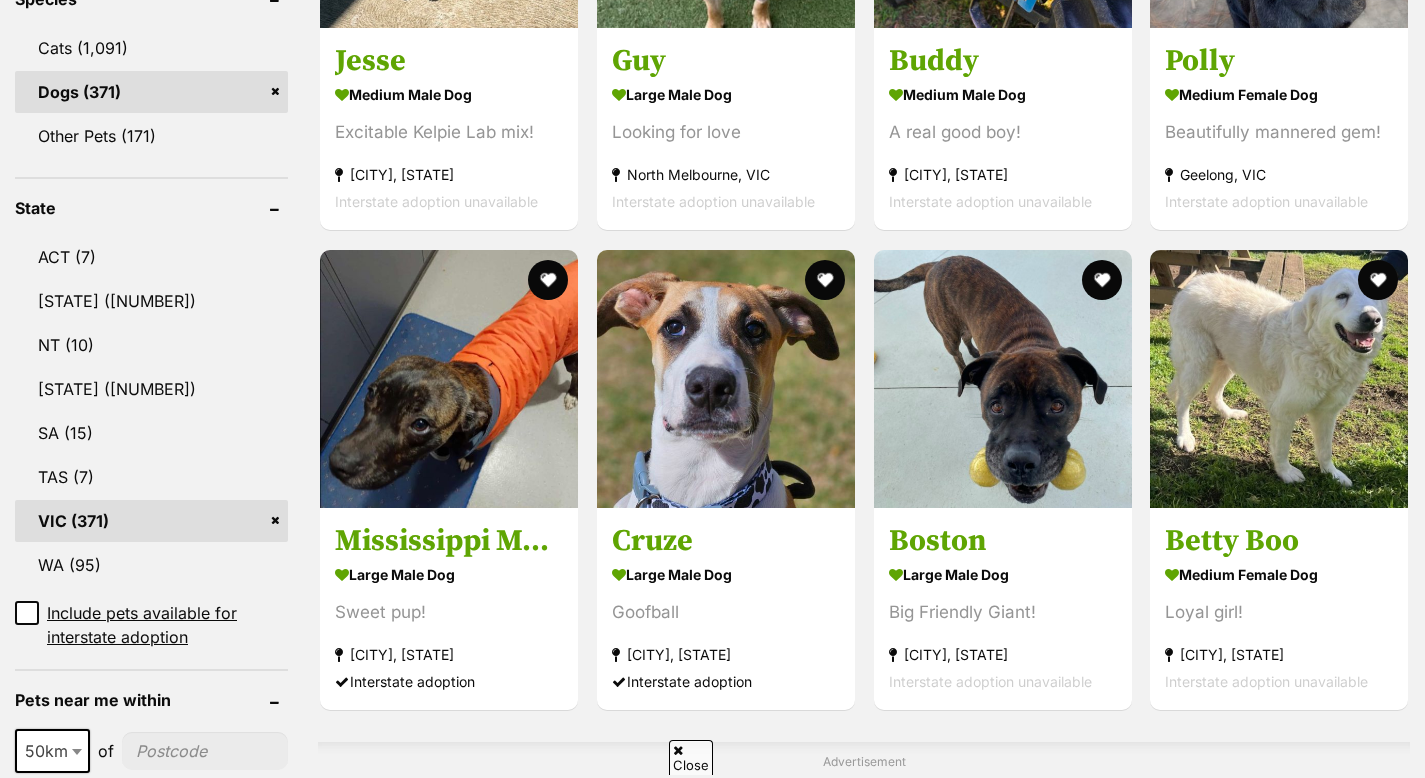 scroll, scrollTop: 877, scrollLeft: 0, axis: vertical 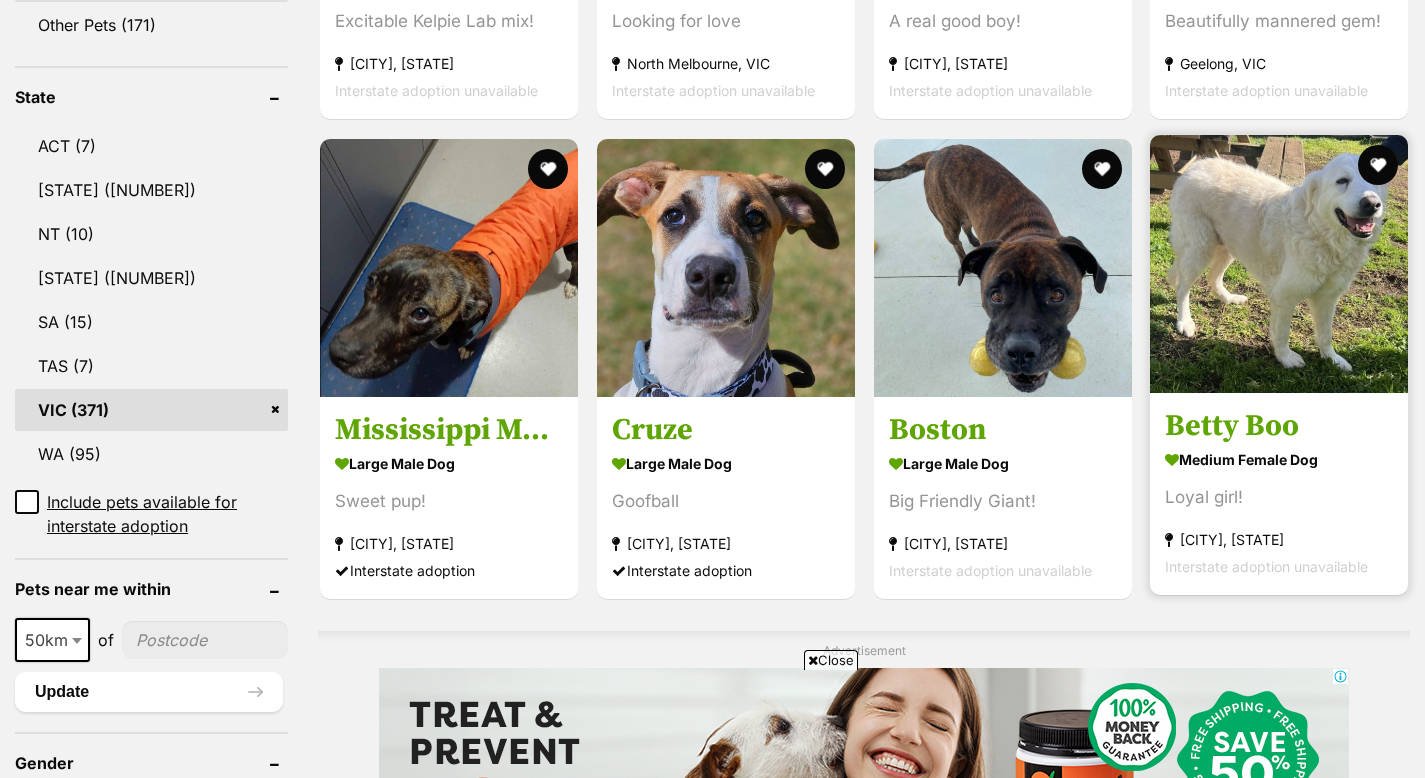 click on "Betty Boo" at bounding box center [1279, 426] 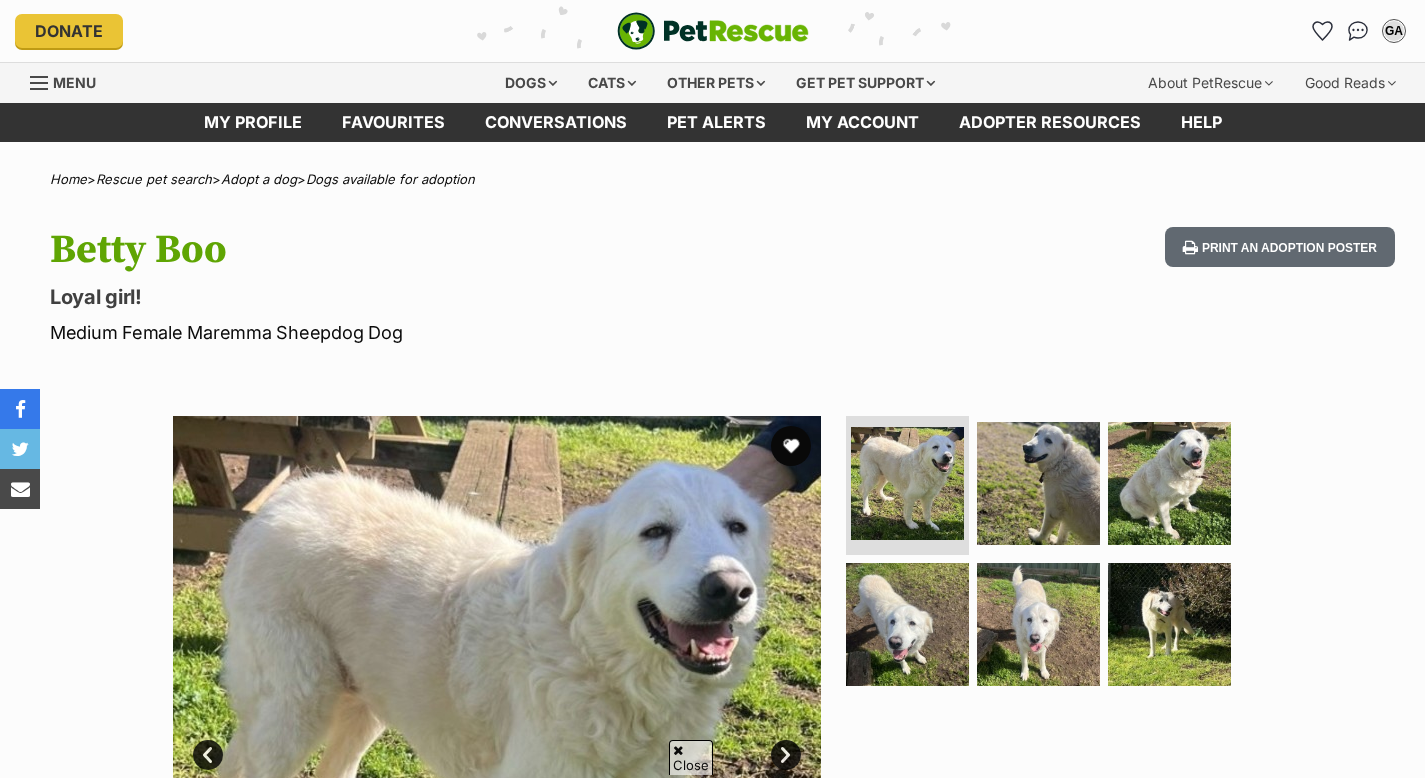 scroll, scrollTop: 192, scrollLeft: 0, axis: vertical 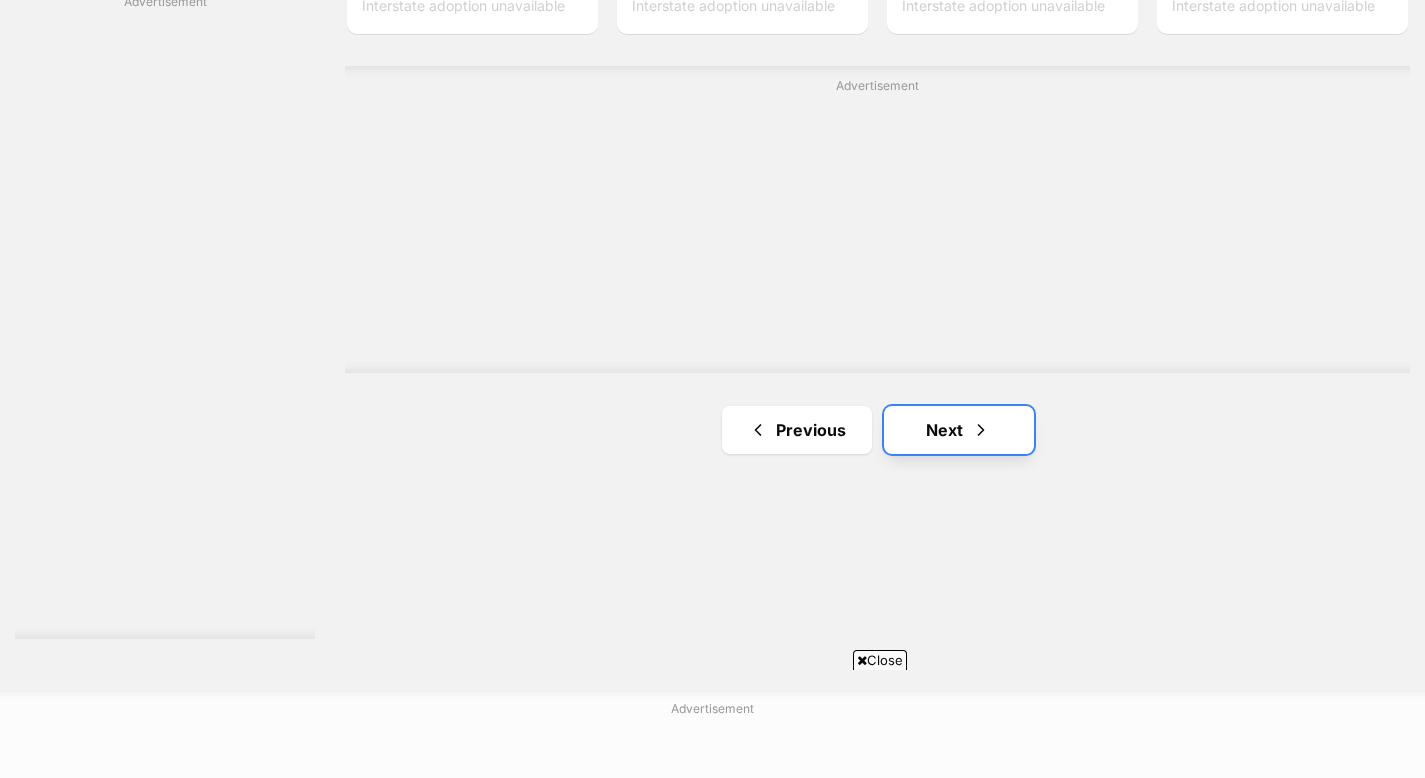 click on "Next" at bounding box center (959, 430) 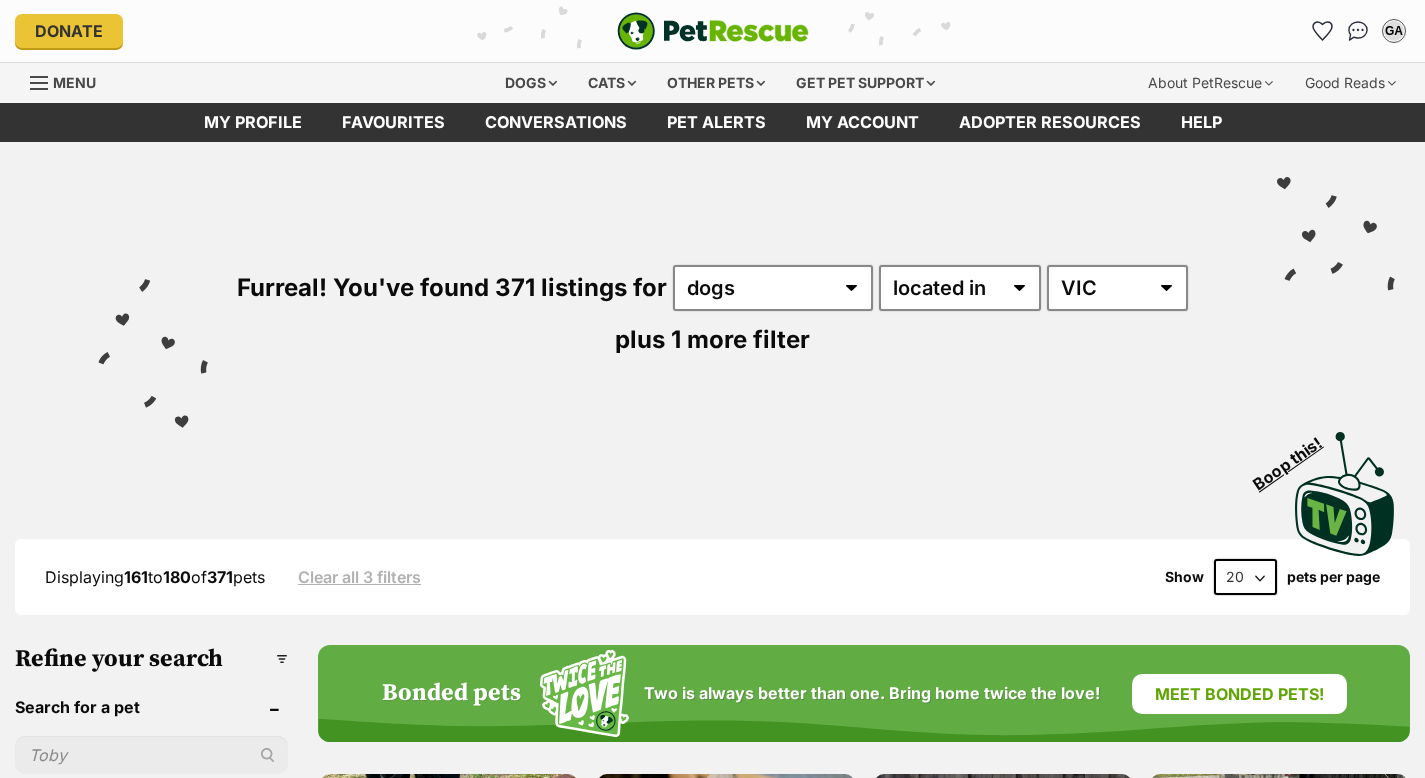 scroll, scrollTop: 0, scrollLeft: 0, axis: both 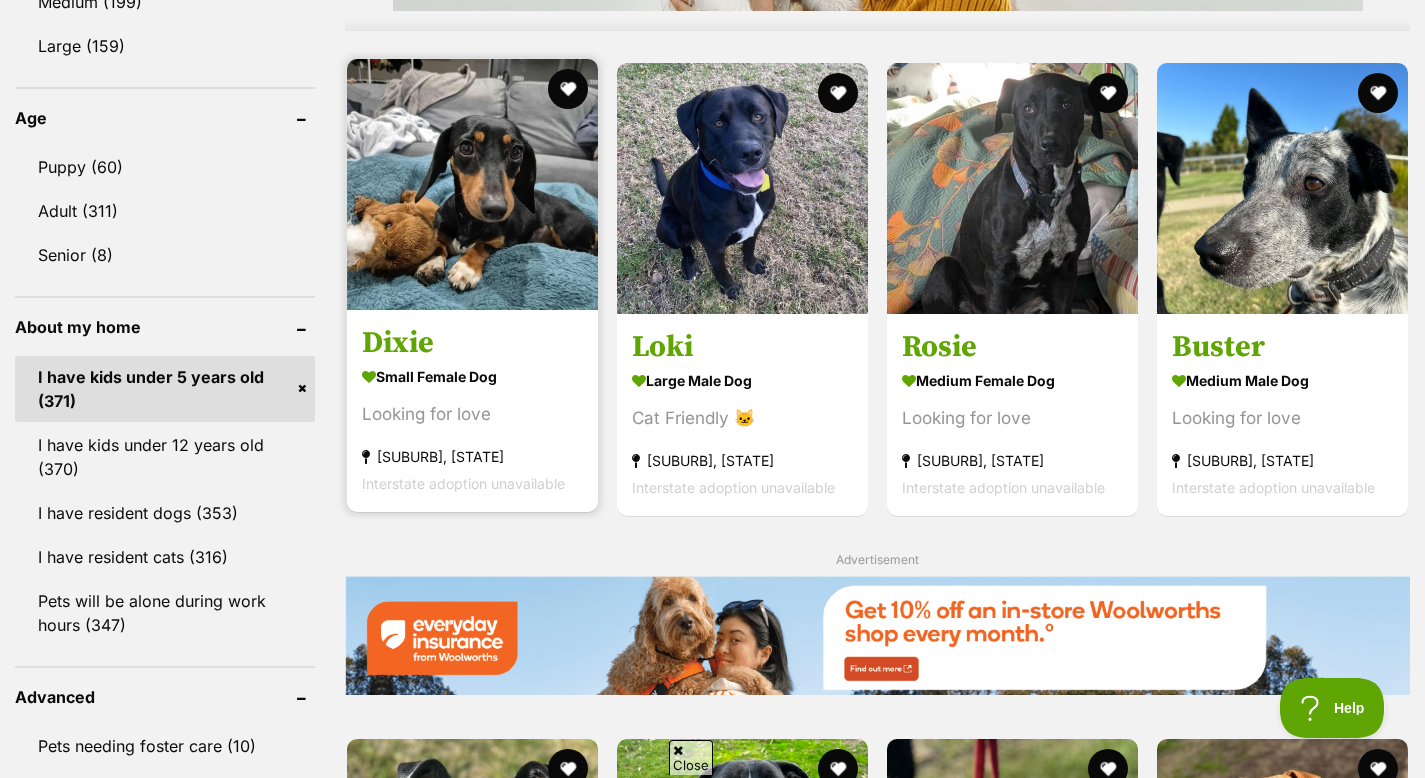 click on "Dixie" at bounding box center (472, 343) 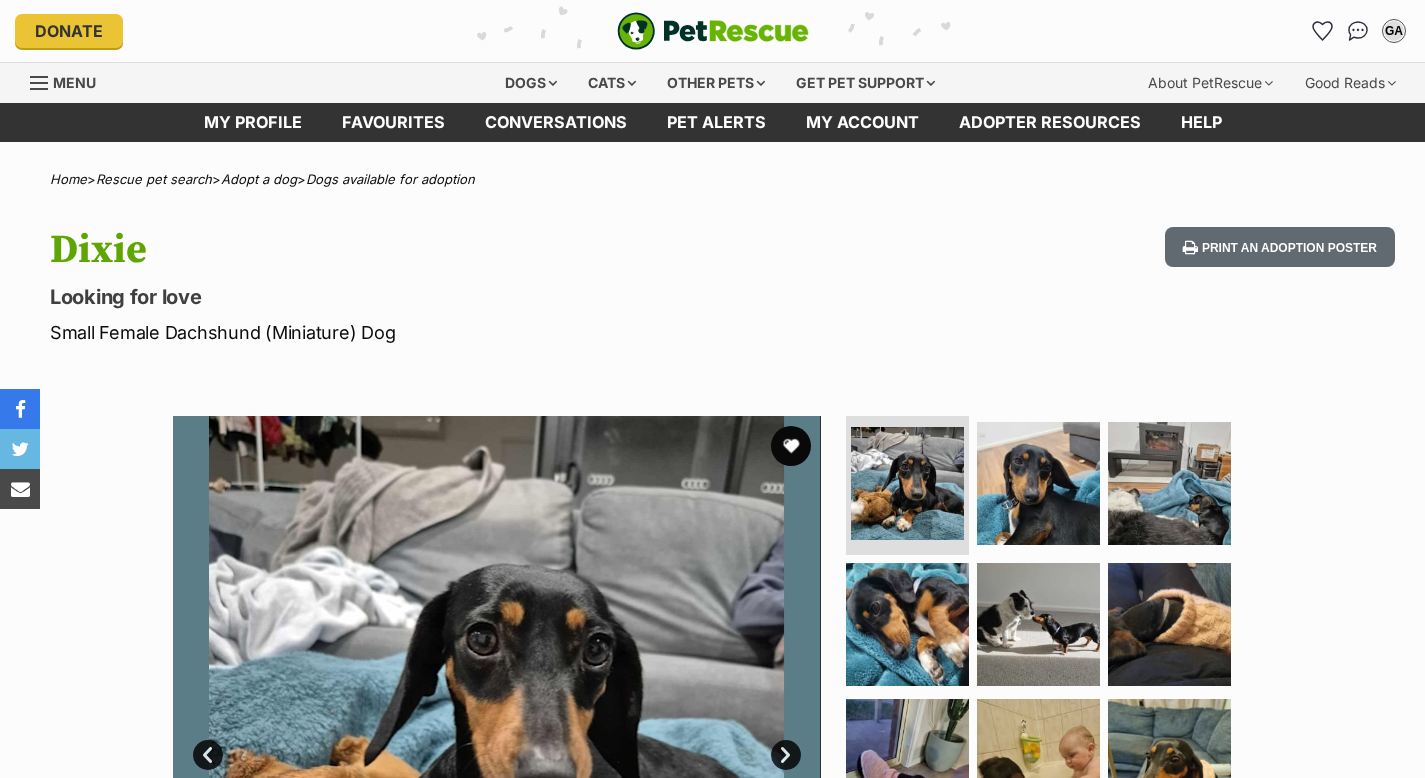 scroll, scrollTop: 280, scrollLeft: 0, axis: vertical 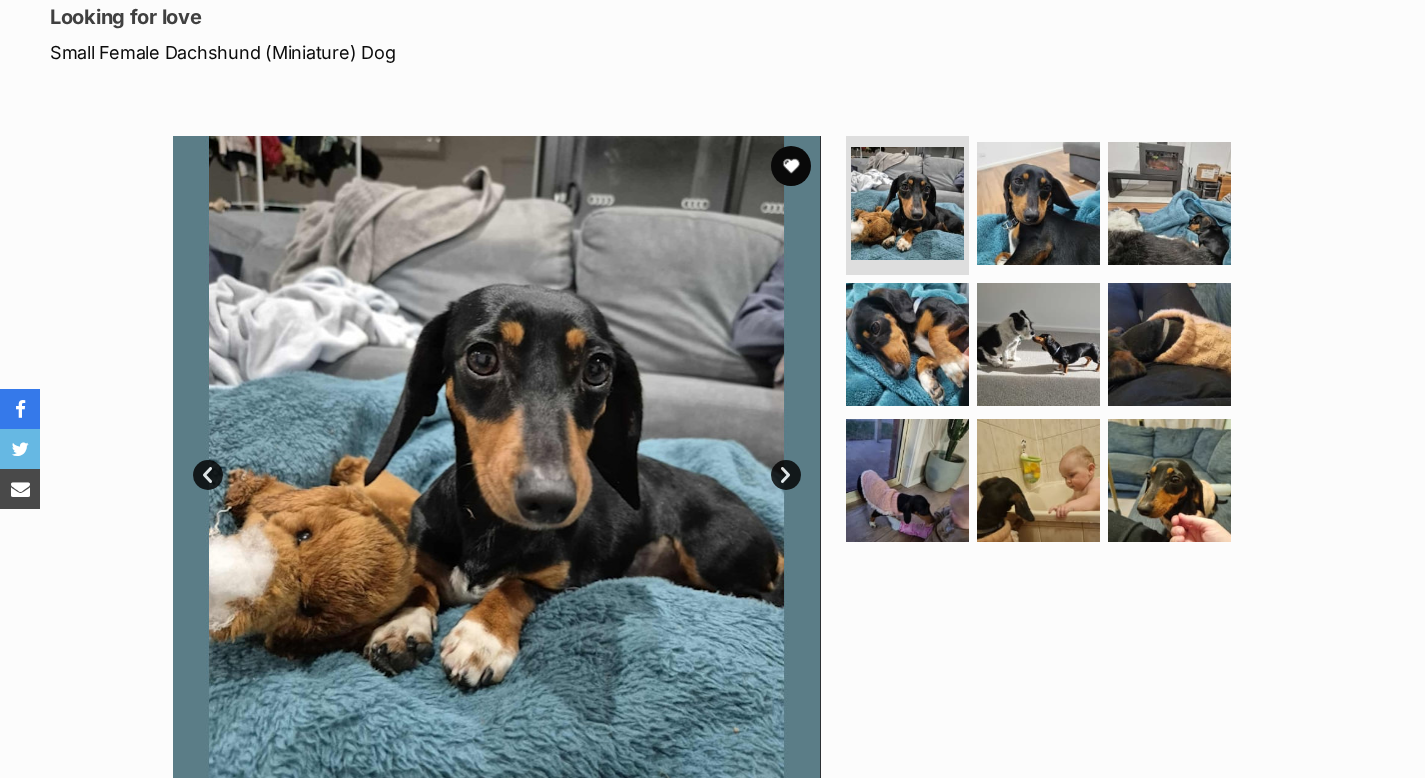 click on "Next" at bounding box center (786, 475) 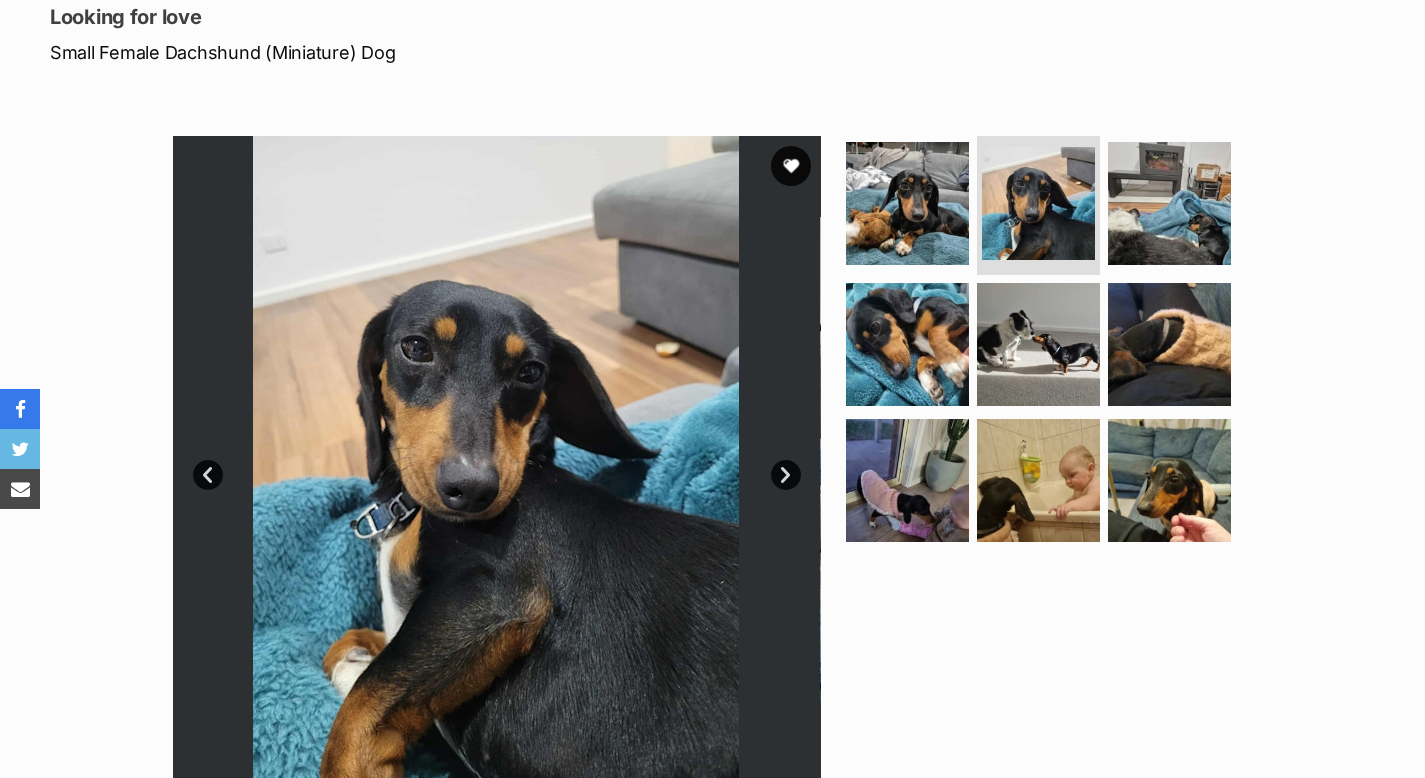 click on "Next" at bounding box center [786, 475] 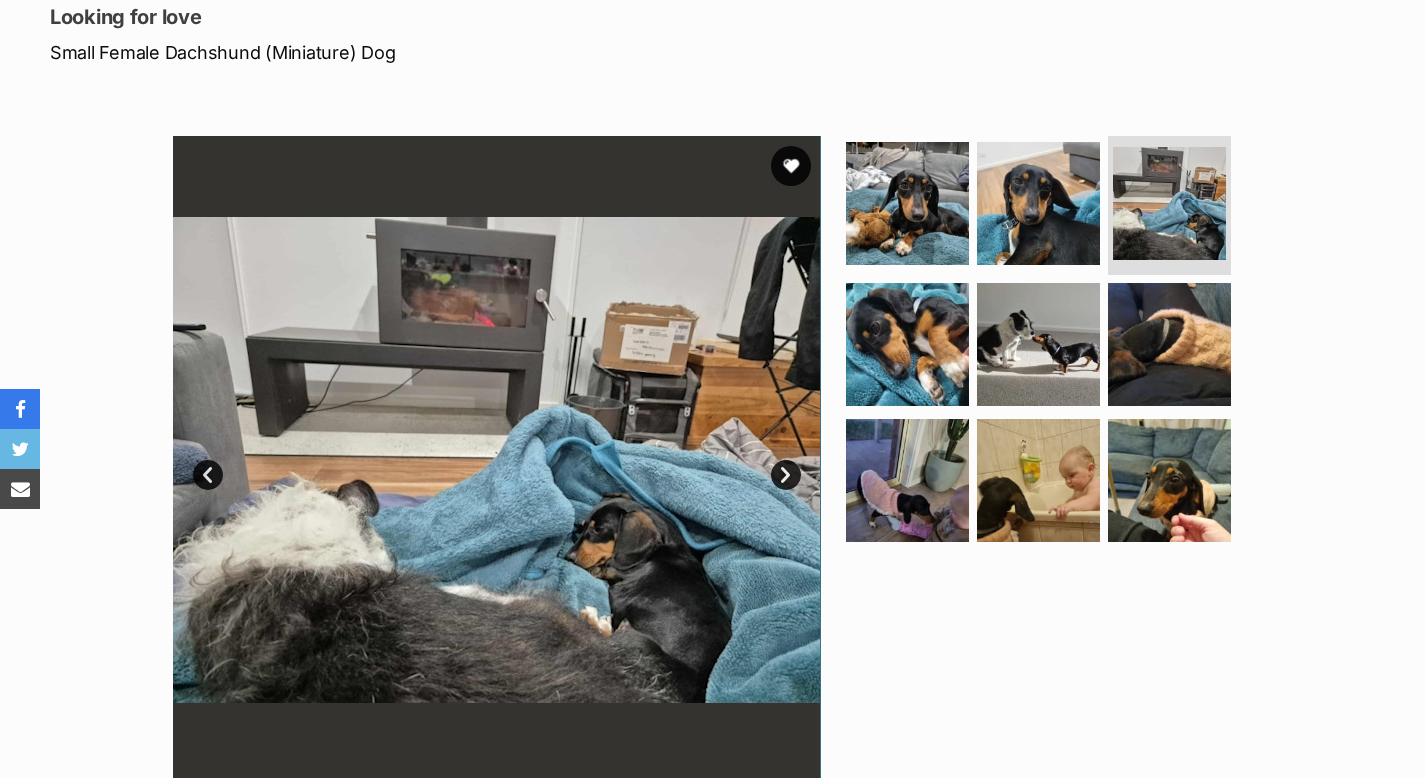 click on "Next" at bounding box center [786, 475] 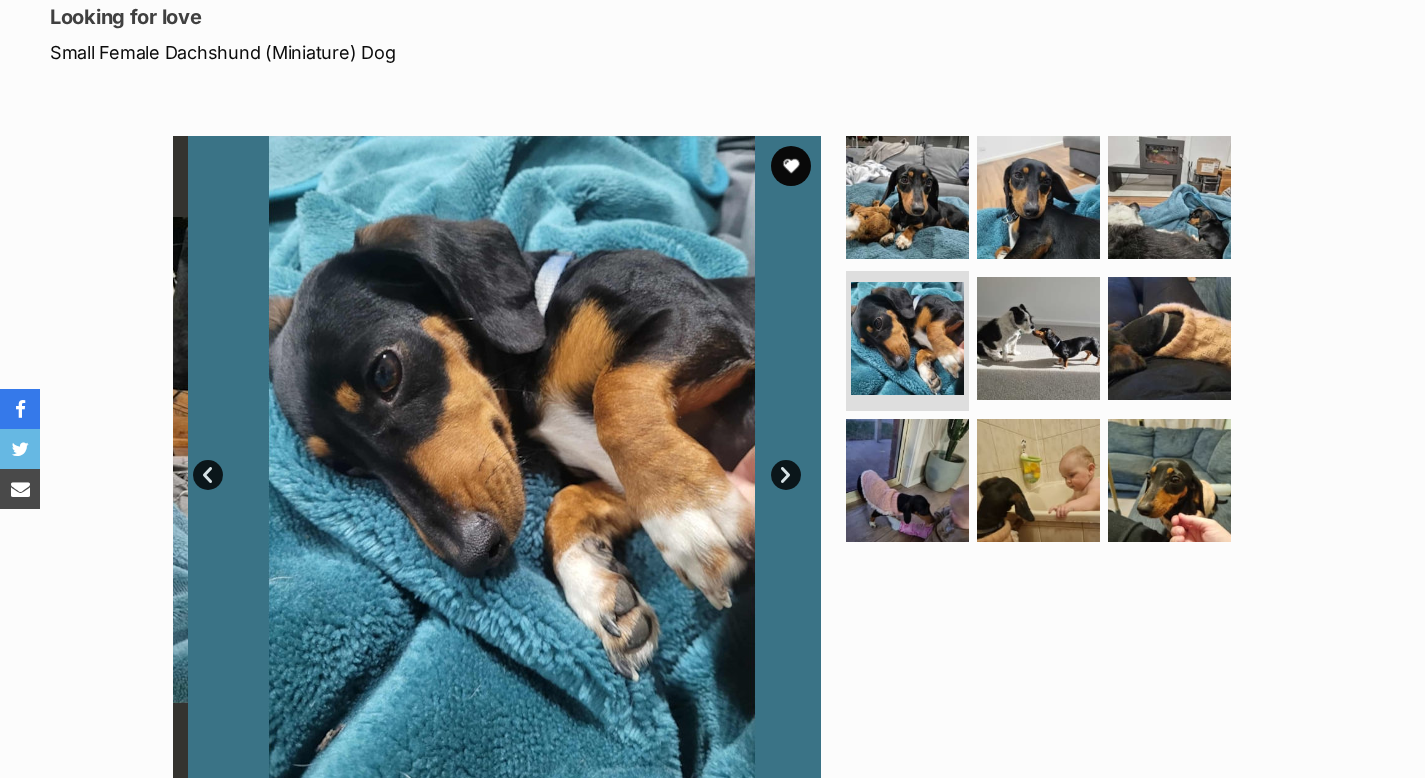 click on "Next" at bounding box center [786, 475] 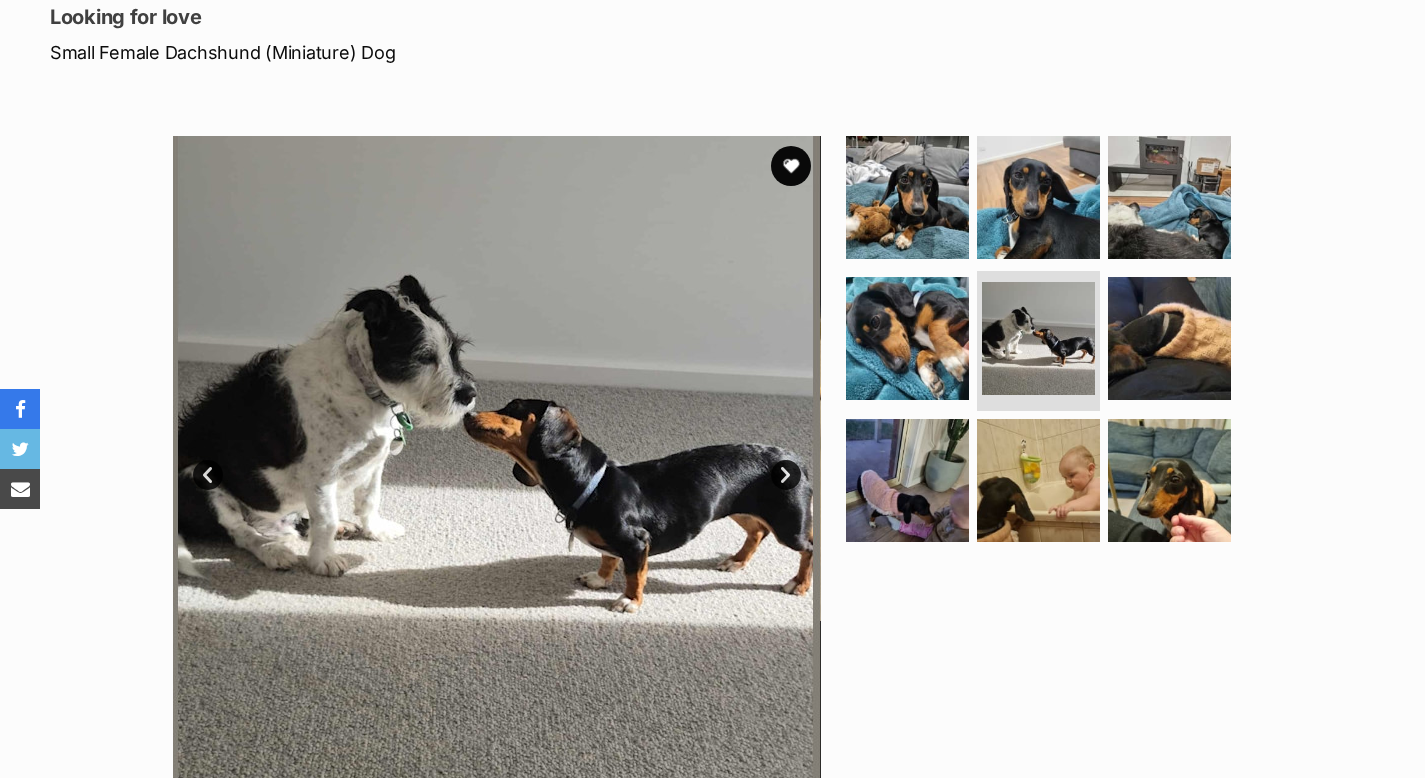 click on "Next" at bounding box center [786, 475] 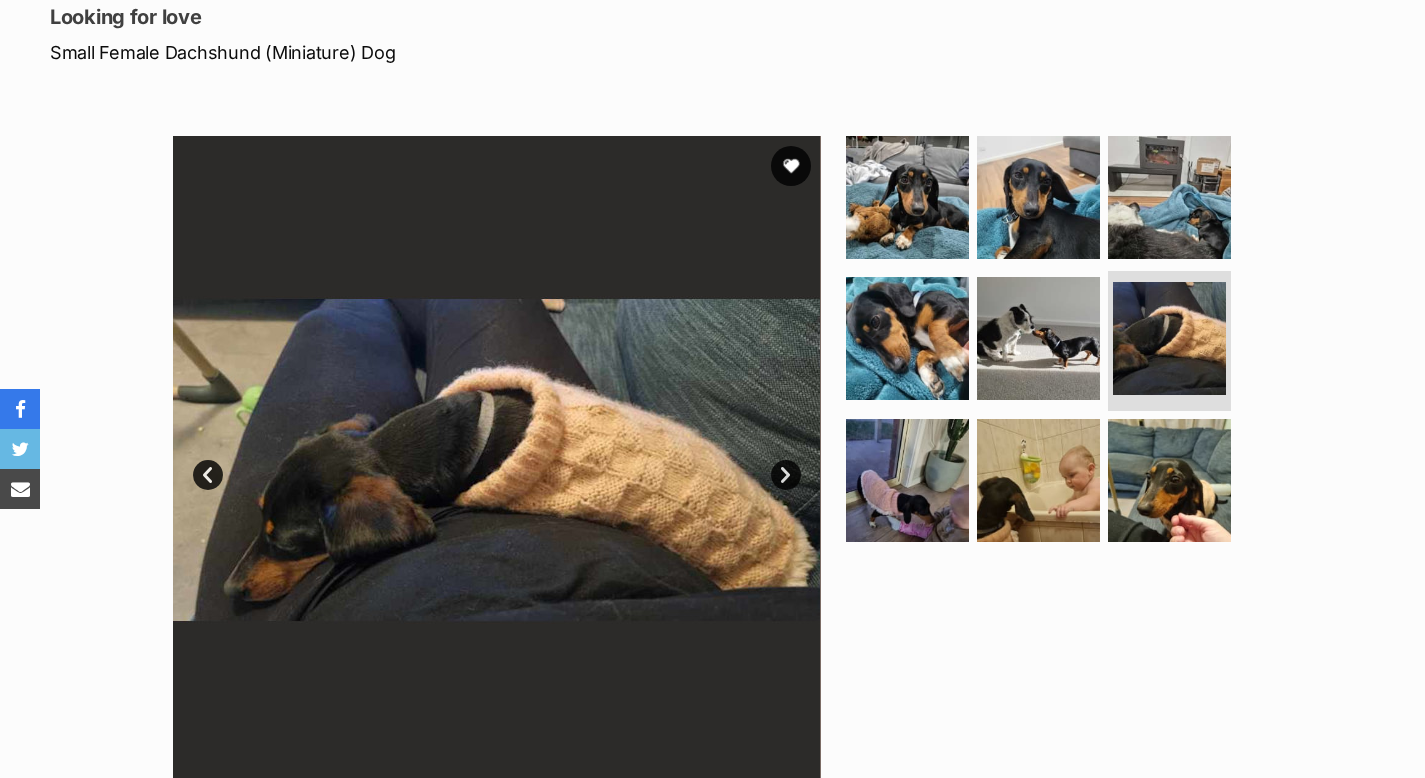 click on "Next" at bounding box center (786, 475) 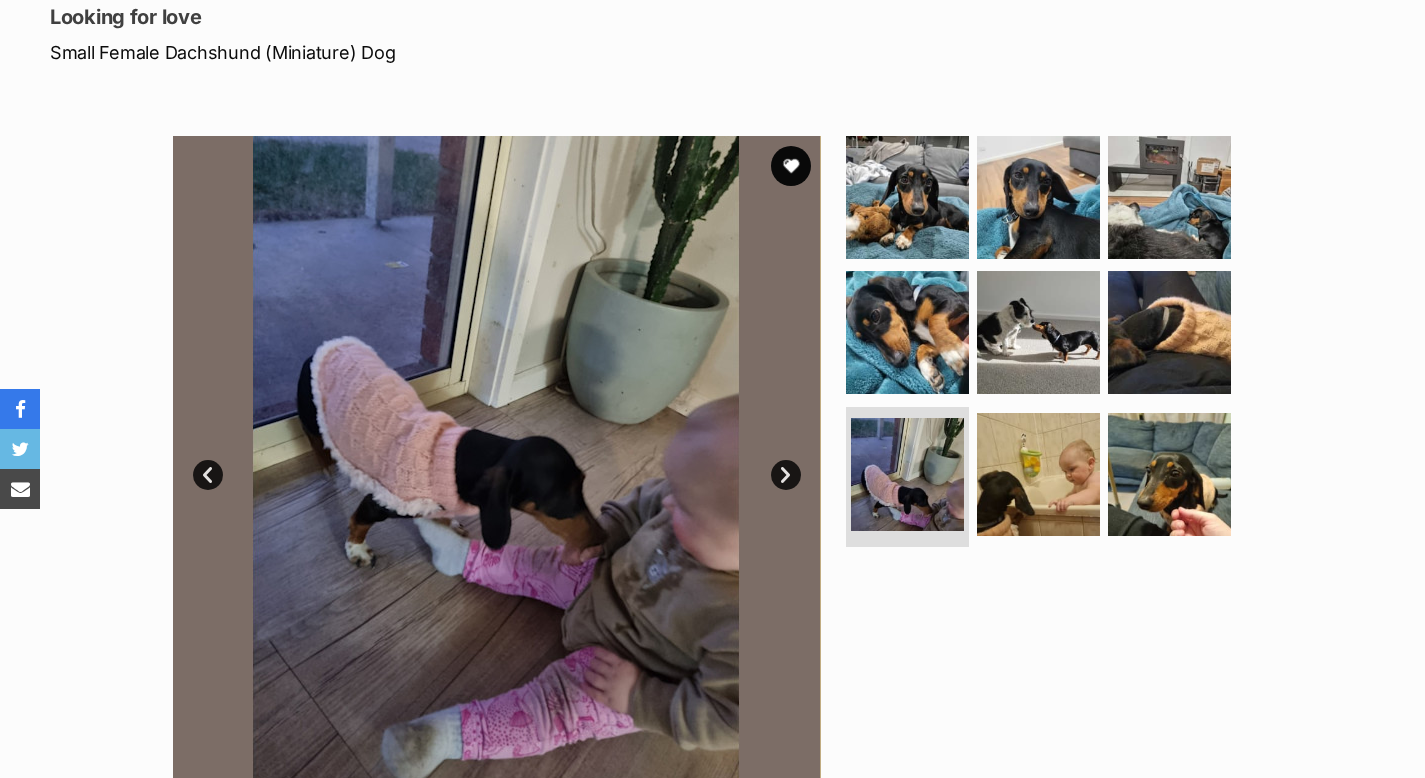 scroll, scrollTop: 0, scrollLeft: 0, axis: both 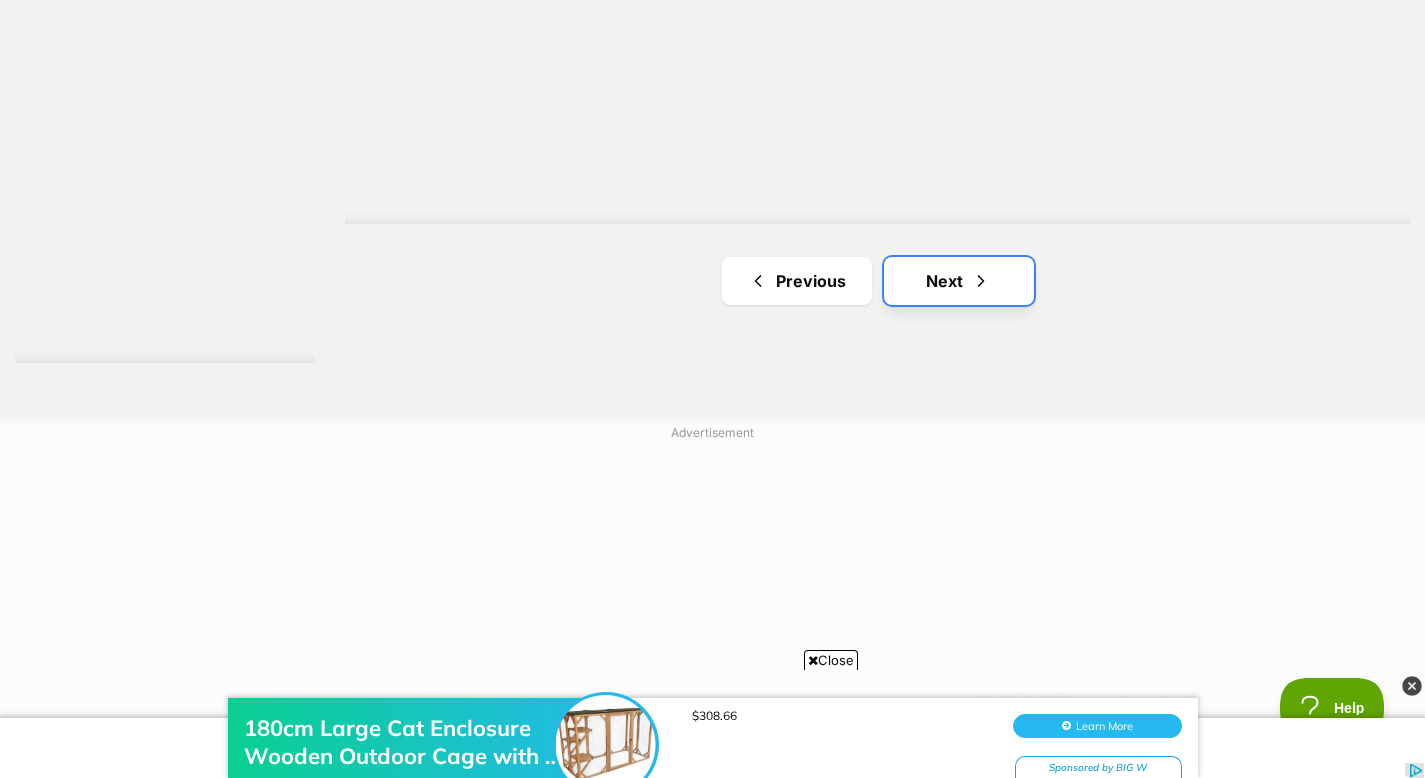 click on "Next" at bounding box center (959, 281) 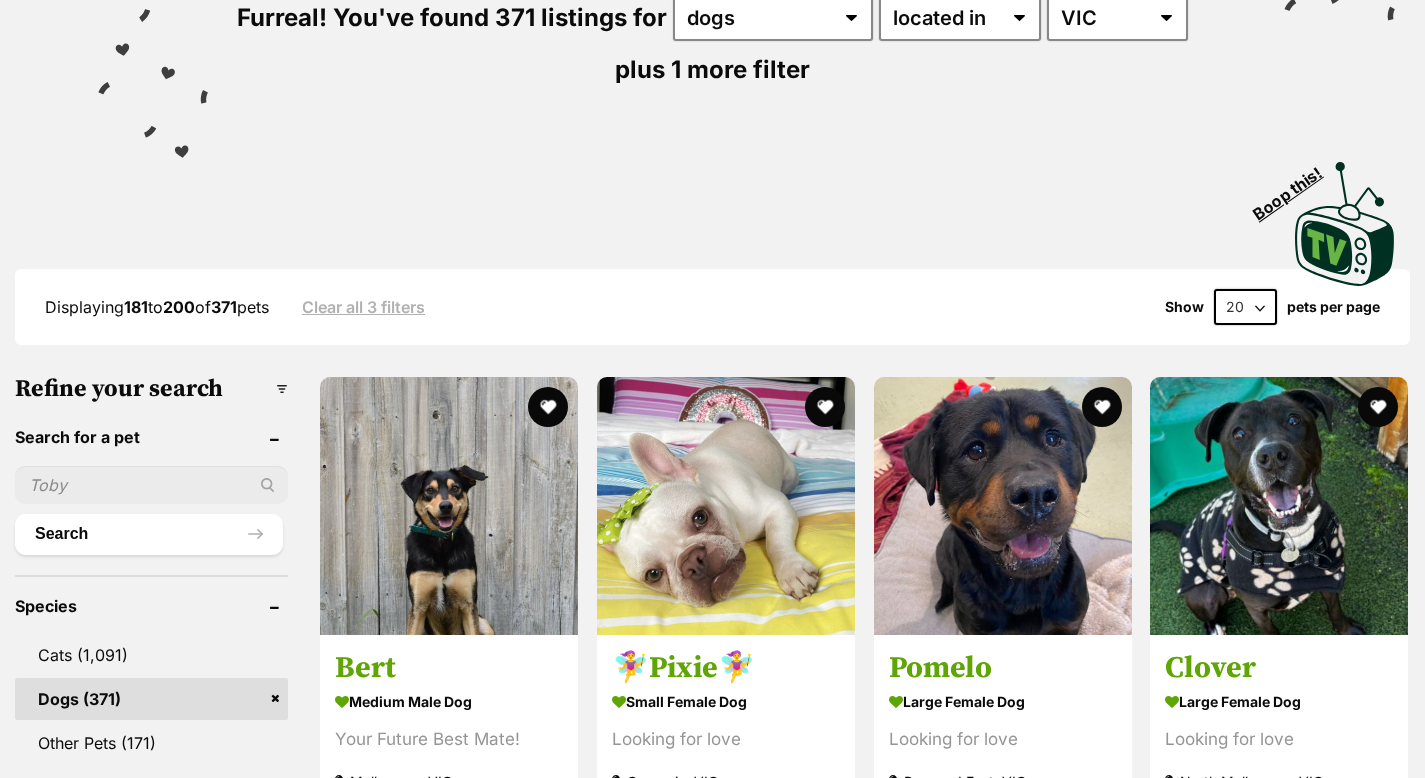 scroll, scrollTop: 270, scrollLeft: 0, axis: vertical 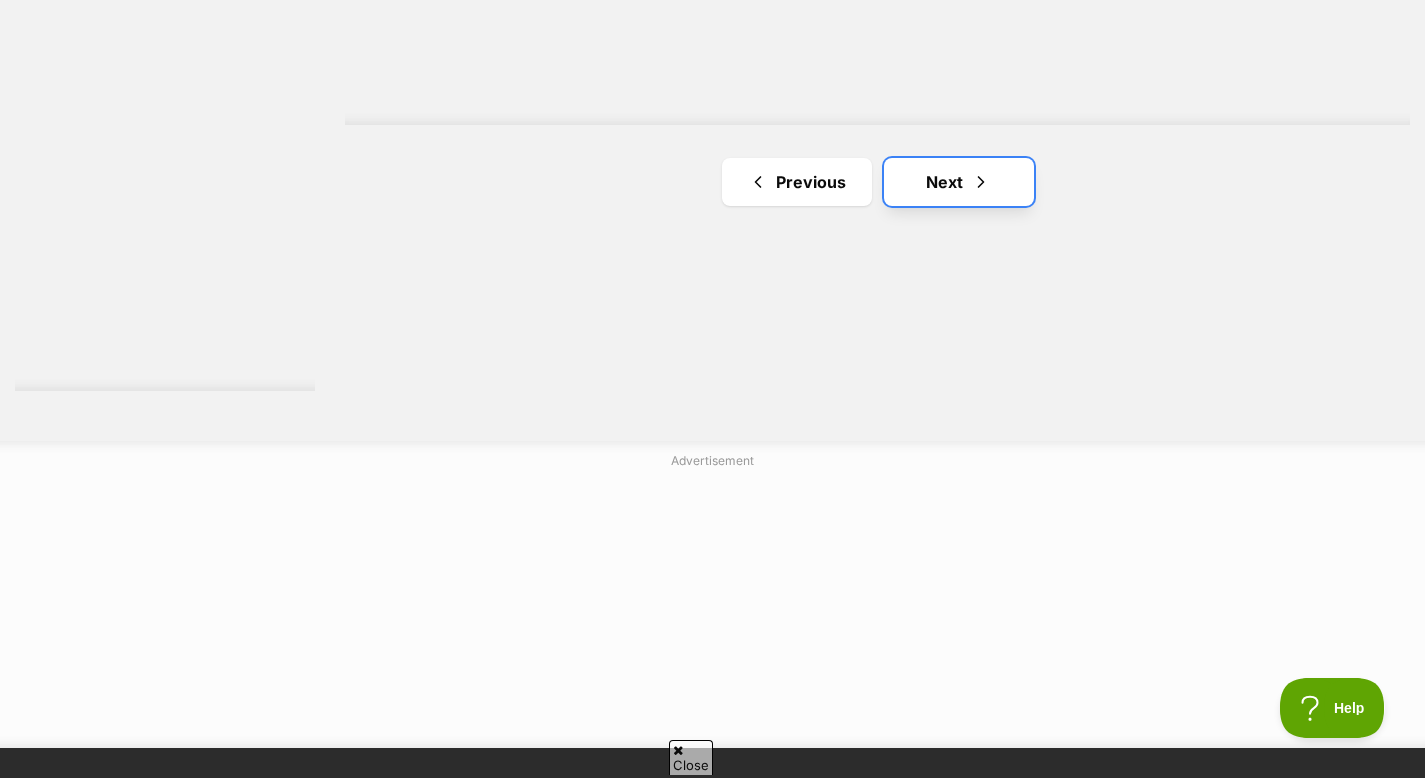 click at bounding box center [981, 182] 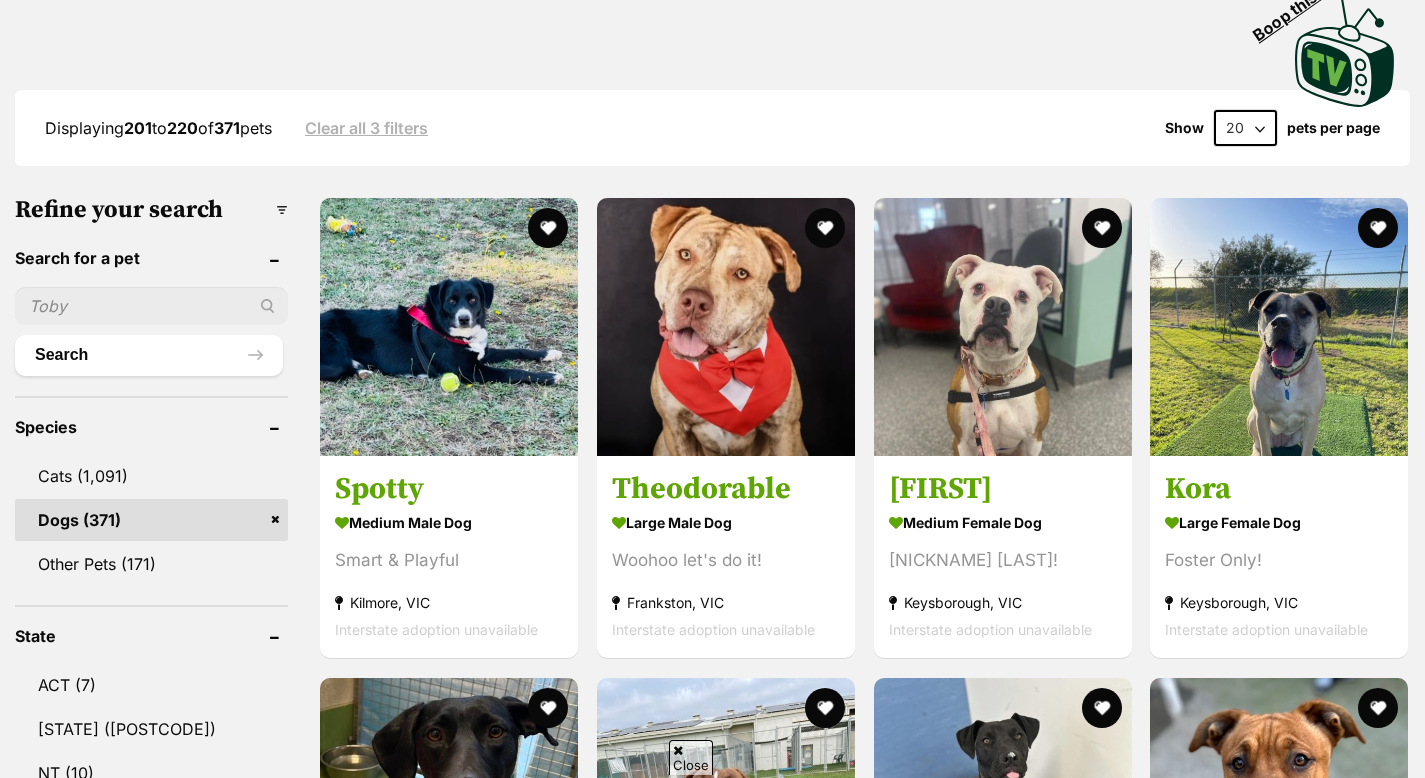 scroll, scrollTop: 449, scrollLeft: 0, axis: vertical 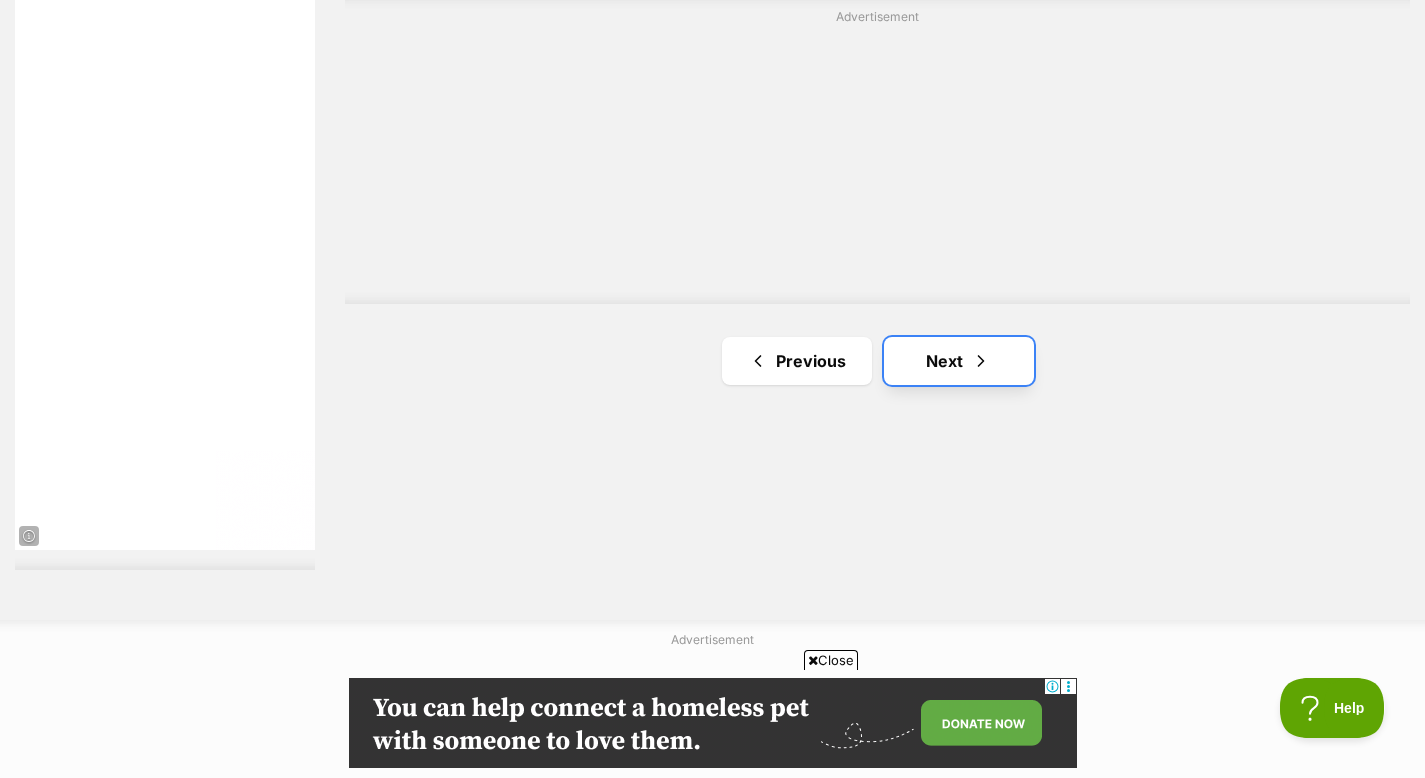 click at bounding box center (981, 361) 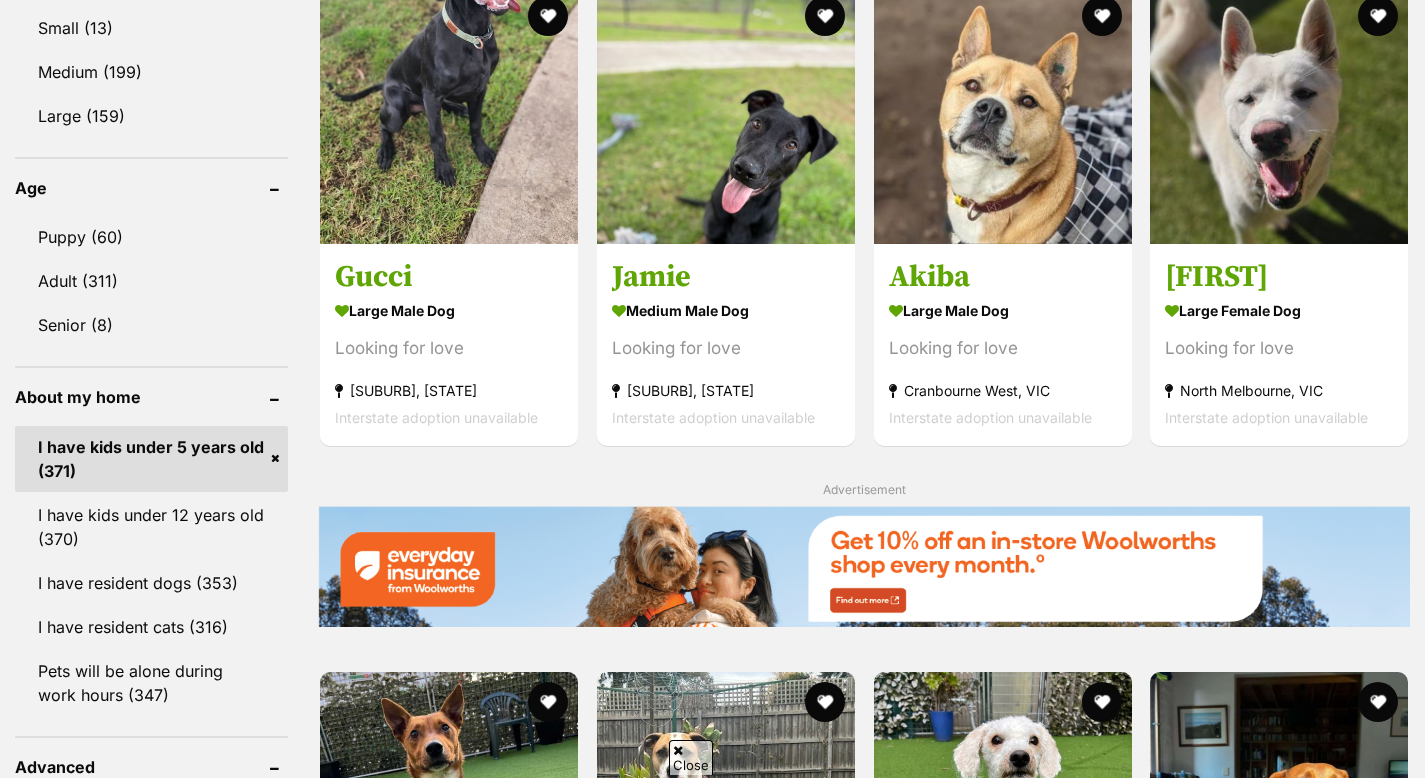 scroll, scrollTop: 1791, scrollLeft: 0, axis: vertical 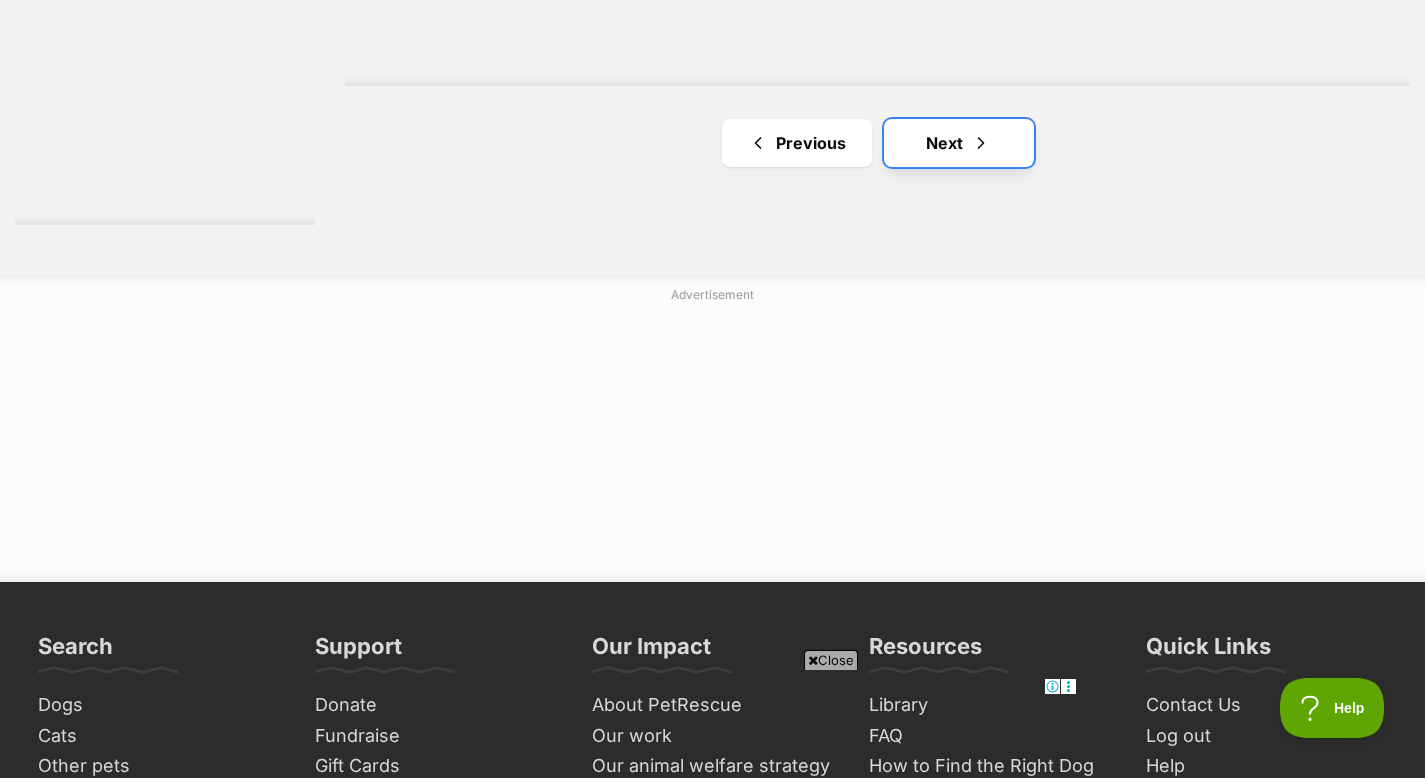 click on "Next" at bounding box center [959, 143] 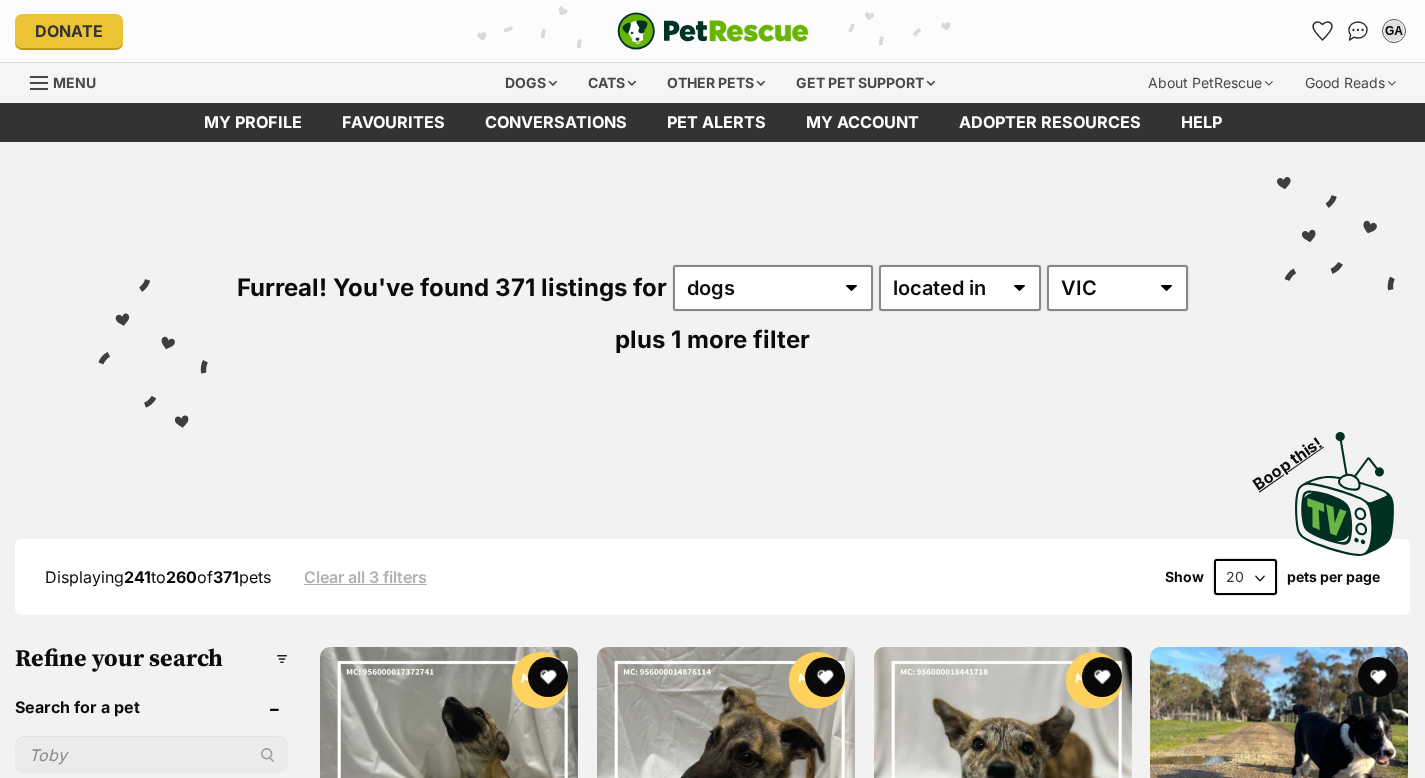 scroll, scrollTop: 0, scrollLeft: 0, axis: both 